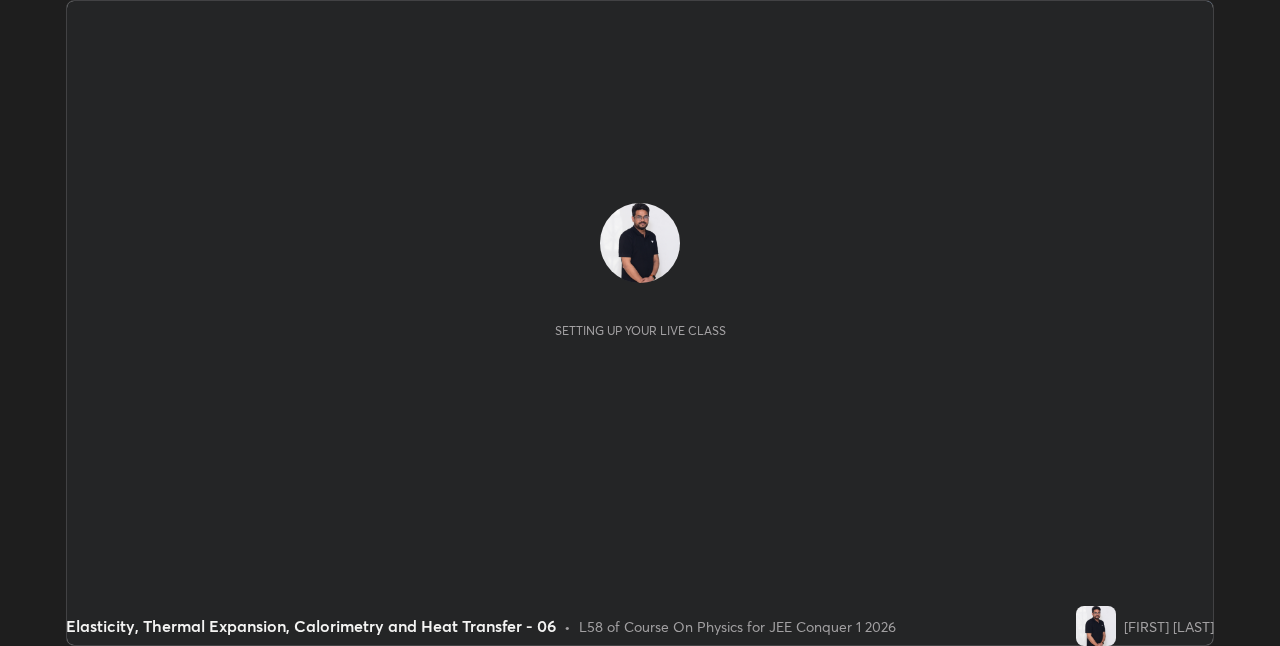 scroll, scrollTop: 0, scrollLeft: 0, axis: both 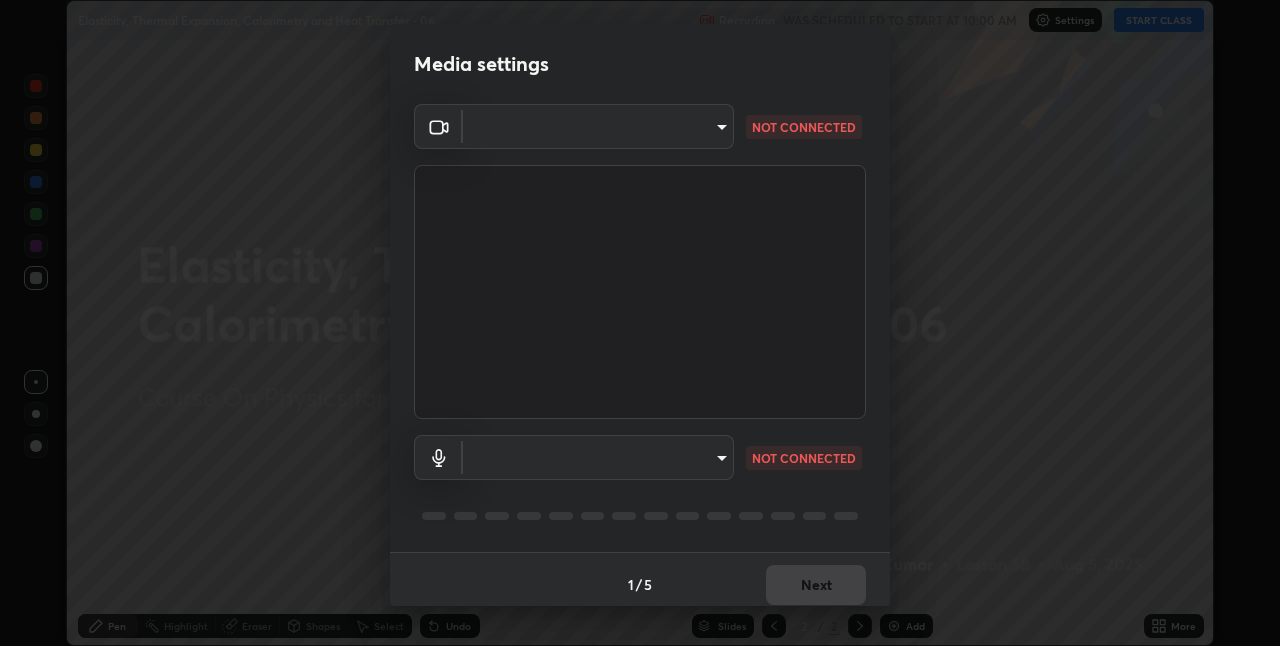 type on "028e6636b9c1bc203e9b8b979946ed412555754adccde9980a10a4eaffcc1ffb" 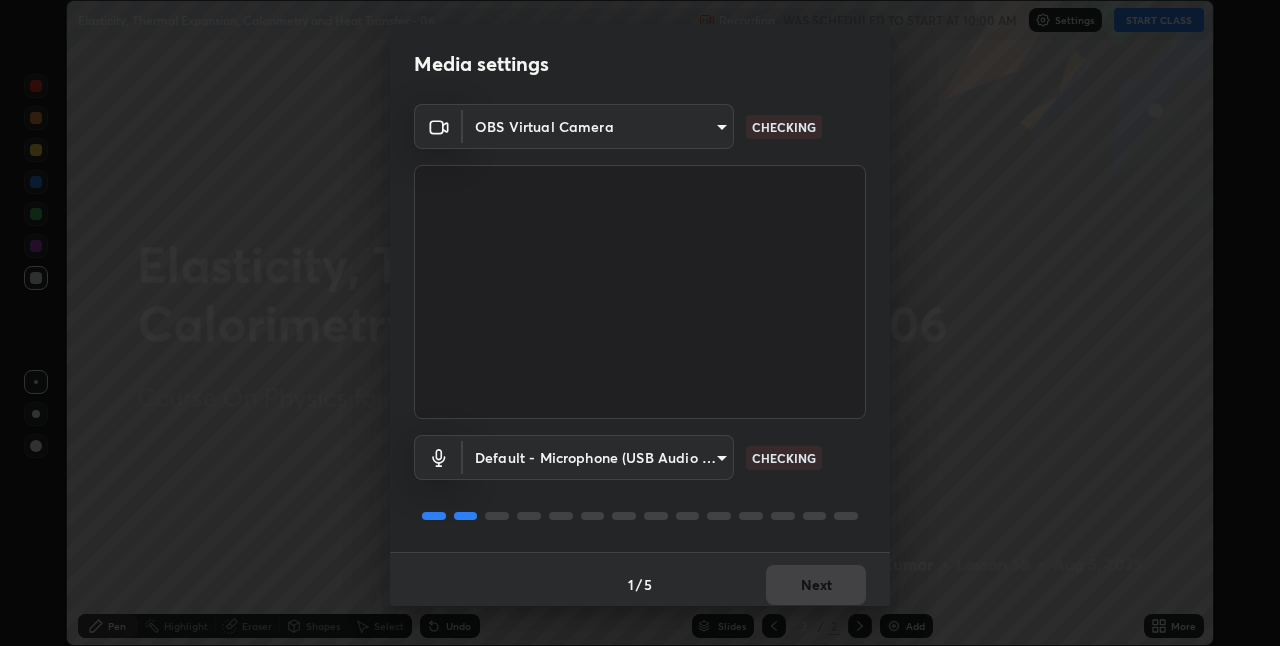 click on "Erase all Elasticity, Thermal Expansion, Calorimetry and Heat Transfer - 06 Recording WAS SCHEDULED TO START AT  10:00 AM Settings START CLASS Setting up your live class Elasticity, Thermal Expansion, Calorimetry and Heat Transfer - 06 • L58 of Course On Physics for JEE Conquer 1 2026 [FIRST] [LAST] Pen Highlight Eraser Shapes Select Undo Slides 2 / 2 Add More No doubts shared Encourage your learners to ask a doubt for better clarity Report an issue Reason for reporting Buffering Chat not working Audio - Video sync issue Educator video quality low ​ Attach an image Report Media settings OBS Virtual Camera 028e6636b9c1bc203e9b8b979946ed412555754adccde9980a10a4eaffcc1ffb CHECKING Default - Microphone (USB Audio Device) default CHECKING 1 / 5 Next" at bounding box center [640, 323] 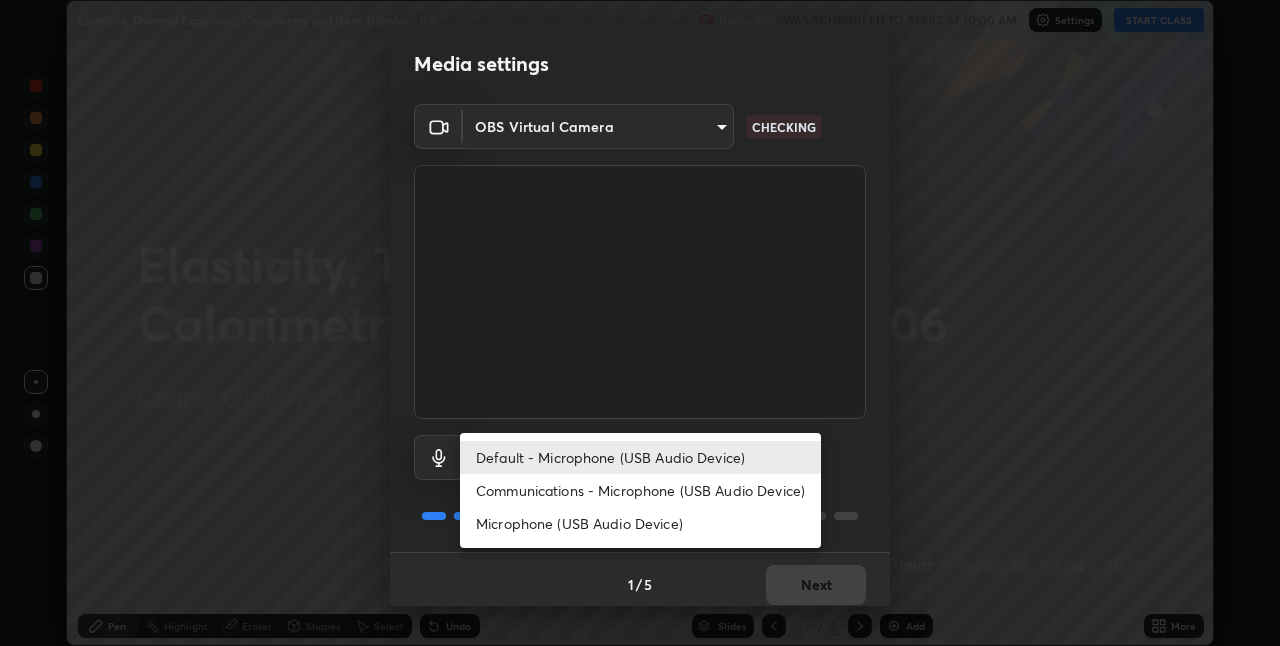 click on "Communications - Microphone (USB Audio Device)" at bounding box center [640, 490] 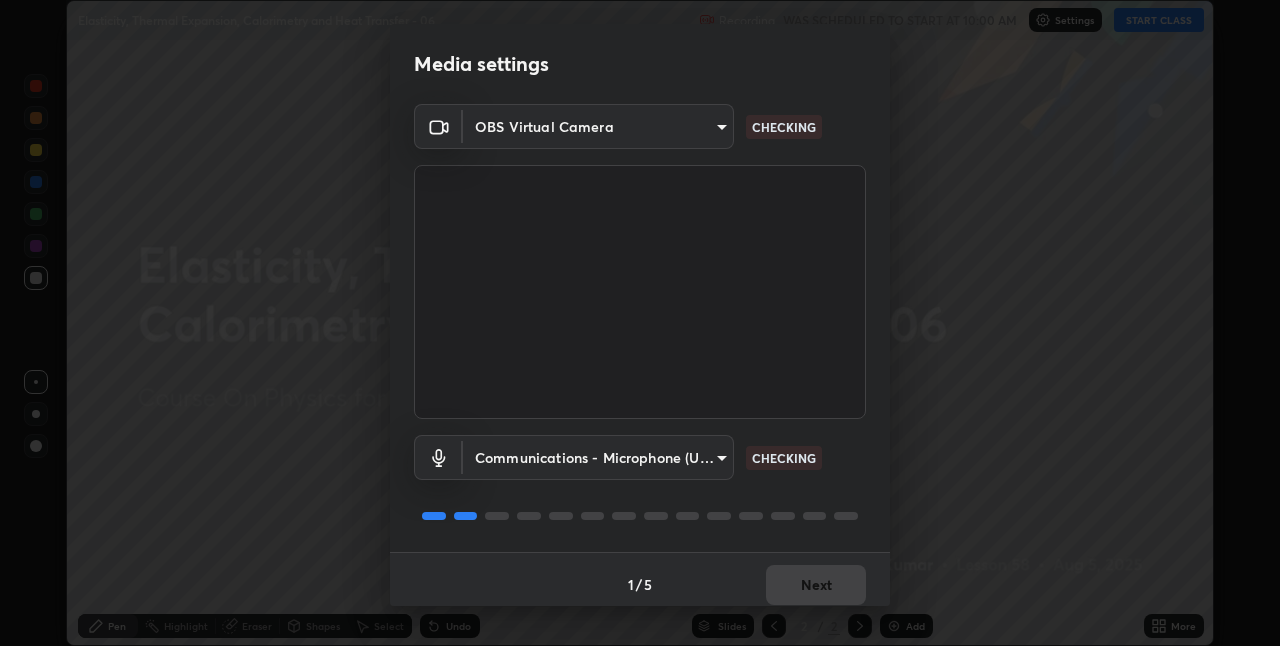click on "Erase all Elasticity, Thermal Expansion, Calorimetry and Heat Transfer - 06 Recording WAS SCHEDULED TO START AT  10:00 AM Settings START CLASS Setting up your live class Elasticity, Thermal Expansion, Calorimetry and Heat Transfer - 06 • L58 of Course On Physics for JEE Conquer 1 2026 [FIRST] [LAST] Pen Highlight Eraser Shapes Select Undo Slides 2 / 2 Add More No doubts shared Encourage your learners to ask a doubt for better clarity Report an issue Reason for reporting Buffering Chat not working Audio - Video sync issue Educator video quality low ​ Attach an image Report Media settings OBS Virtual Camera 028e6636b9c1bc203e9b8b979946ed412555754adccde9980a10a4eaffcc1ffb CHECKING Communications - Microphone (USB Audio Device) communications CHECKING 1 / 5 Next" at bounding box center [640, 323] 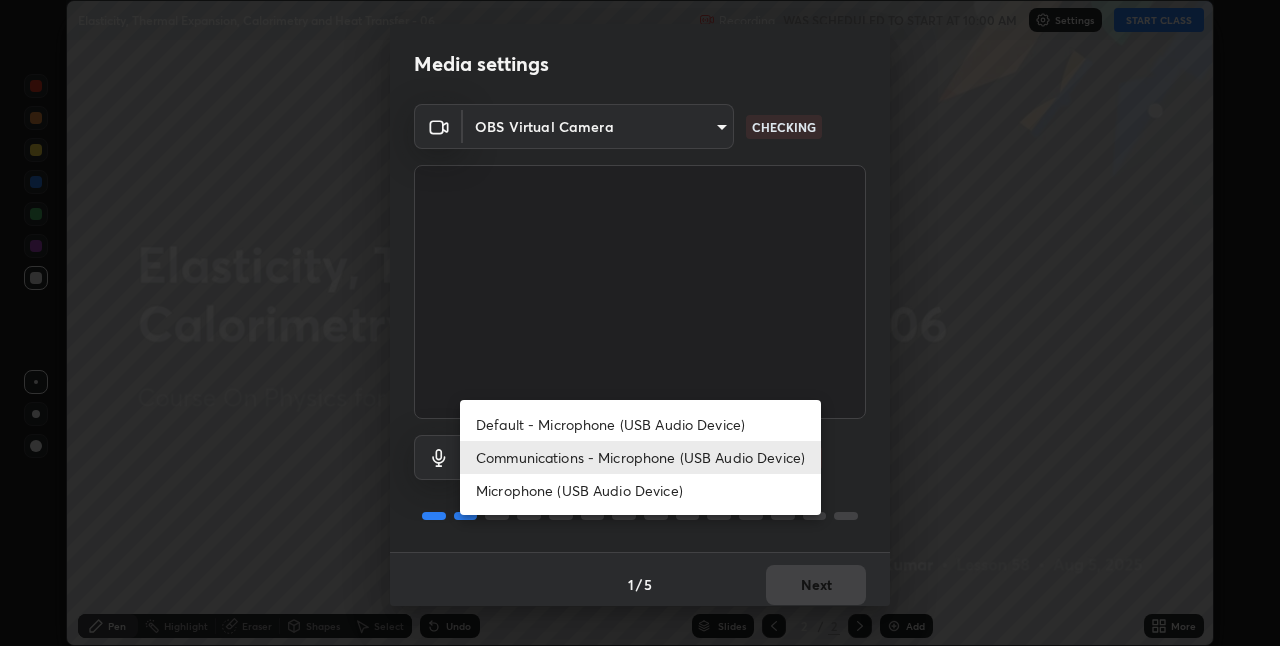click on "Default - Microphone (USB Audio Device)" at bounding box center [640, 424] 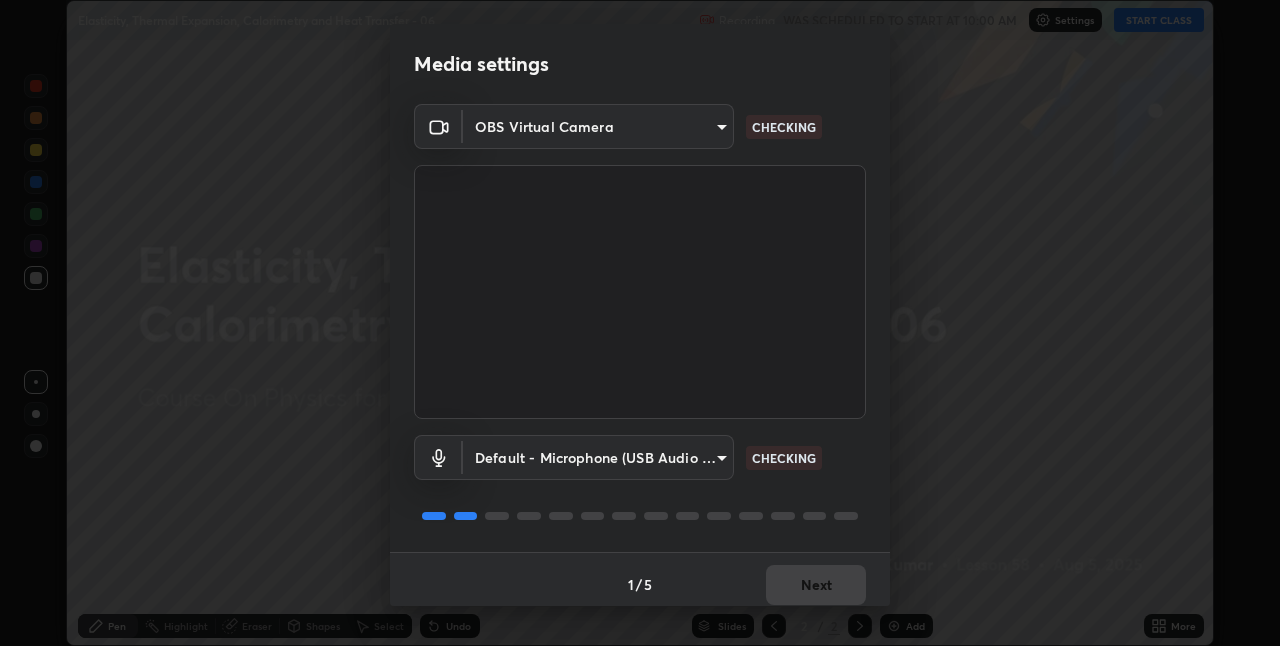 type on "default" 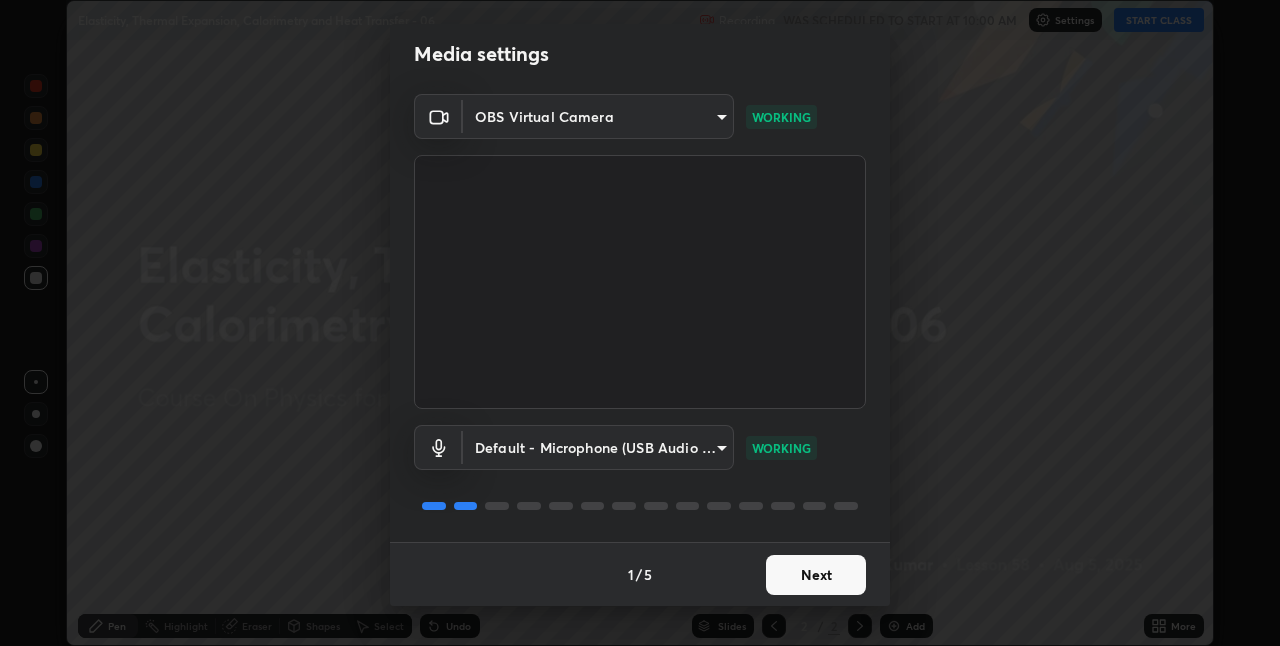 click on "Next" at bounding box center [816, 575] 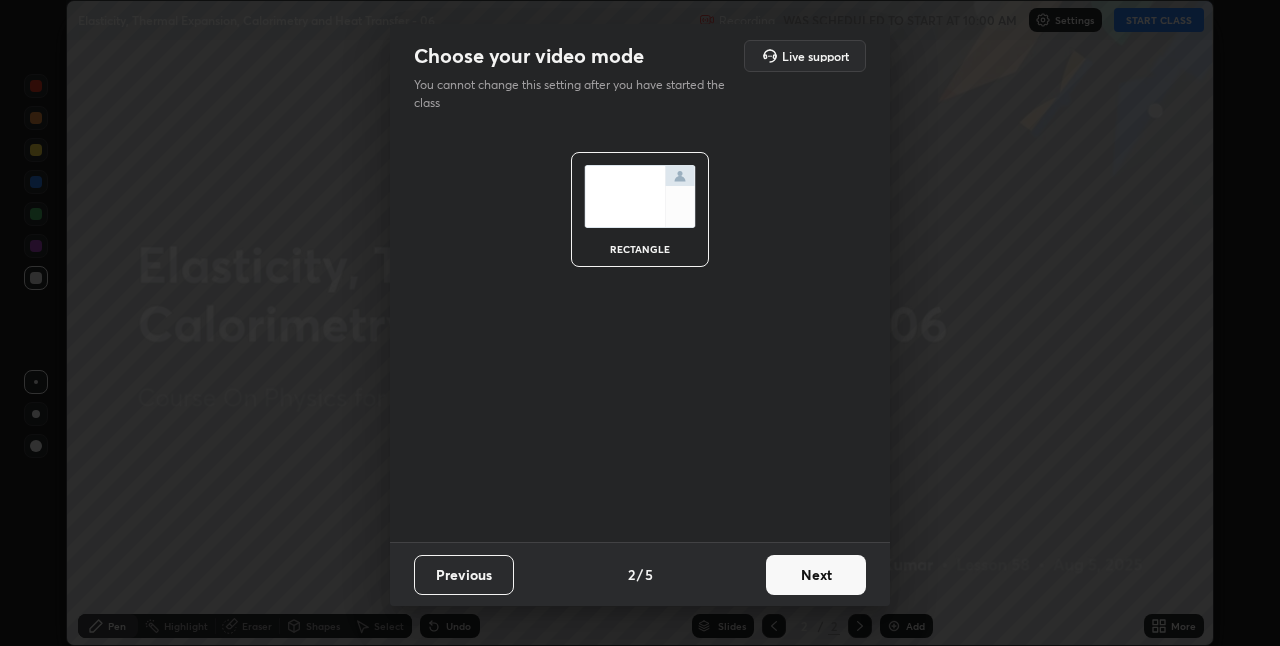scroll, scrollTop: 0, scrollLeft: 0, axis: both 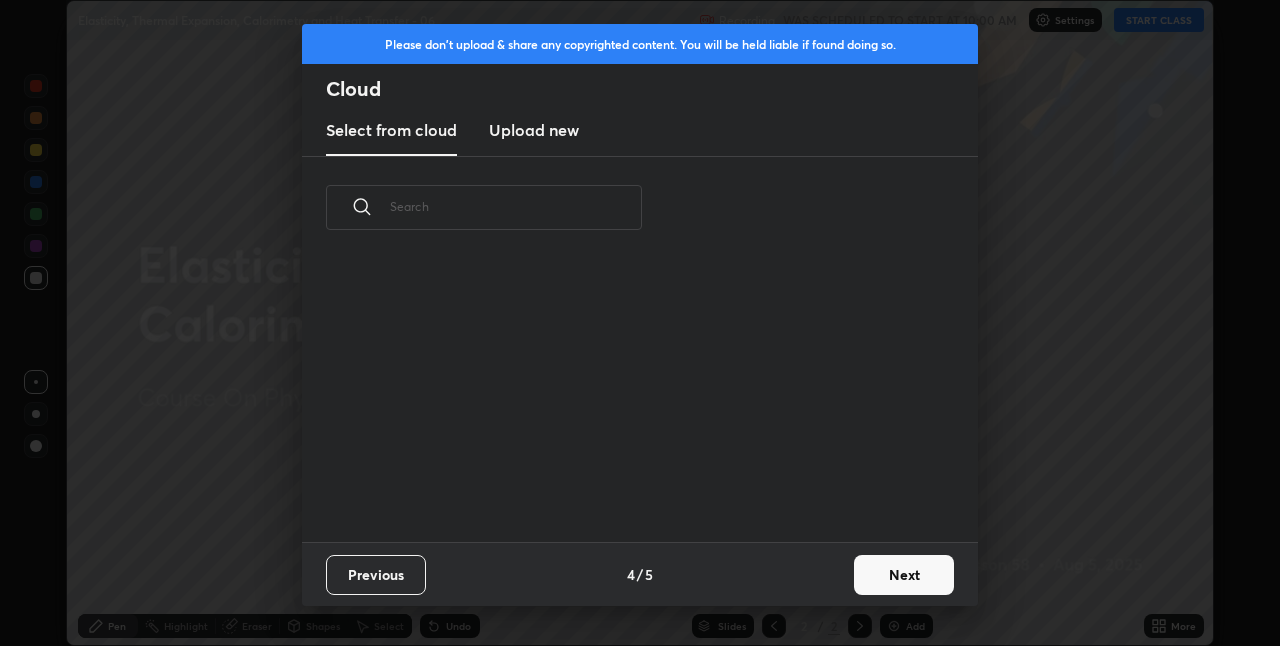 click on "Previous 4 / 5 Next" at bounding box center [640, 574] 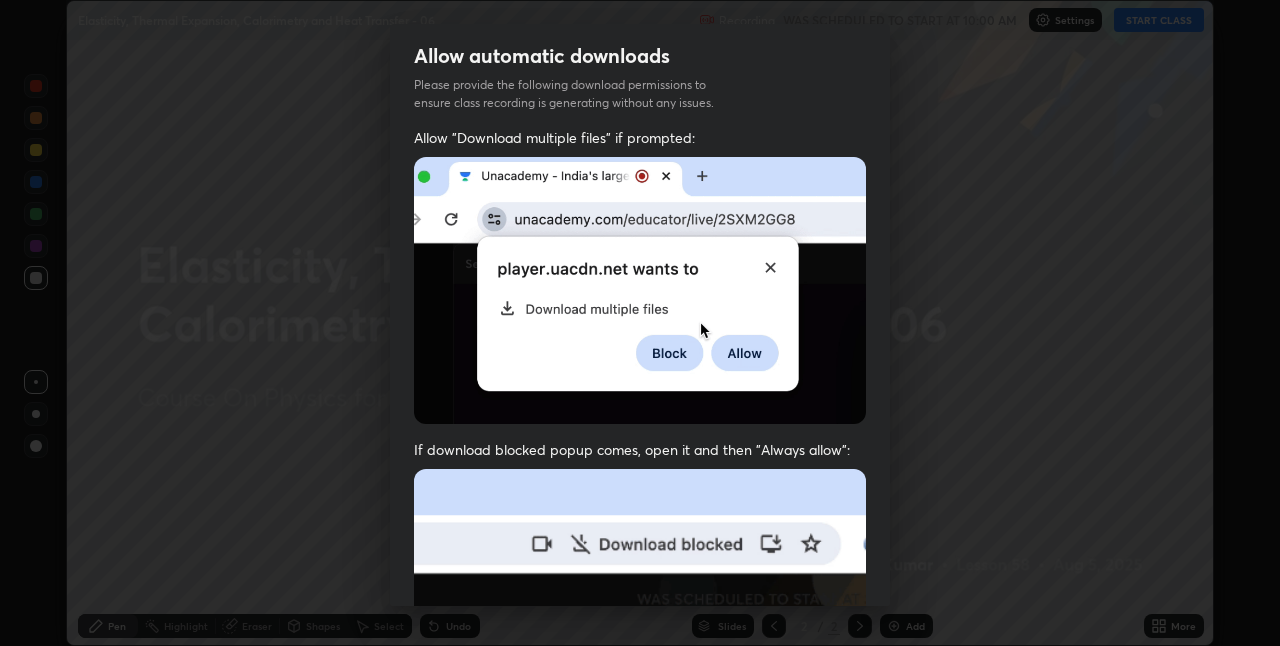 click at bounding box center [640, 687] 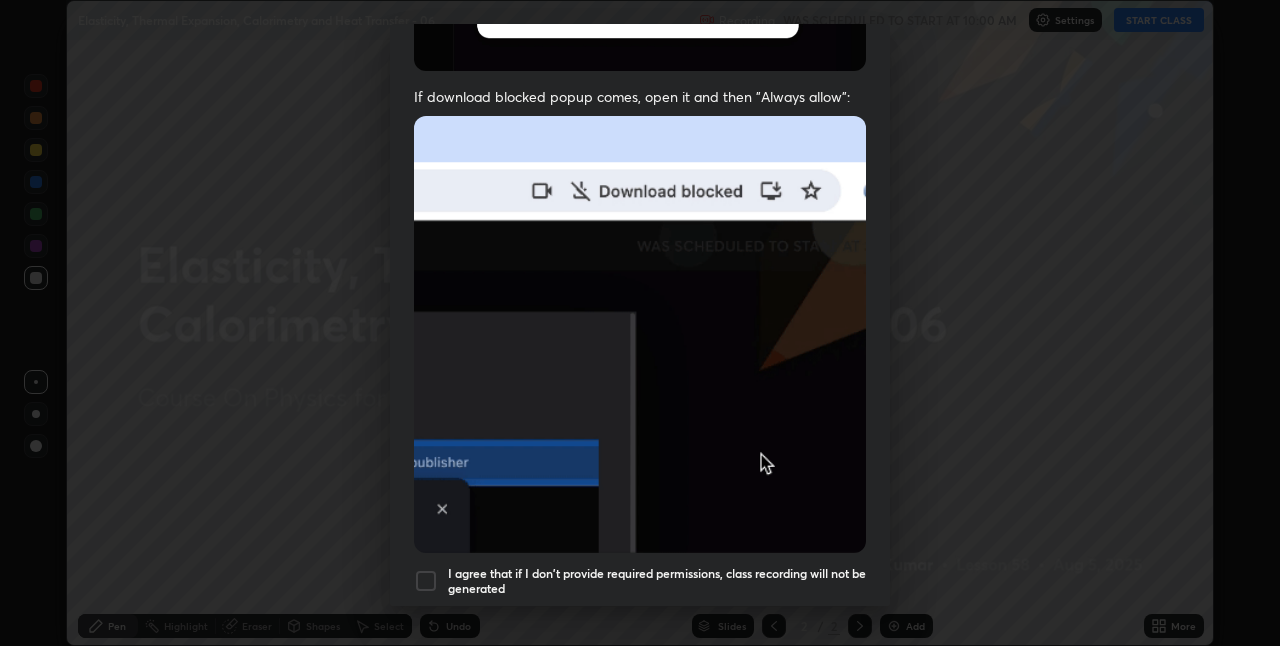scroll, scrollTop: 355, scrollLeft: 0, axis: vertical 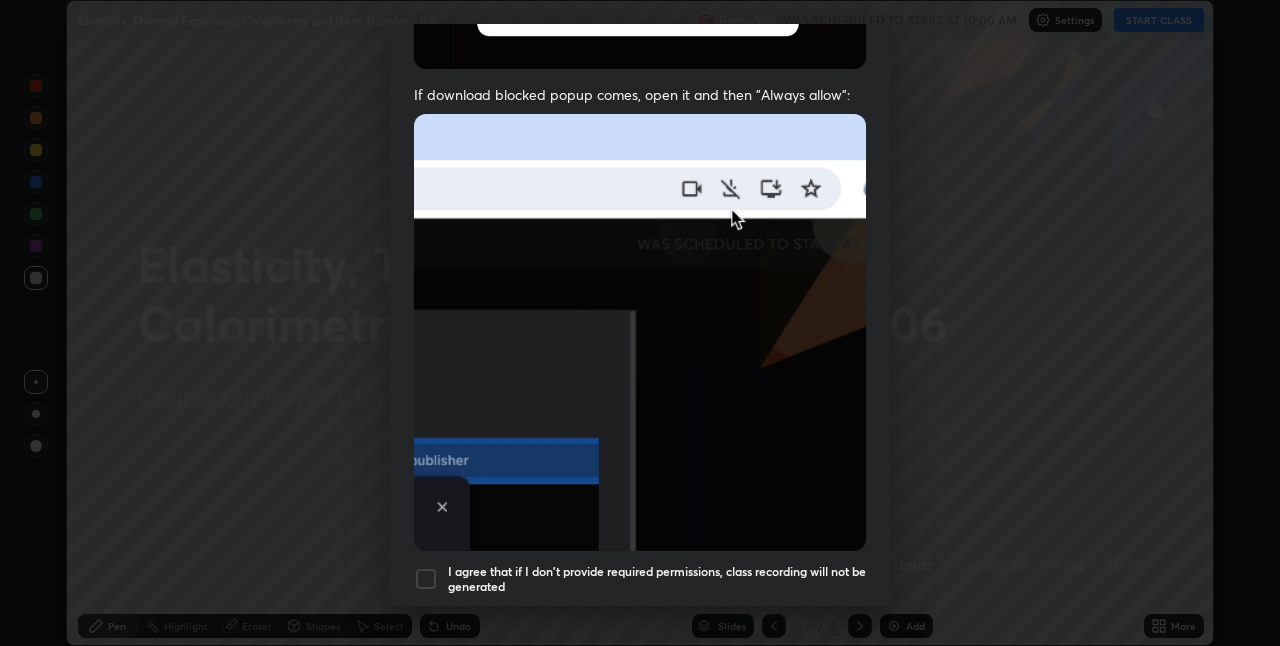 click on "I agree that if I don't provide required permissions, class recording will not be generated" at bounding box center (657, 579) 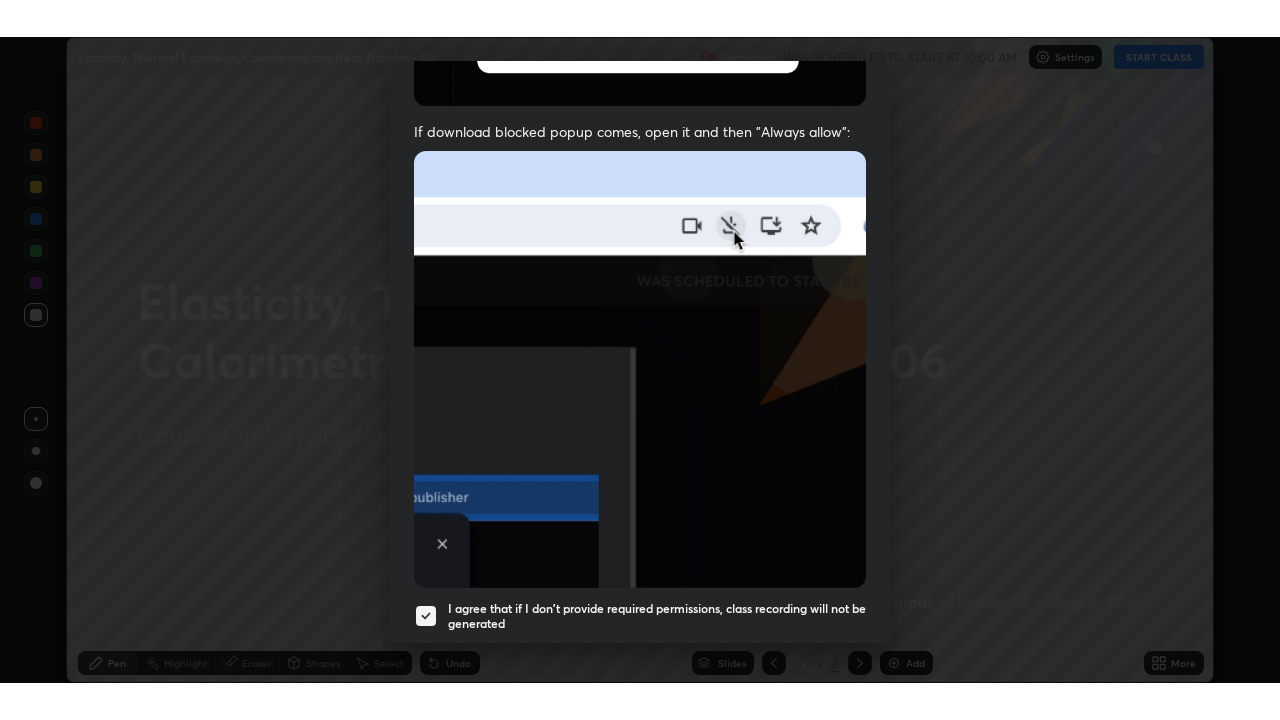 scroll, scrollTop: 418, scrollLeft: 0, axis: vertical 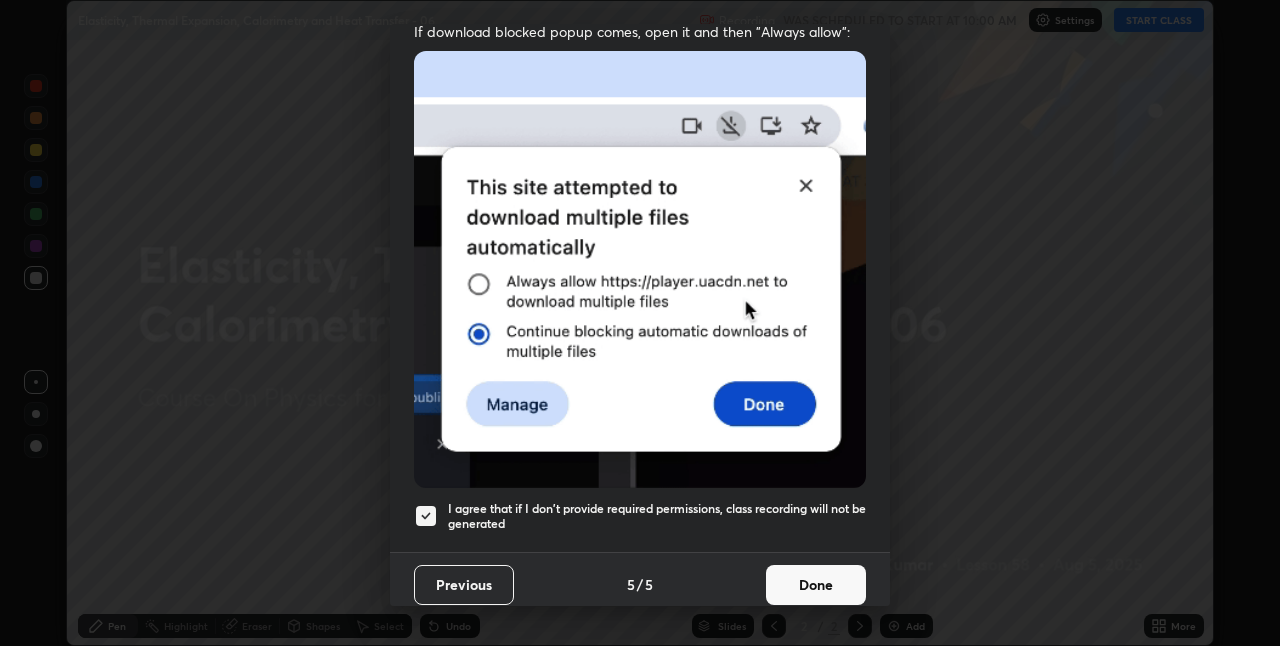 click on "Done" at bounding box center [816, 585] 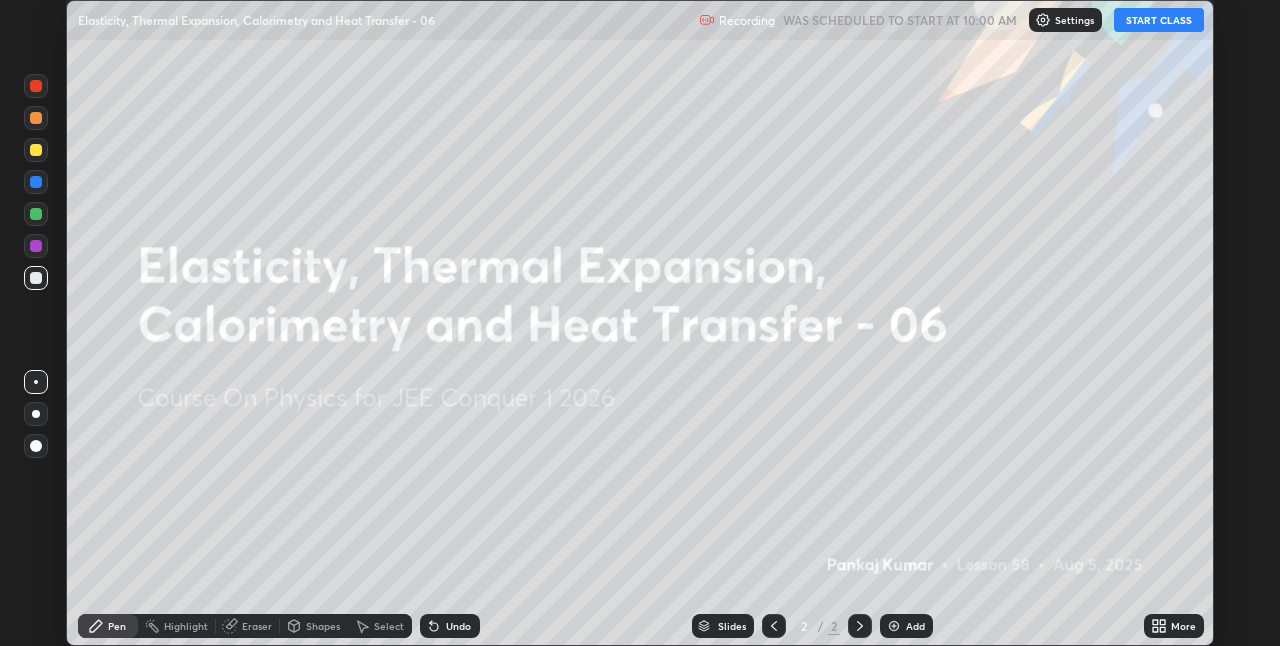 click on "Add" at bounding box center [915, 626] 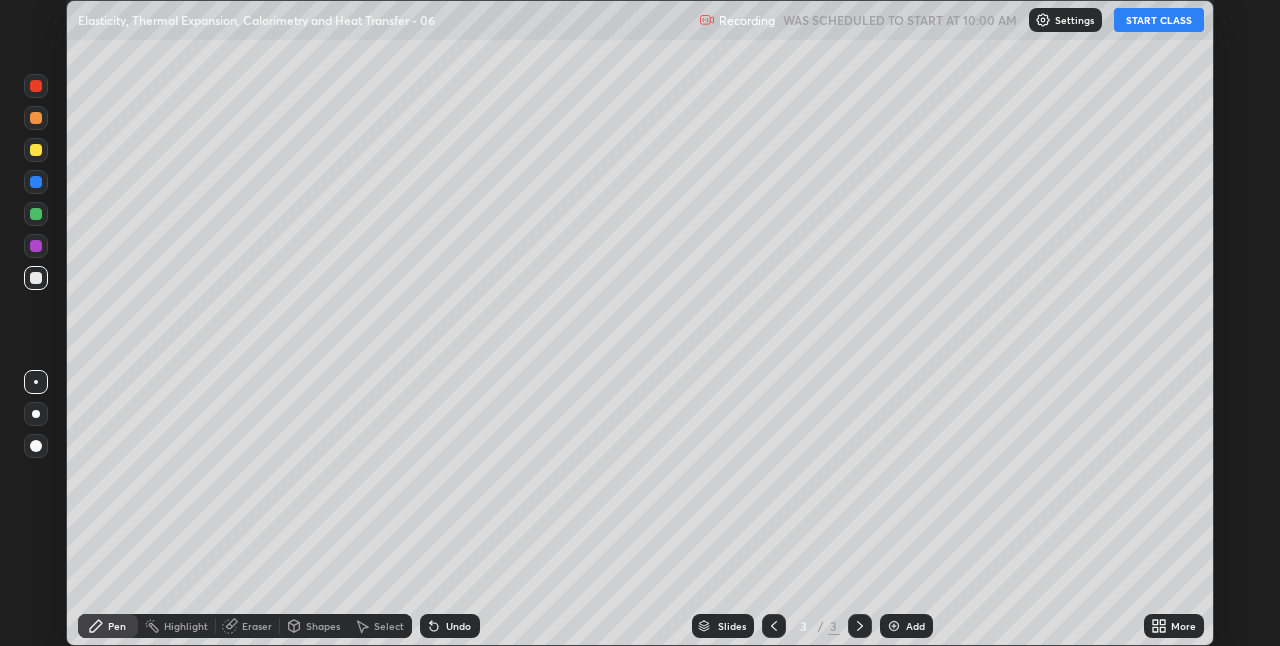 click on "More" at bounding box center [1174, 626] 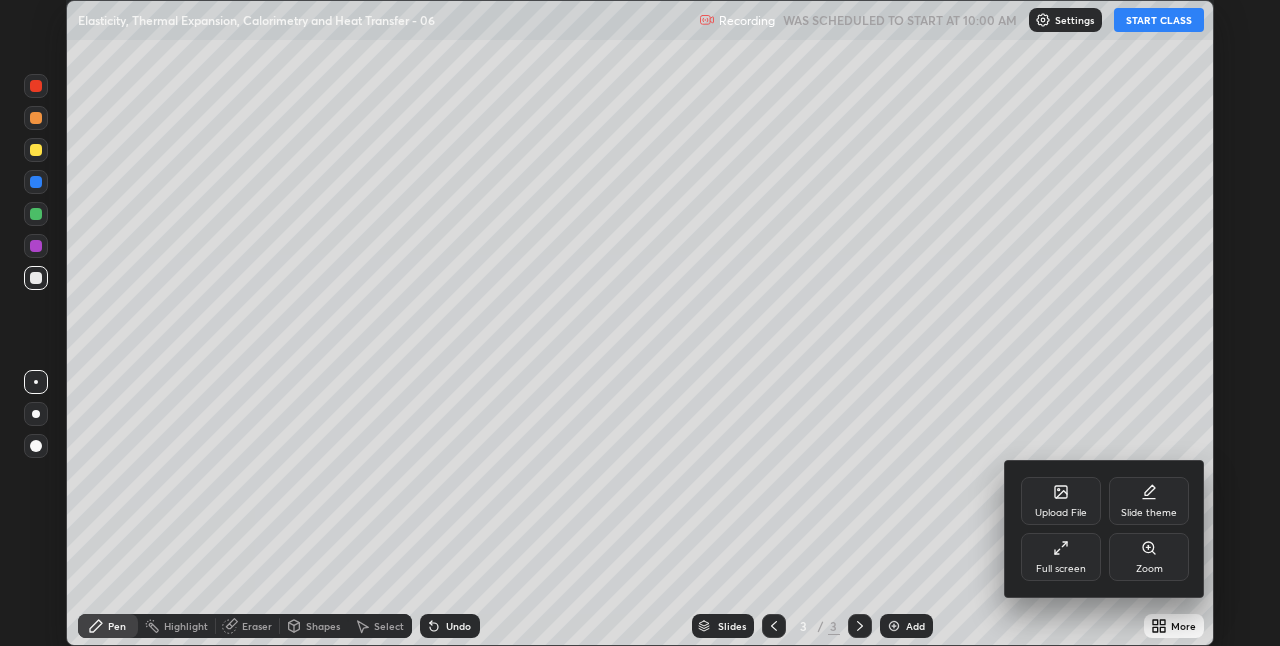click 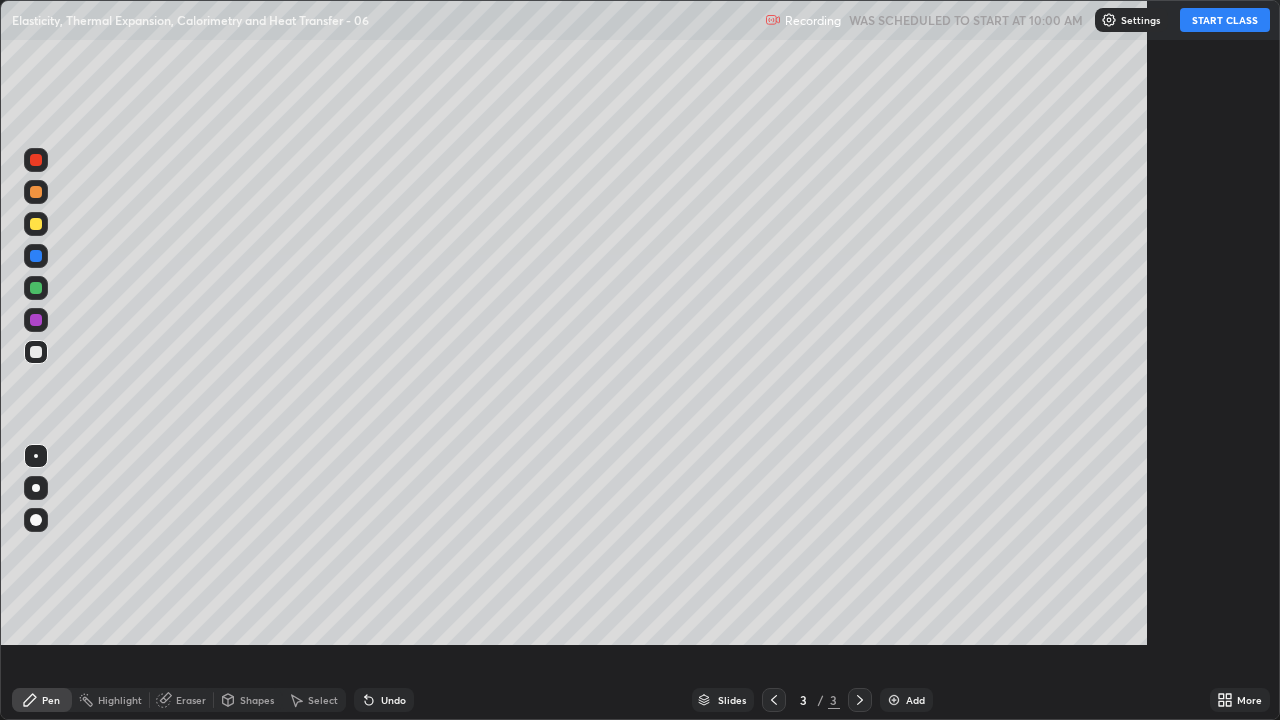scroll, scrollTop: 99280, scrollLeft: 98720, axis: both 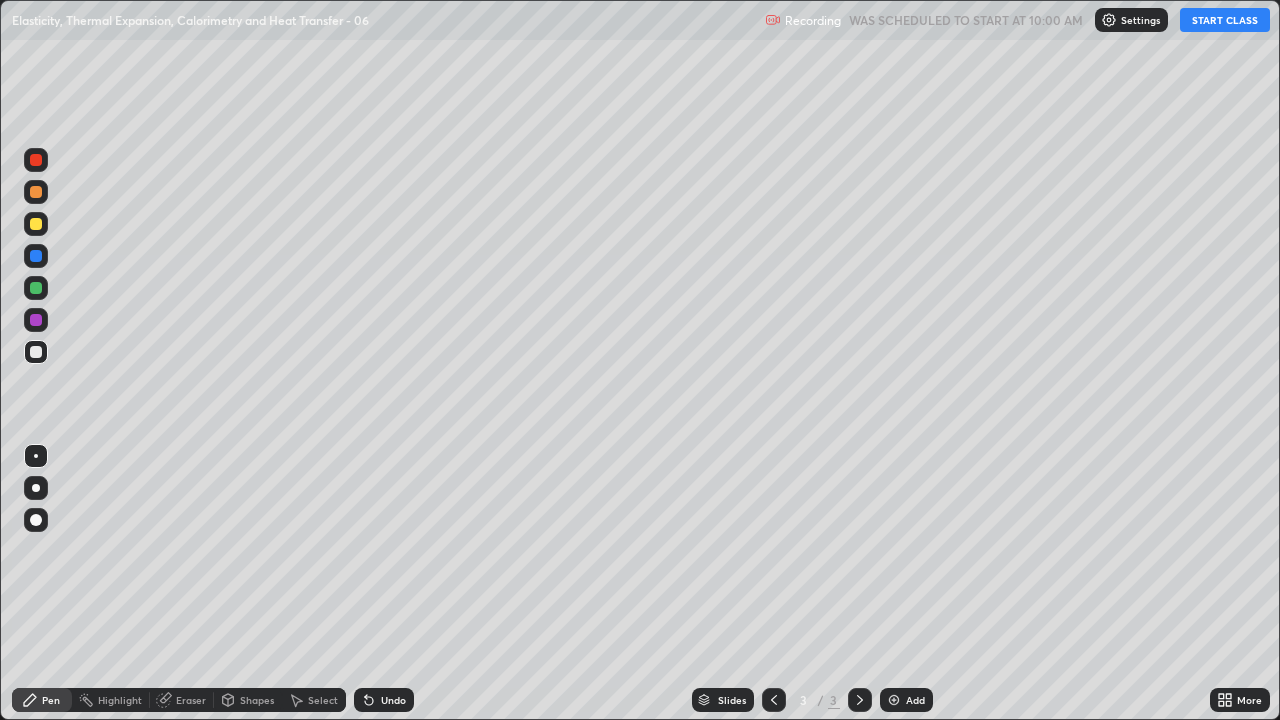 click on "START CLASS" at bounding box center (1225, 20) 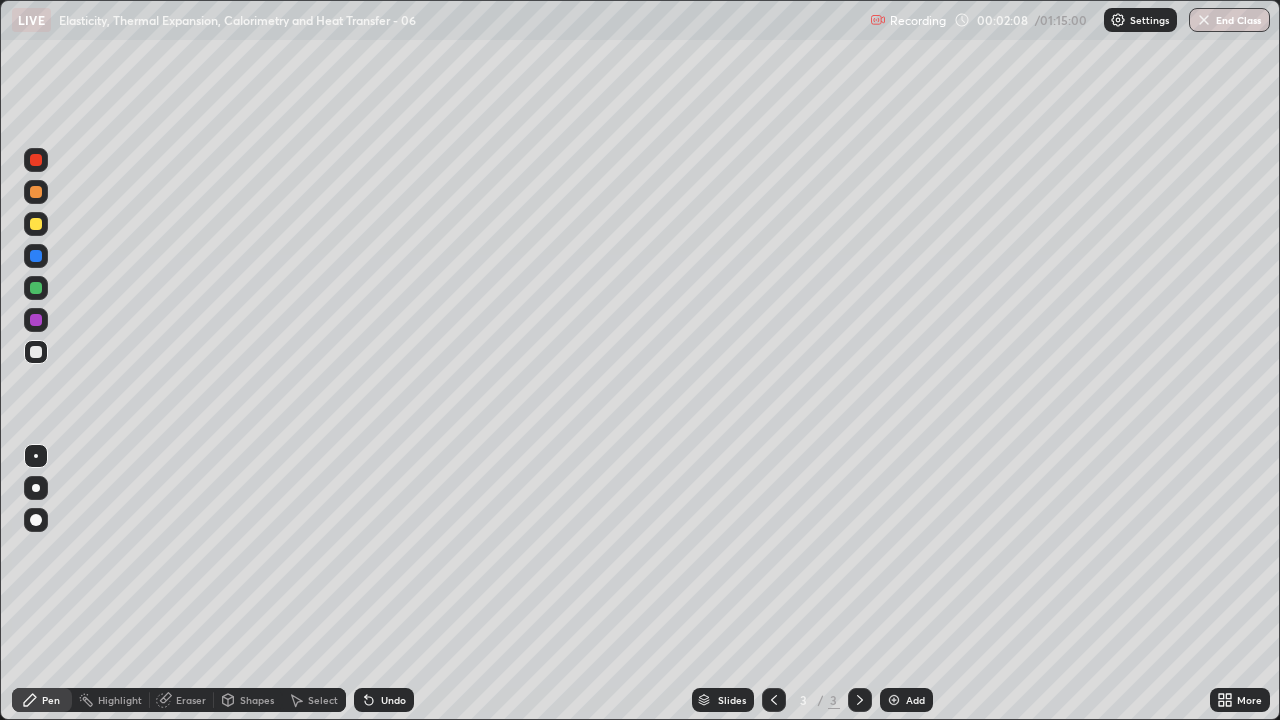 click on "Undo" at bounding box center (393, 700) 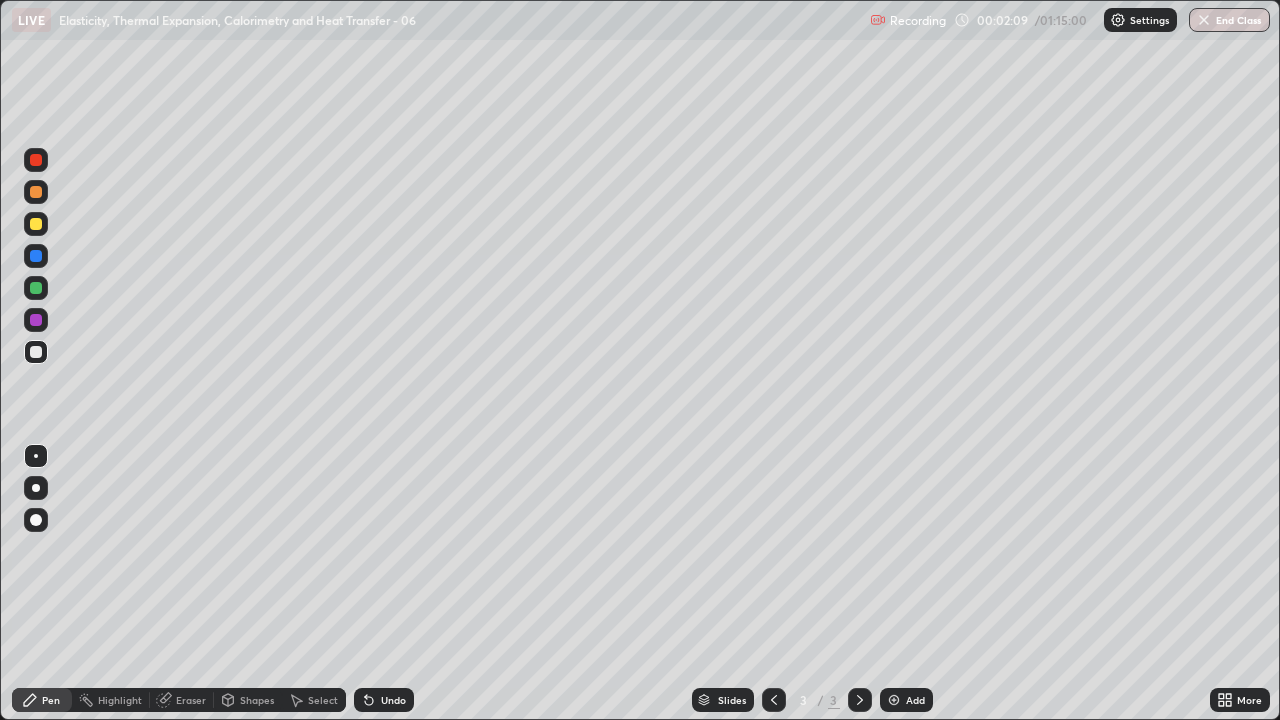 click on "Undo" at bounding box center (393, 700) 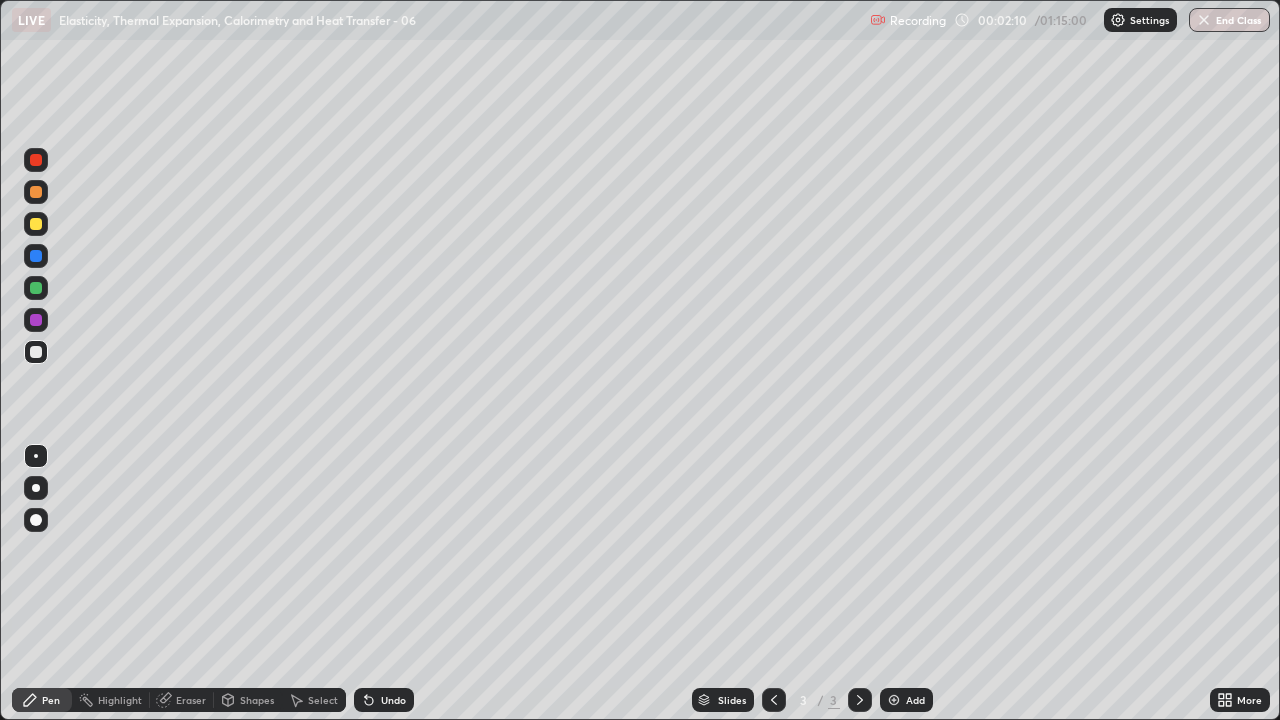 click on "Pen" at bounding box center (51, 700) 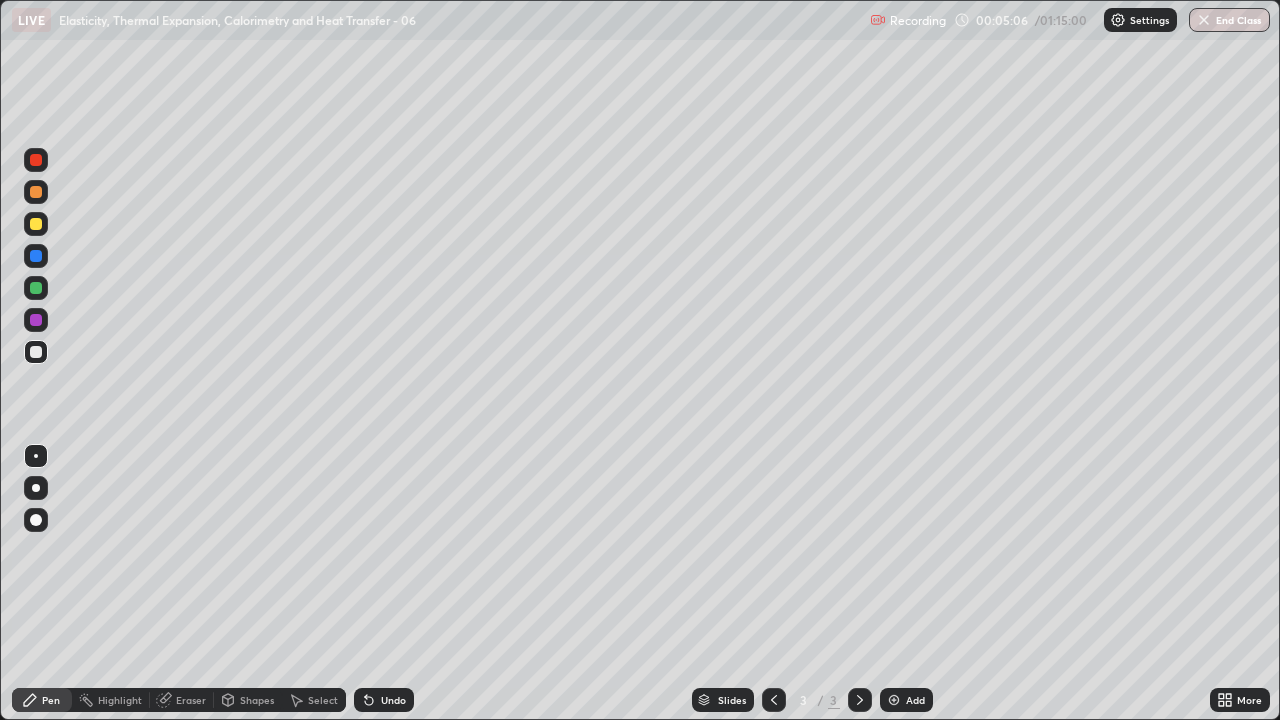 click at bounding box center (36, 224) 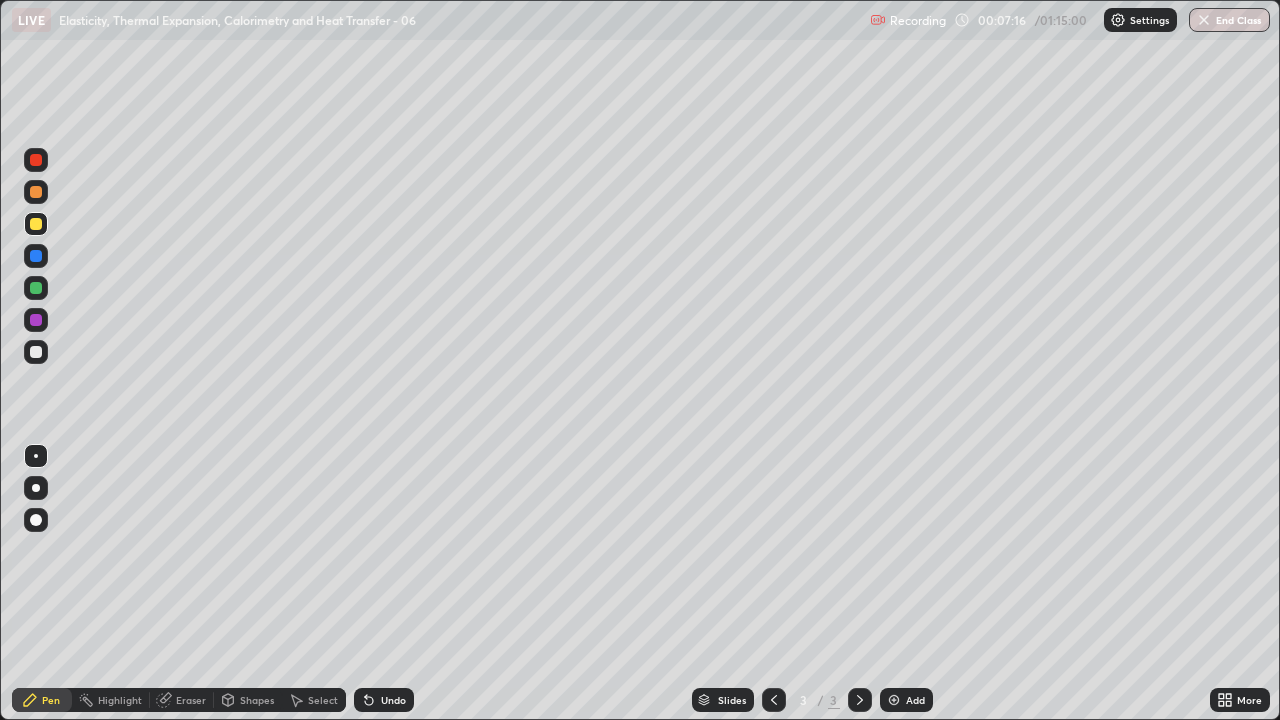 click on "Add" at bounding box center [915, 700] 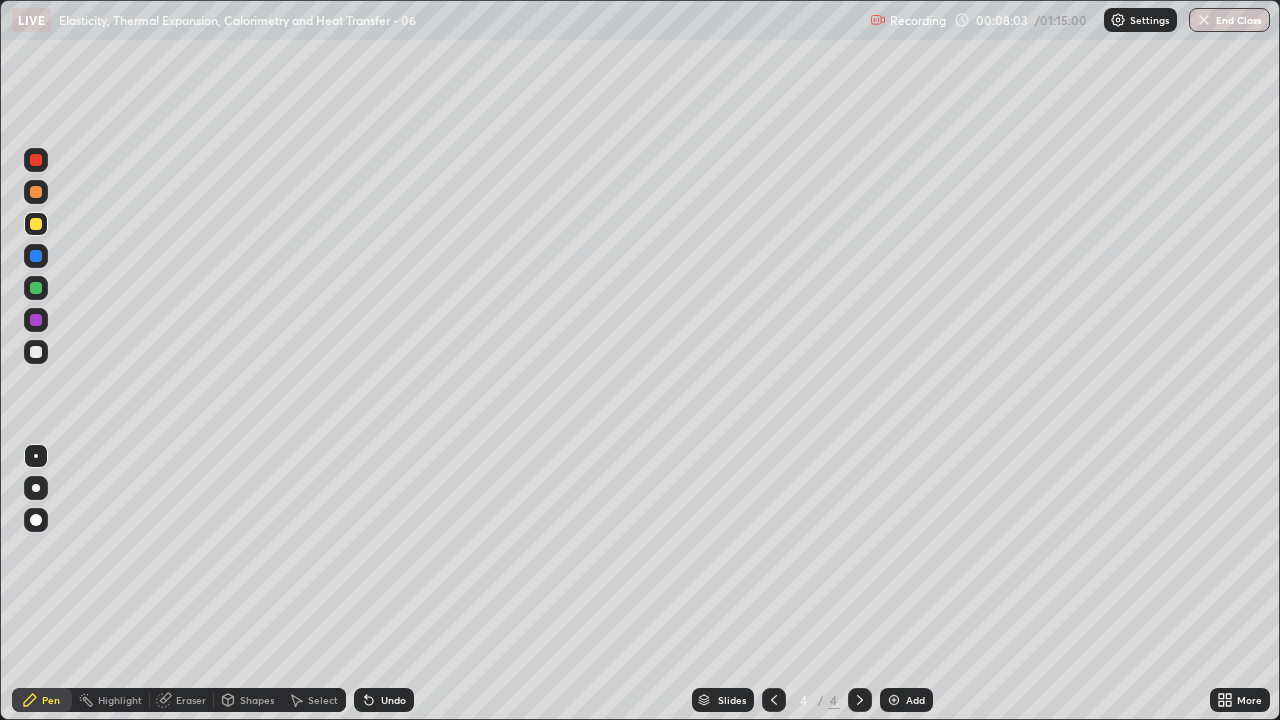 click on "Eraser" at bounding box center [182, 700] 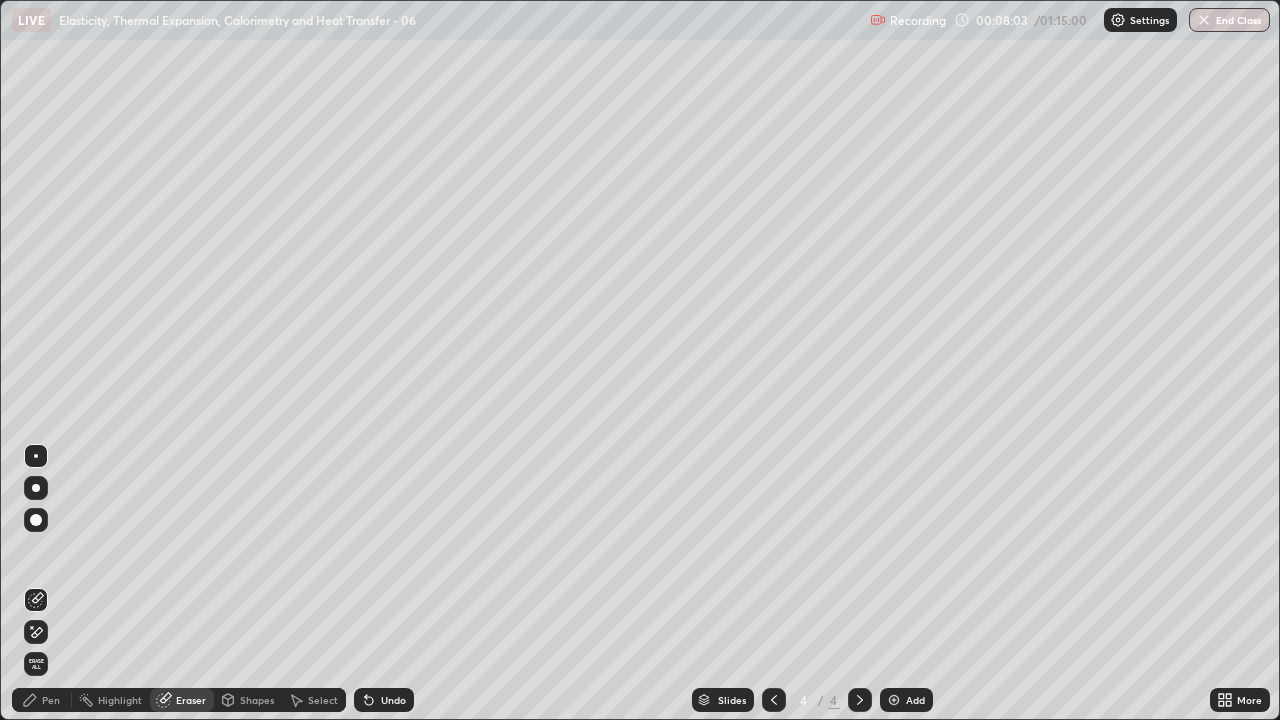 click at bounding box center (36, 632) 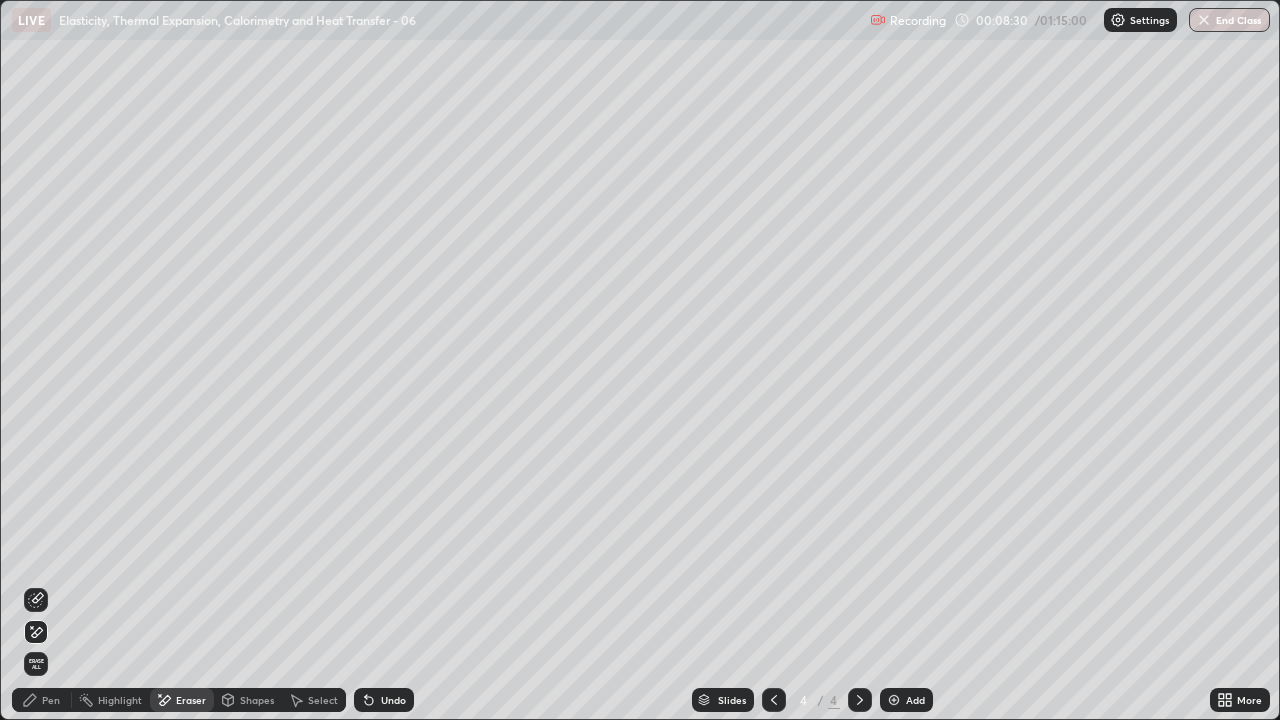 click on "Pen" at bounding box center (51, 700) 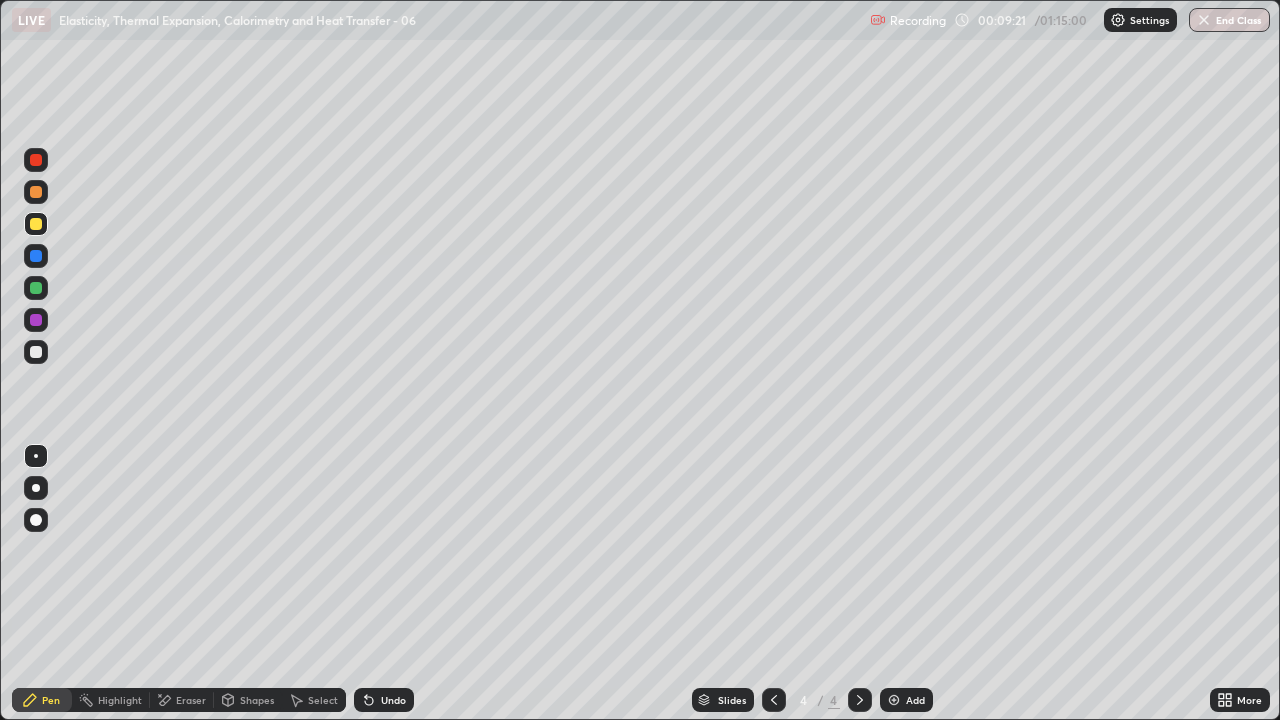 click on "Shapes" at bounding box center (257, 700) 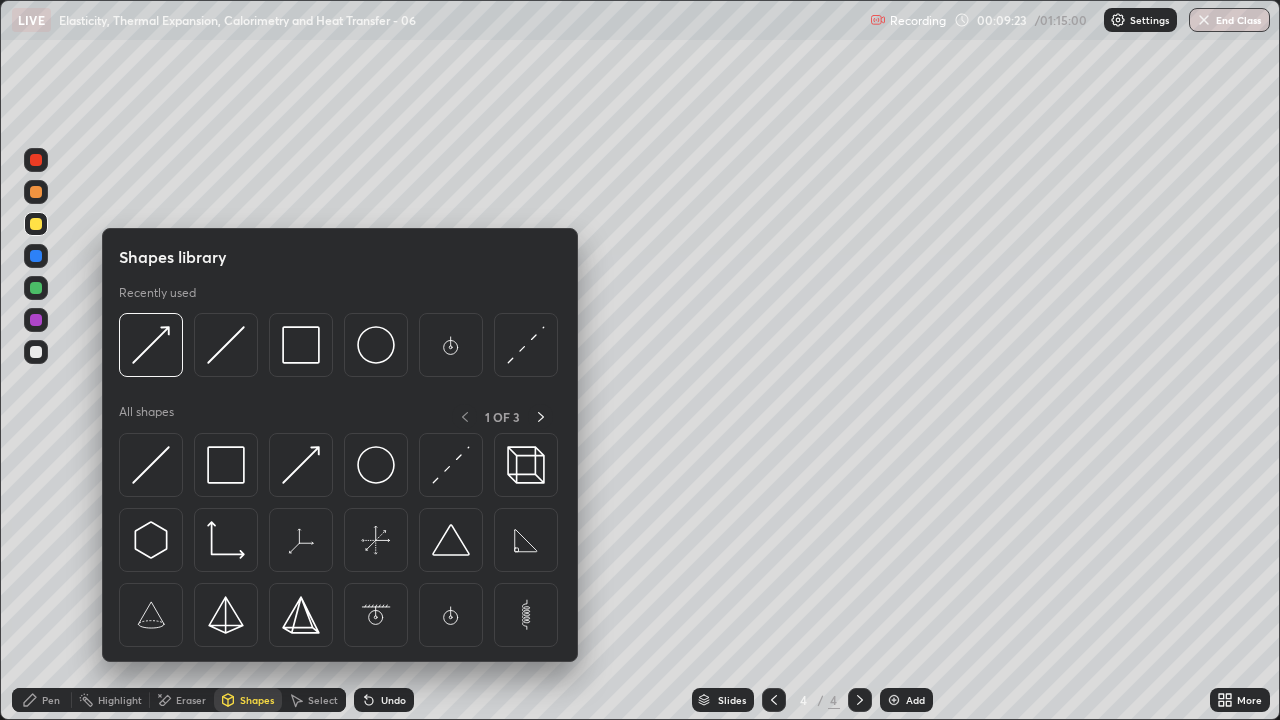click on "Pen" at bounding box center [42, 700] 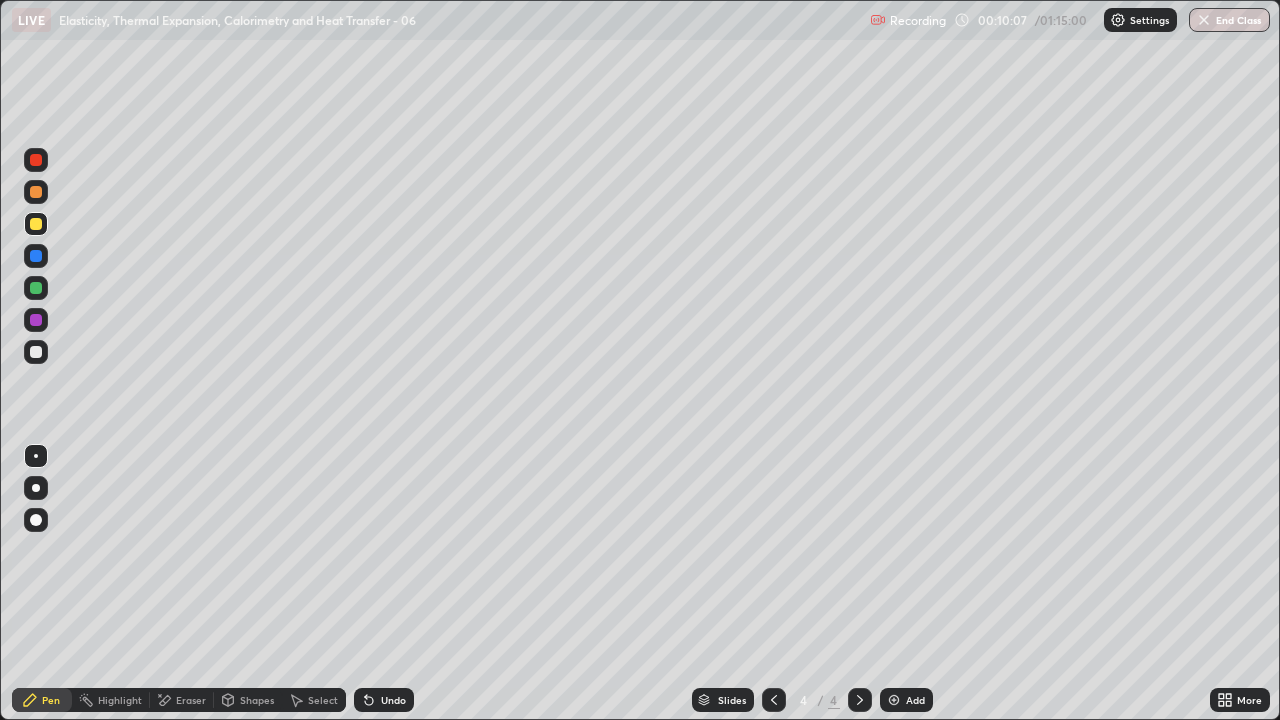 click on "Shapes" at bounding box center [257, 700] 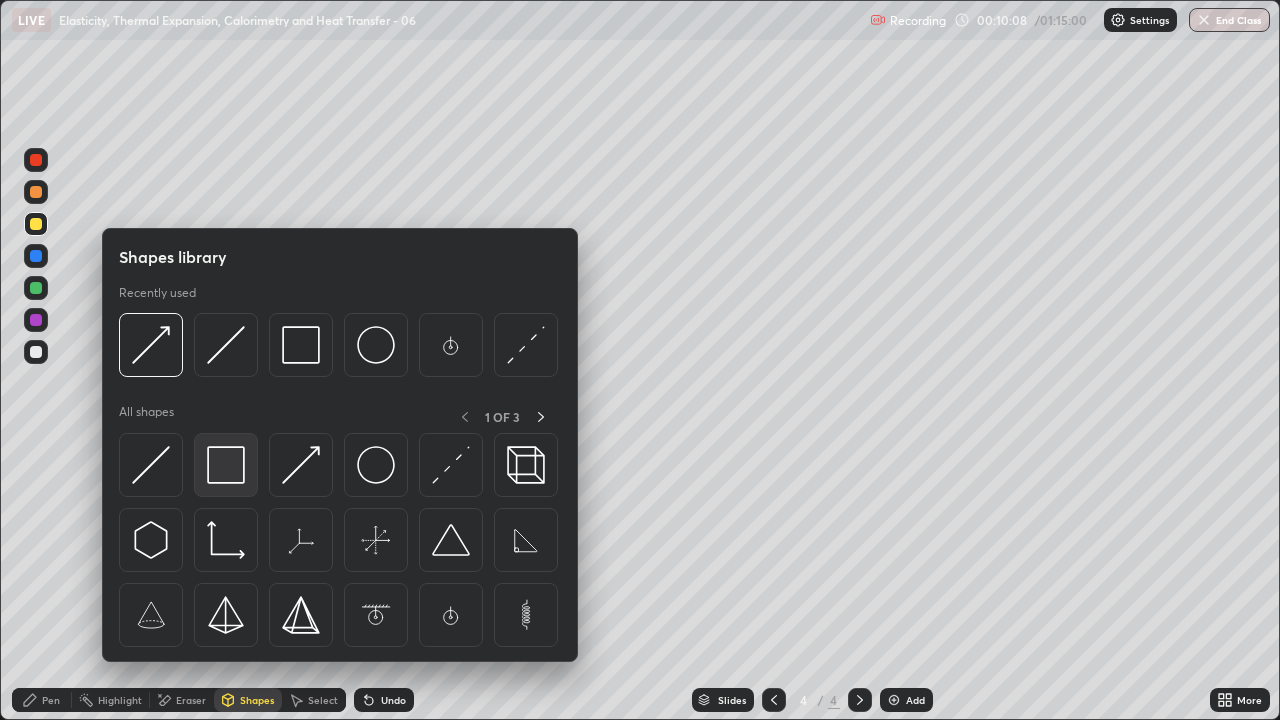 click at bounding box center (226, 465) 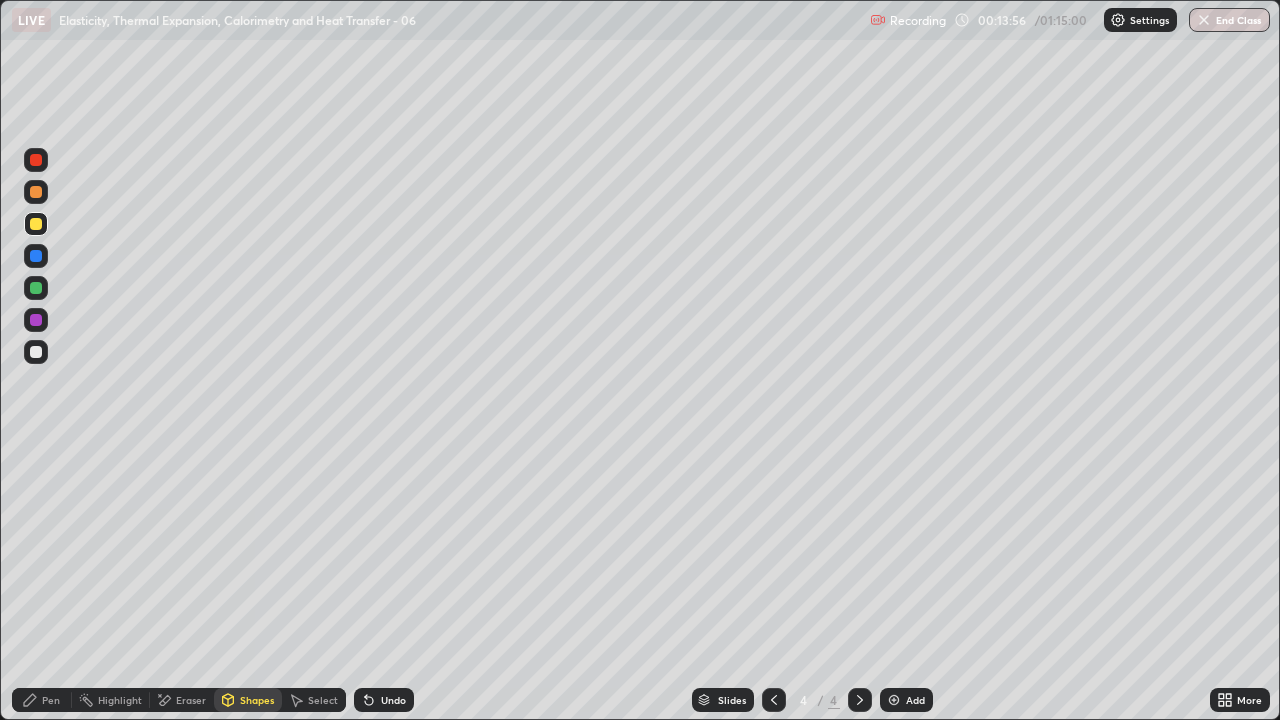 click at bounding box center [894, 700] 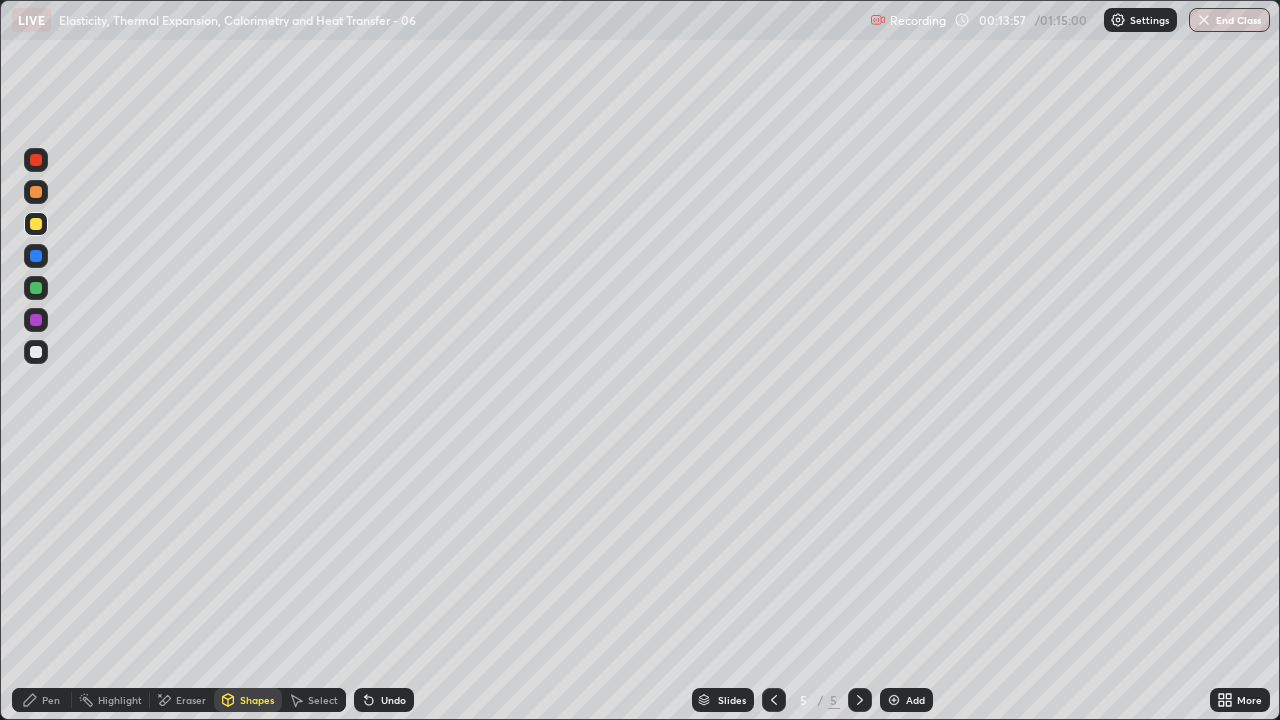 click on "Pen" at bounding box center [51, 700] 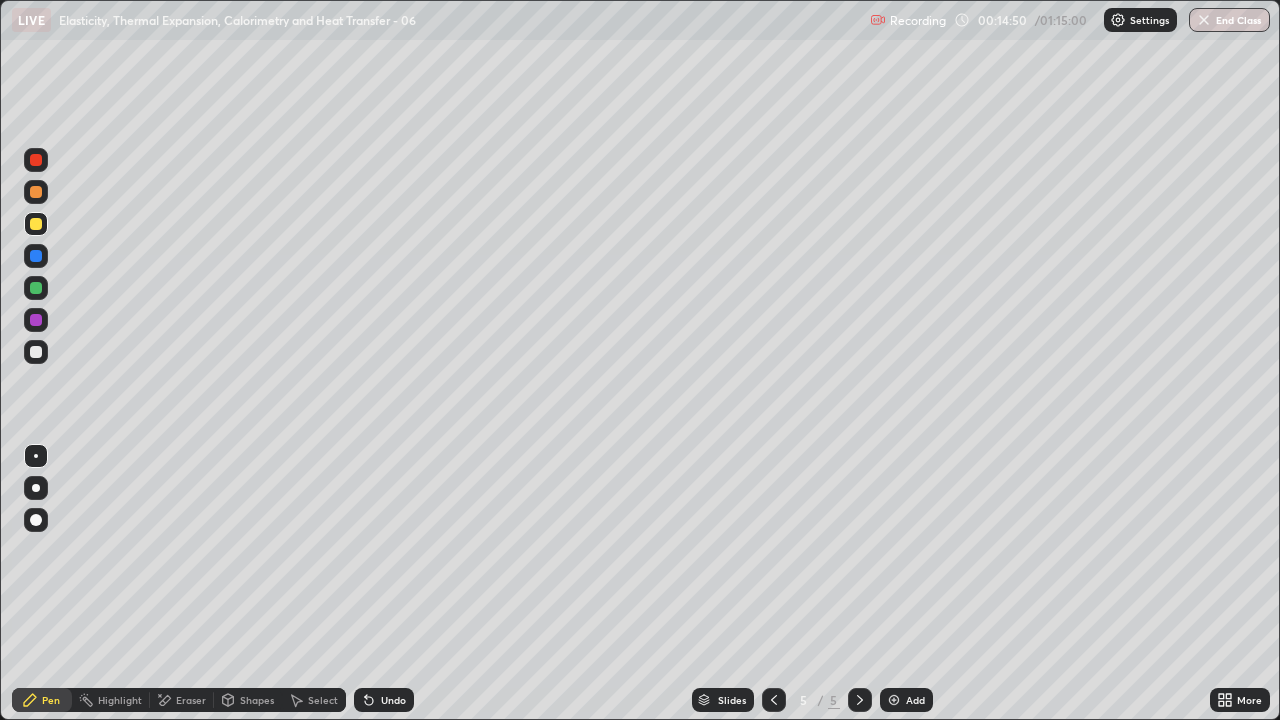click on "Shapes" at bounding box center [257, 700] 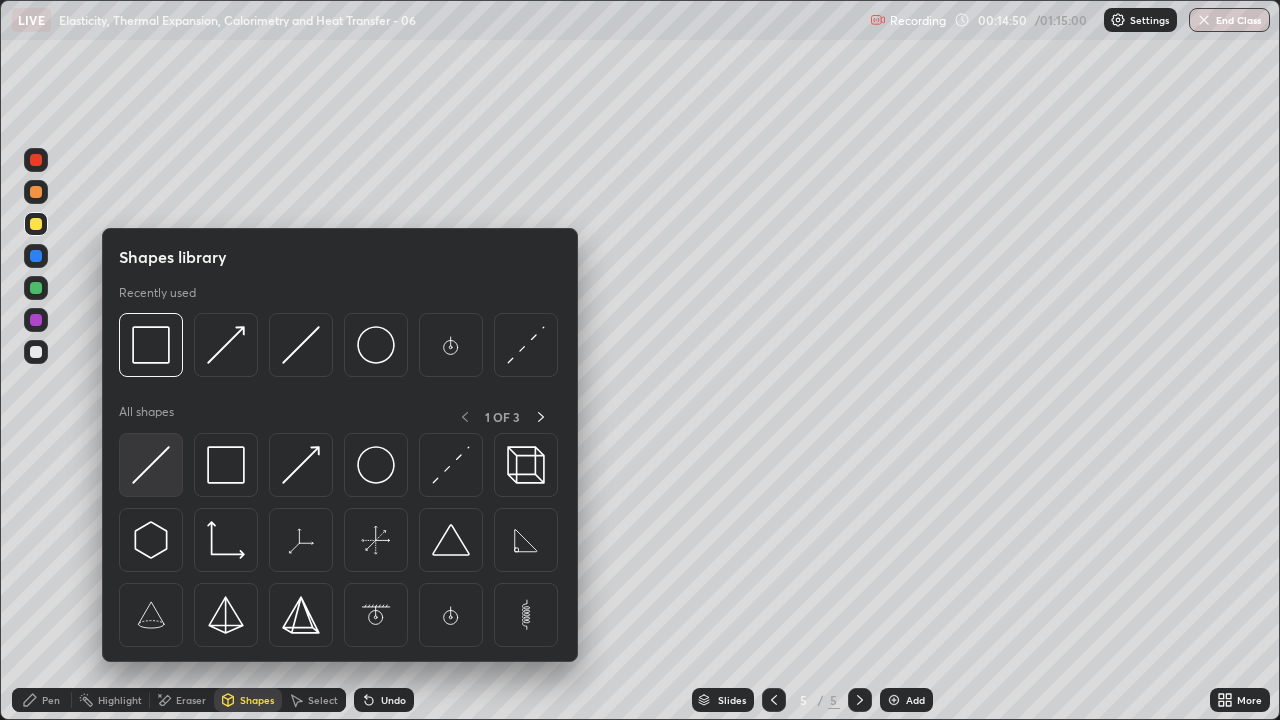 click at bounding box center (151, 465) 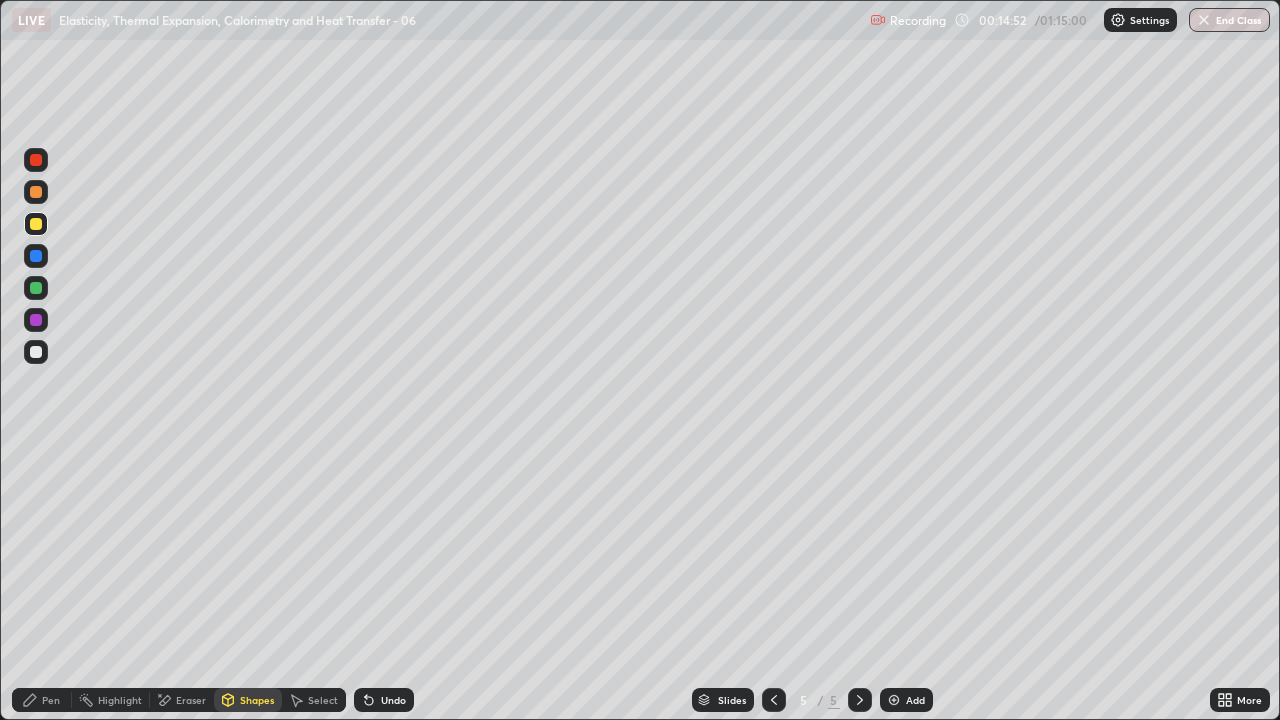 click on "Pen" at bounding box center [42, 700] 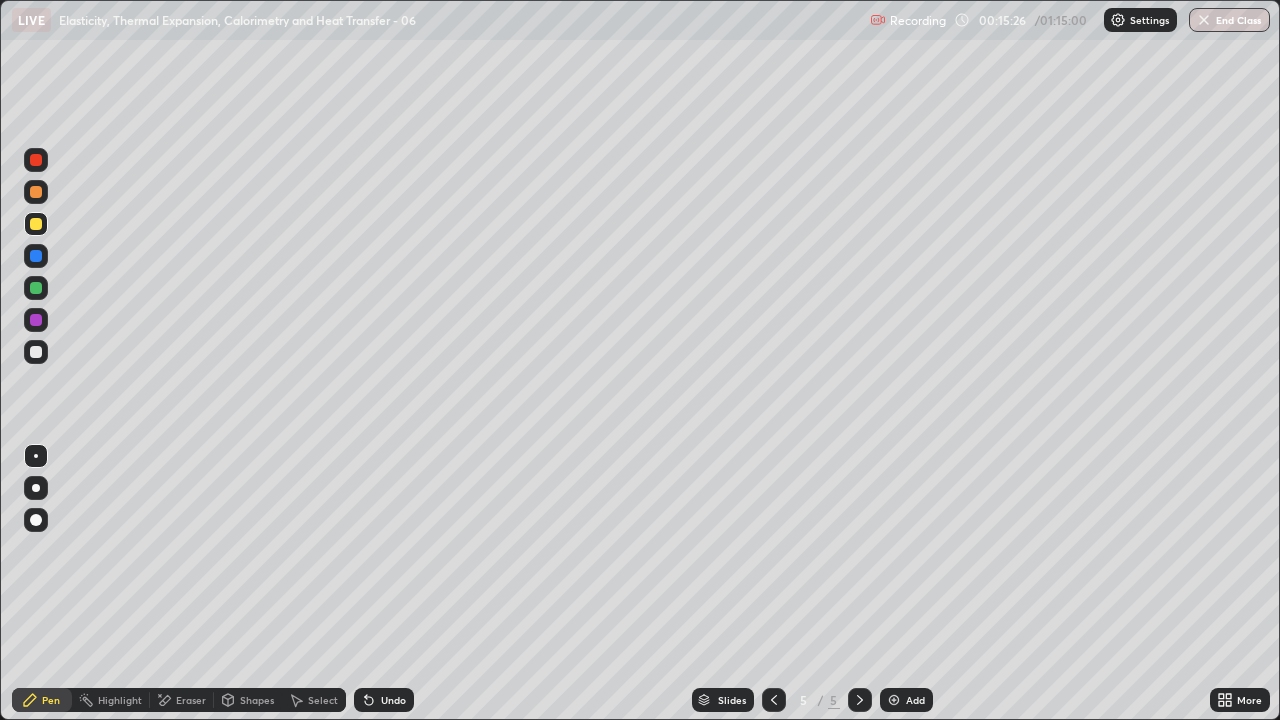 click on "Shapes" at bounding box center [257, 700] 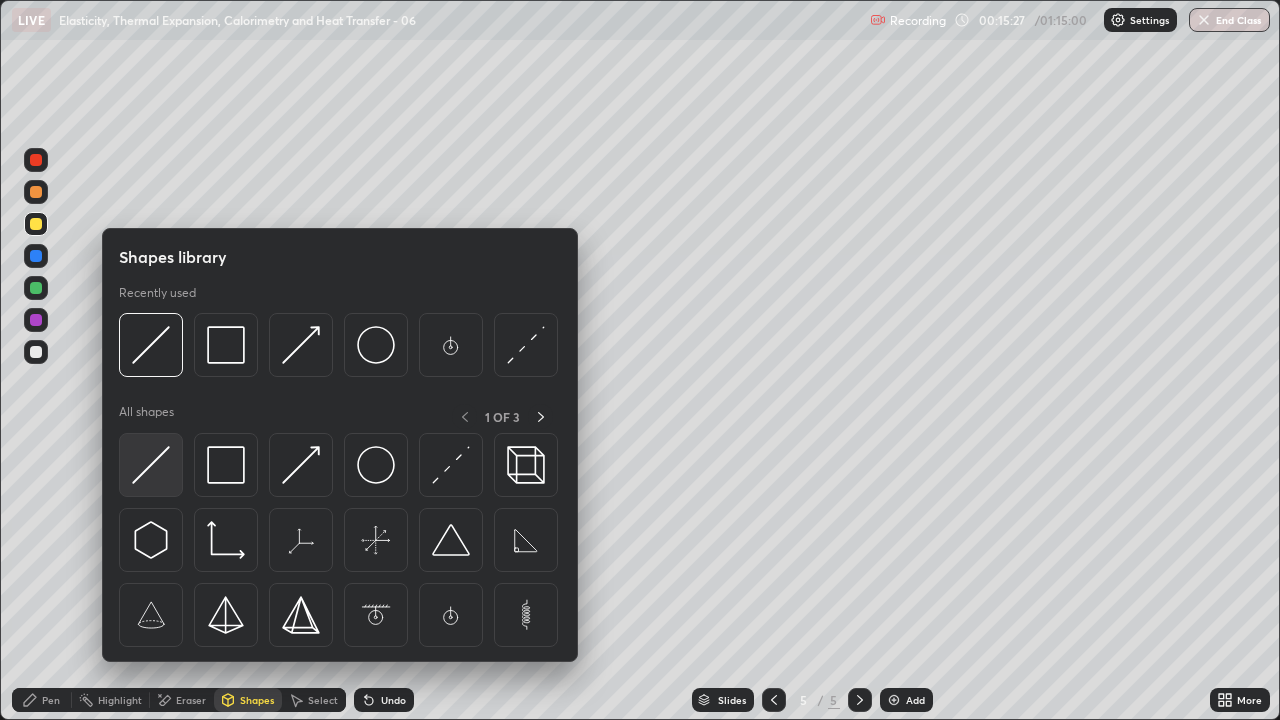click at bounding box center [151, 465] 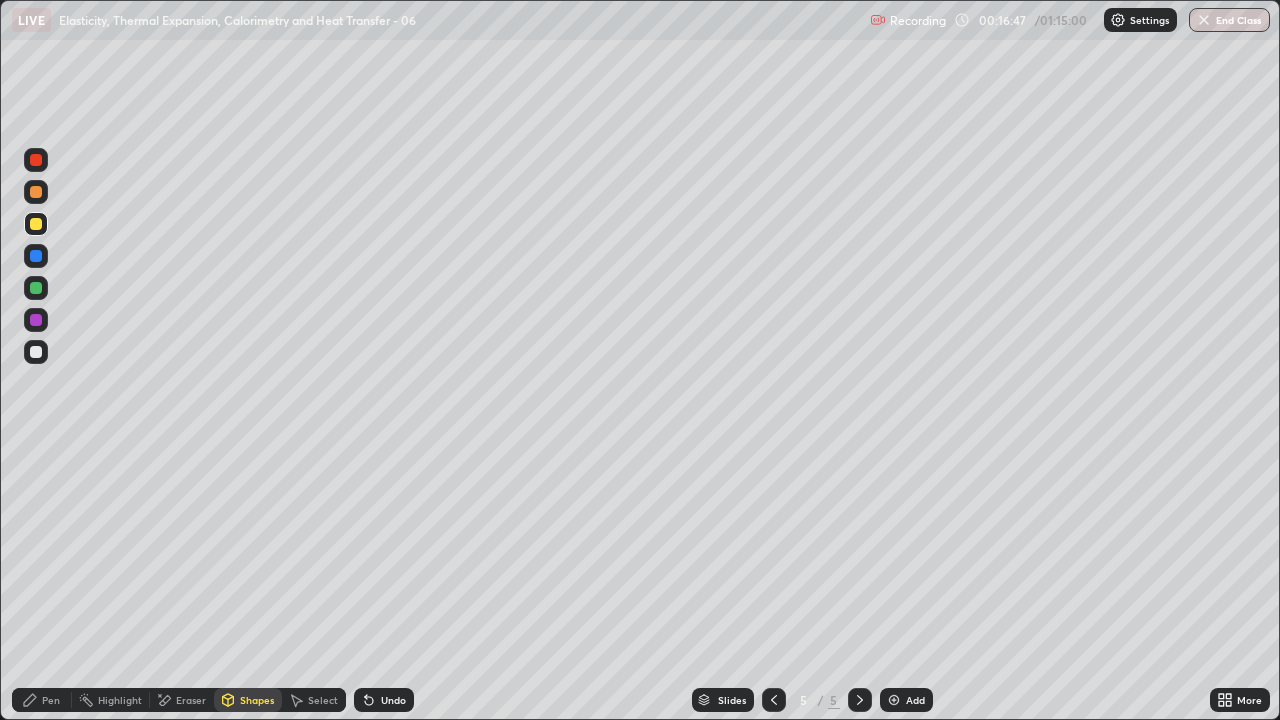 click at bounding box center [894, 700] 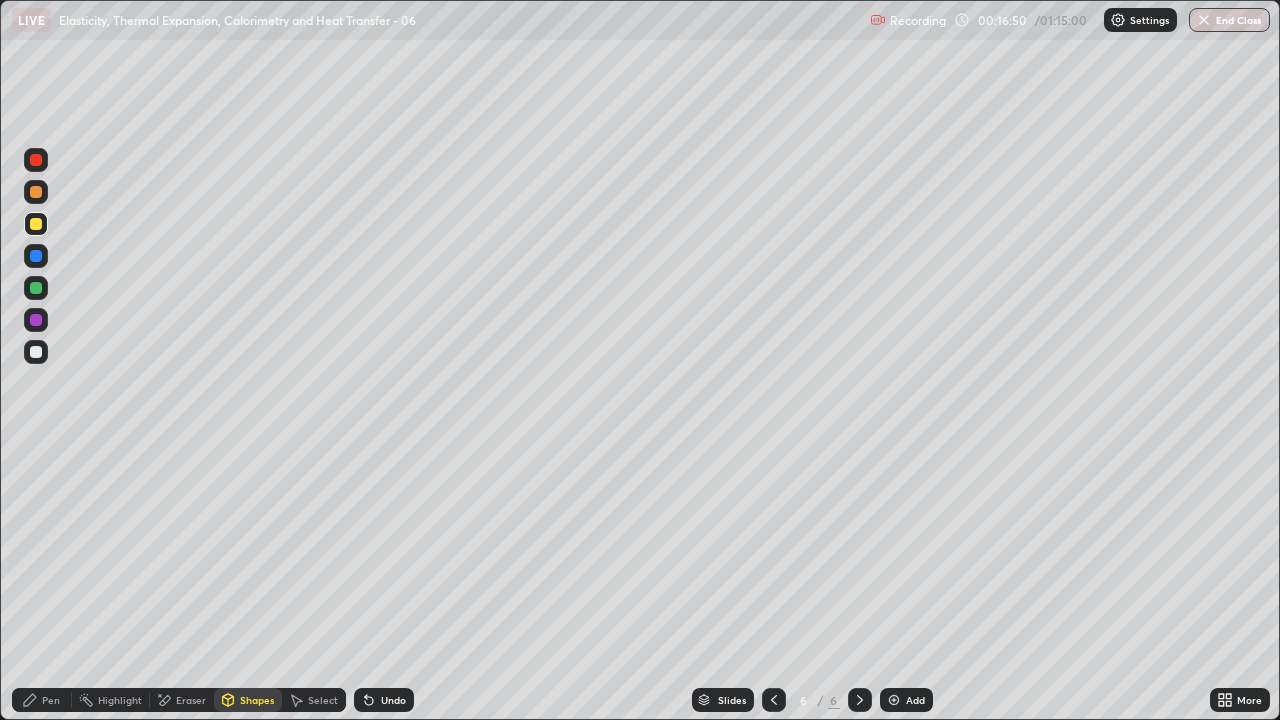 click on "Pen" at bounding box center [51, 700] 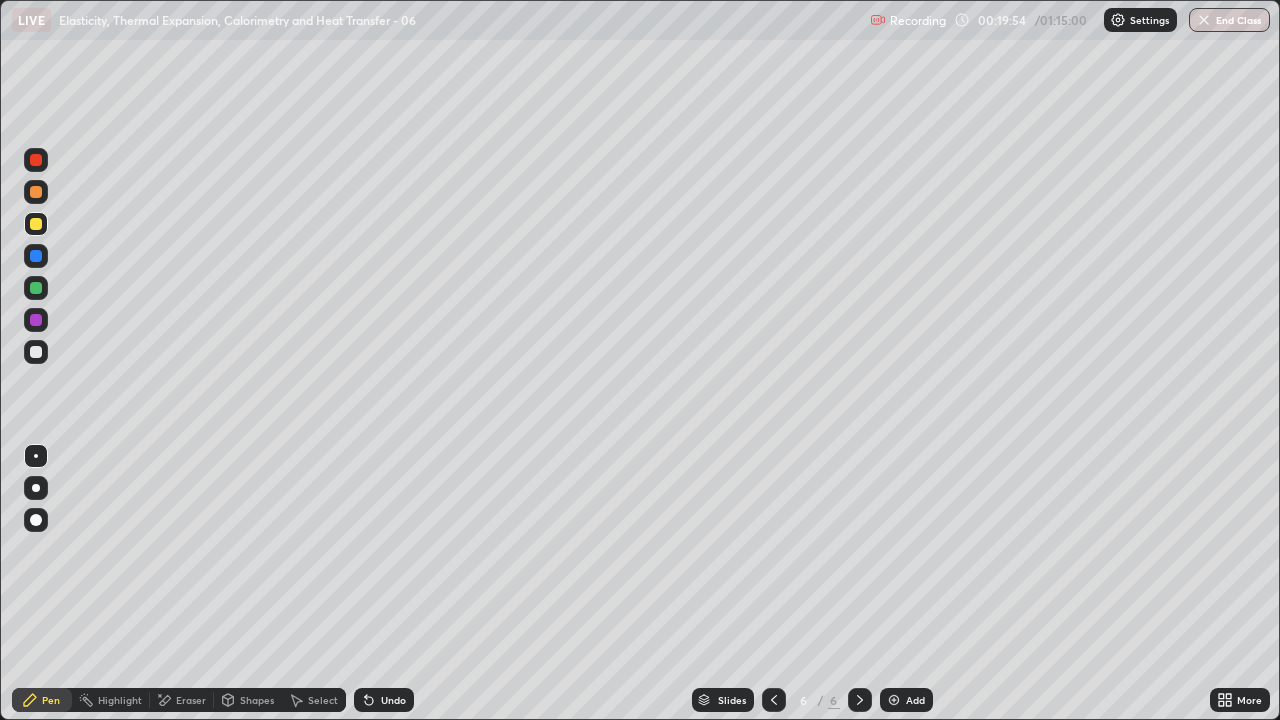 click at bounding box center (36, 288) 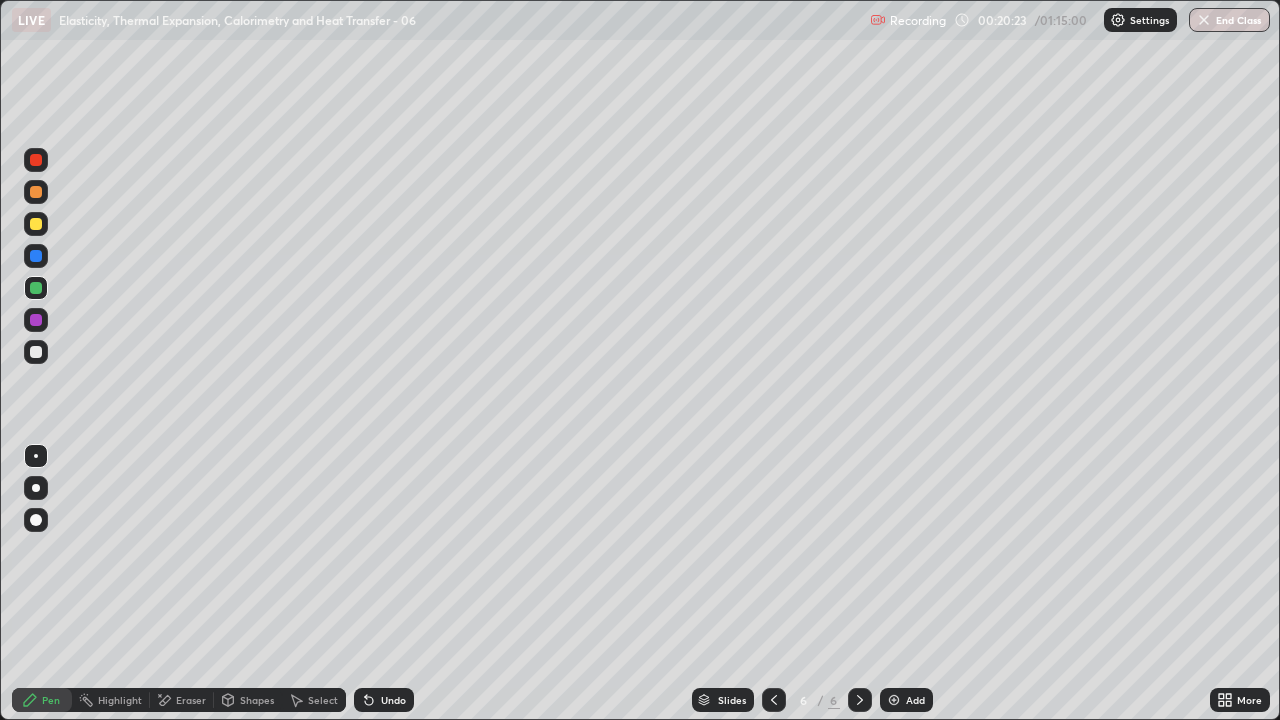 click on "Undo" at bounding box center [393, 700] 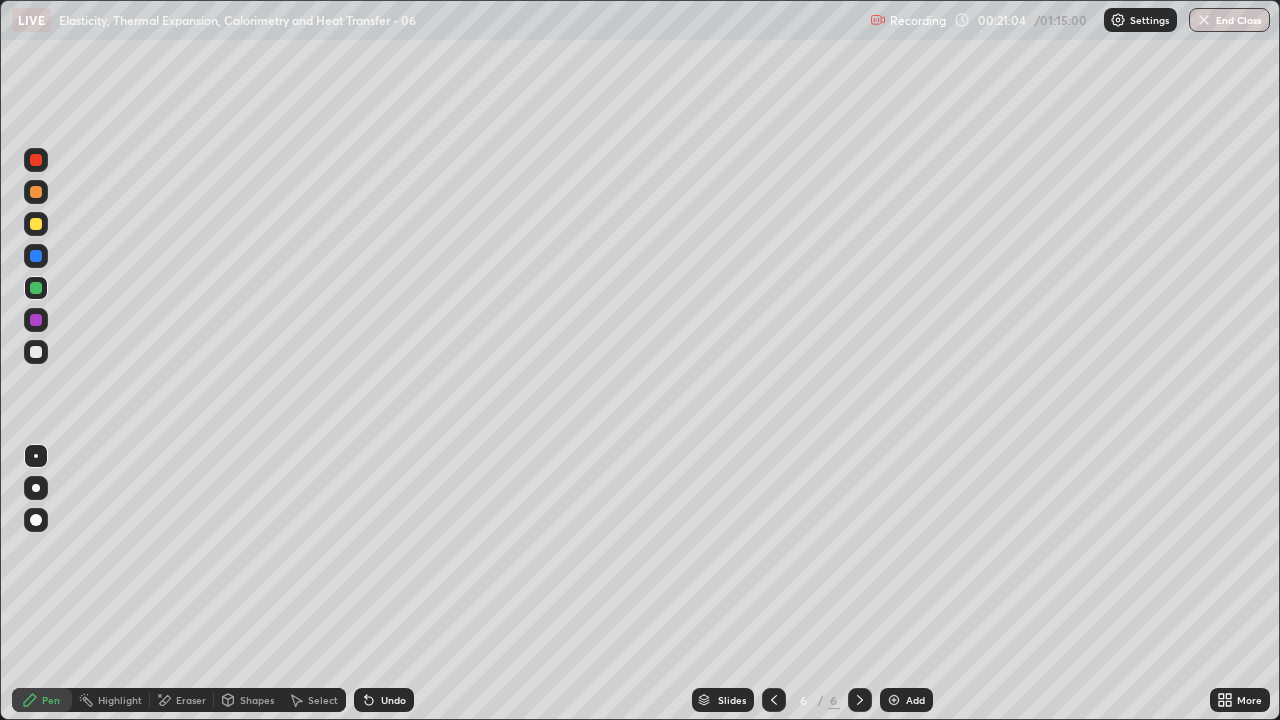 click on "Shapes" at bounding box center [257, 700] 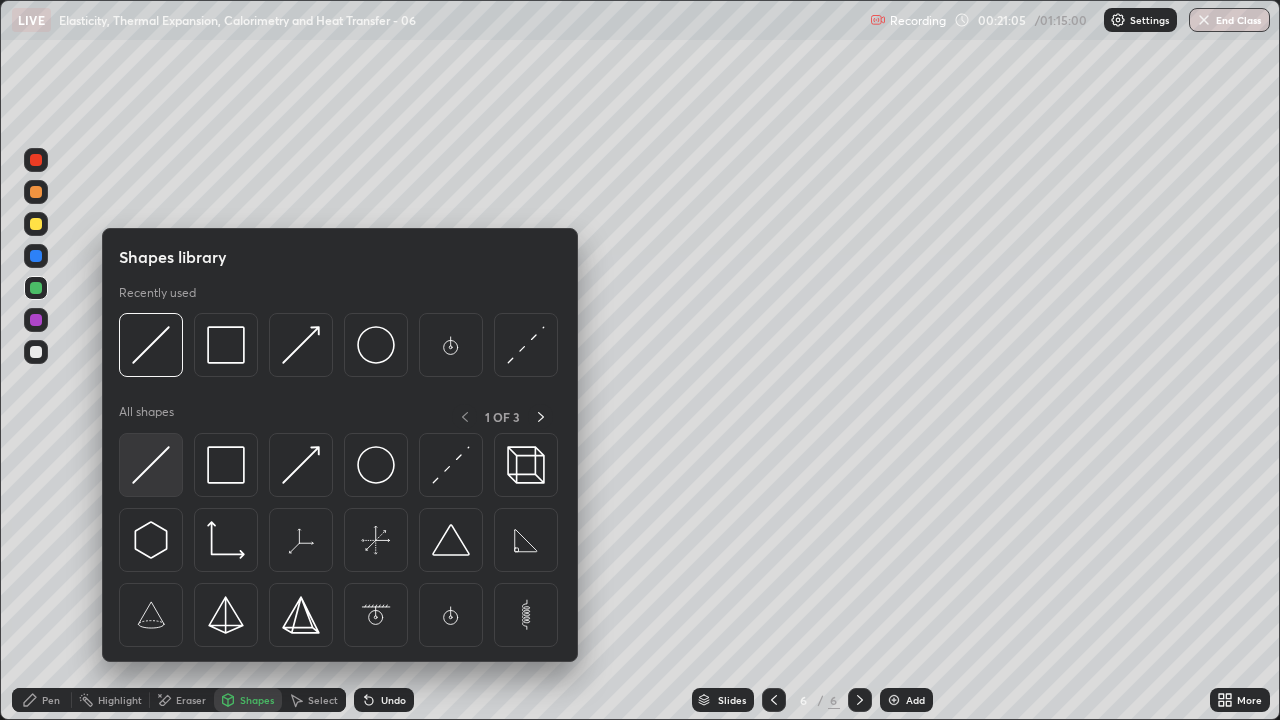 click at bounding box center (151, 465) 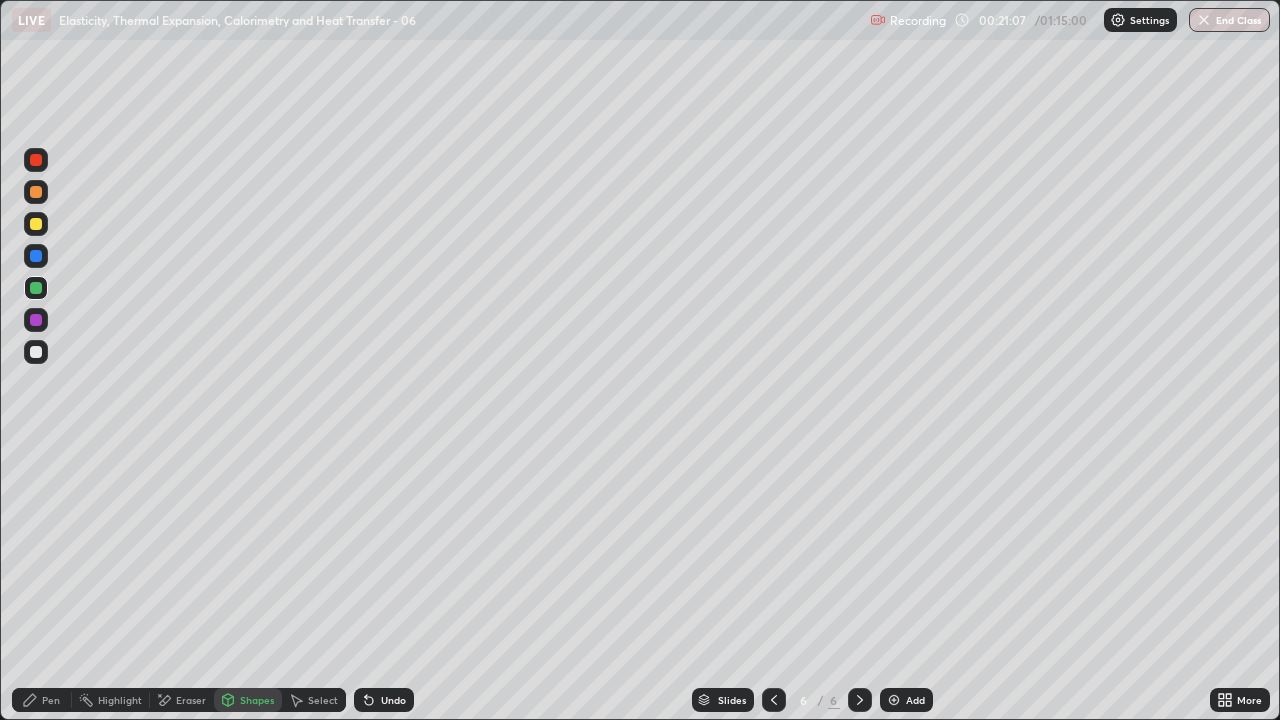 click on "Pen" at bounding box center [42, 700] 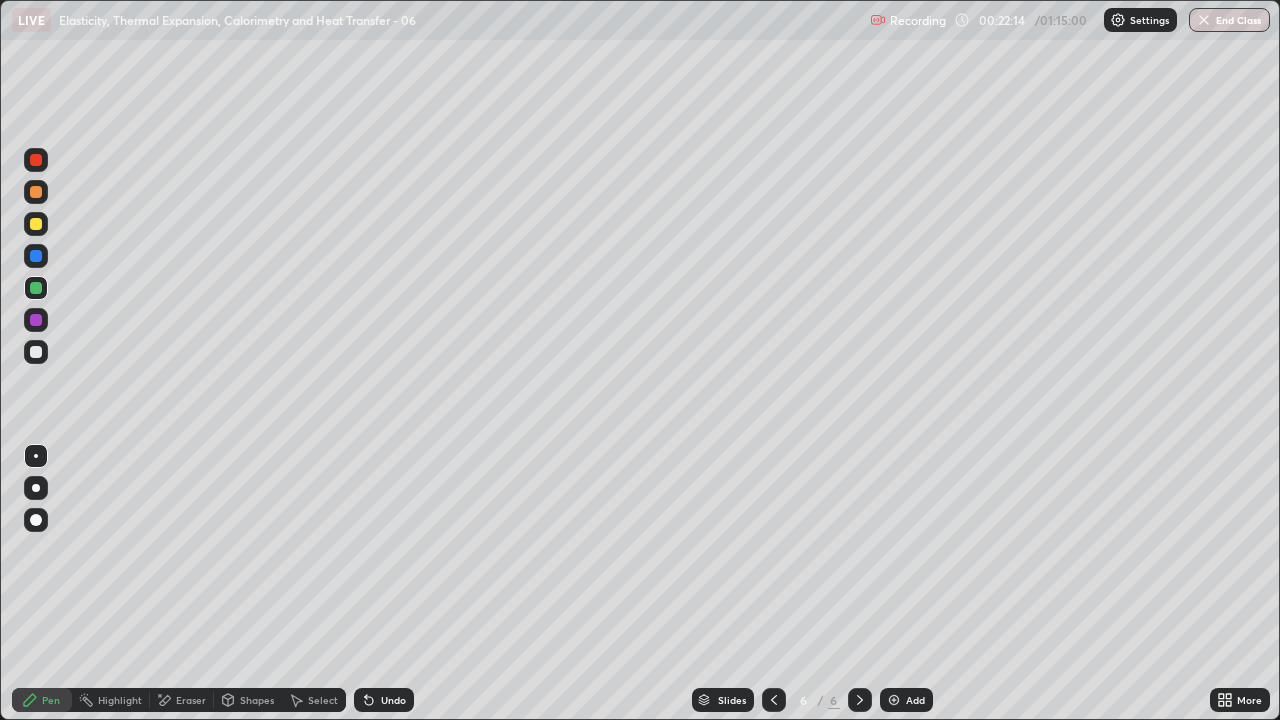 click on "Shapes" at bounding box center (257, 700) 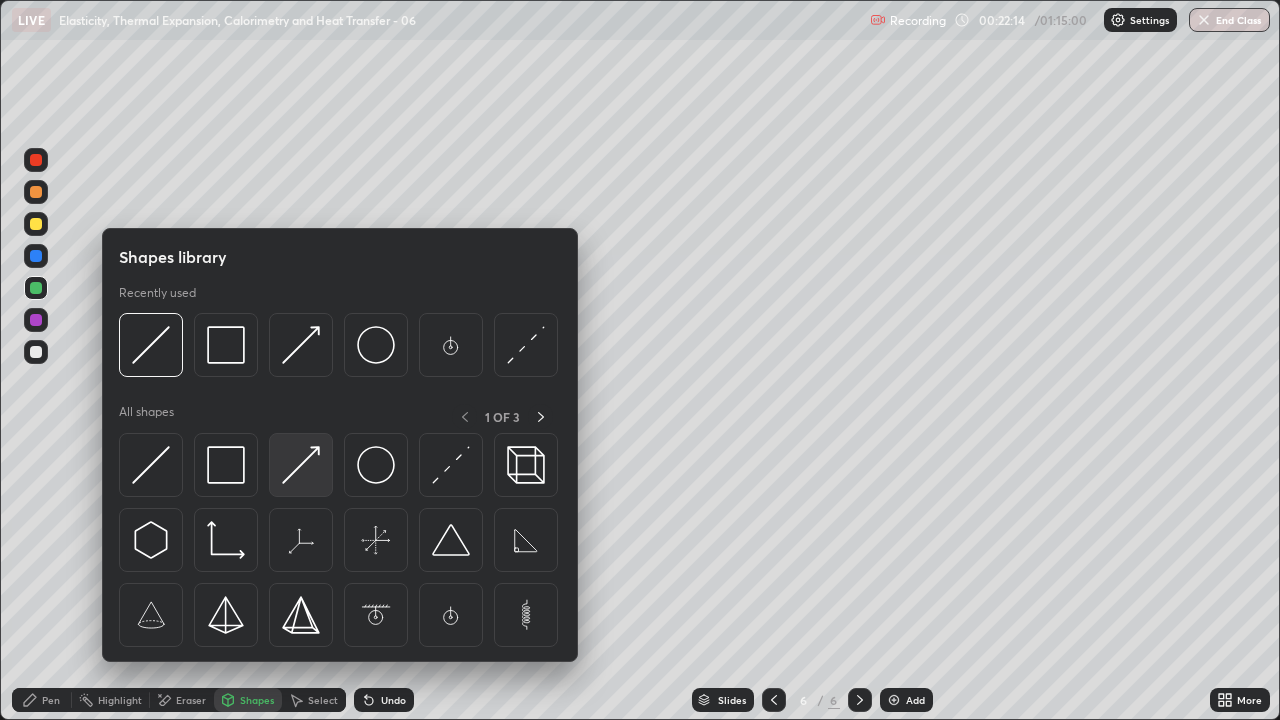 click at bounding box center [301, 465] 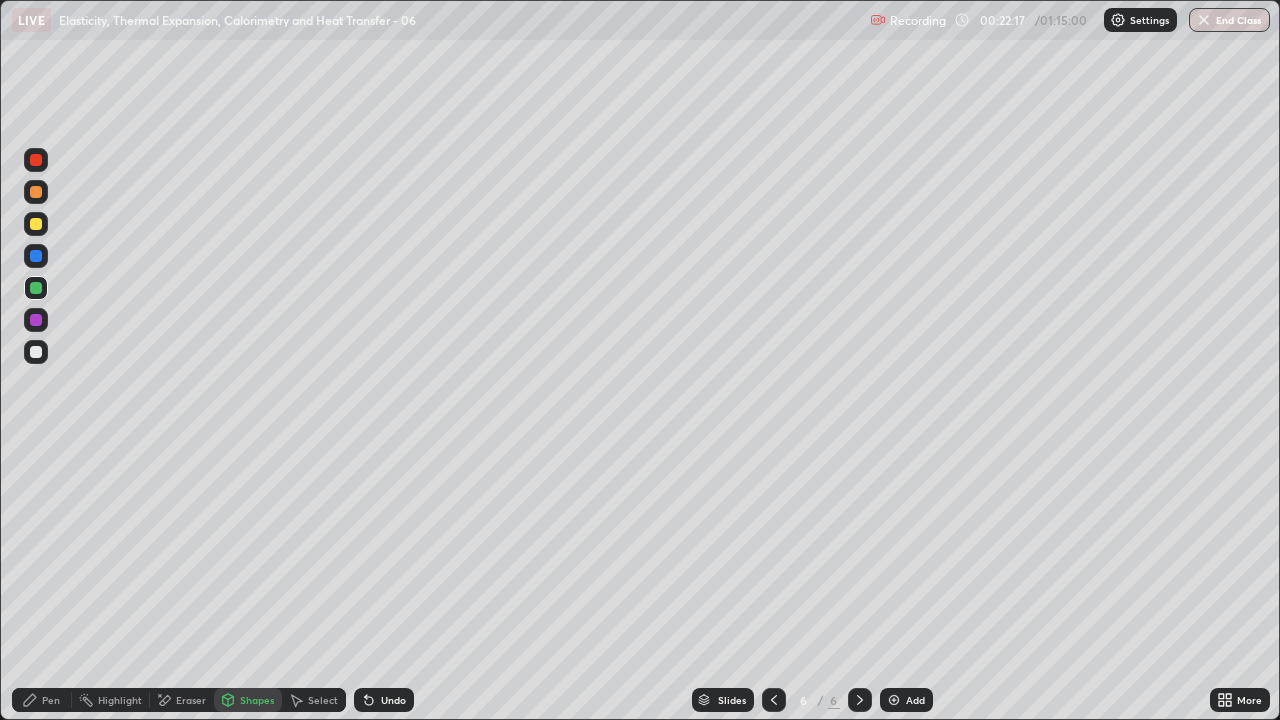 click on "Pen" at bounding box center [51, 700] 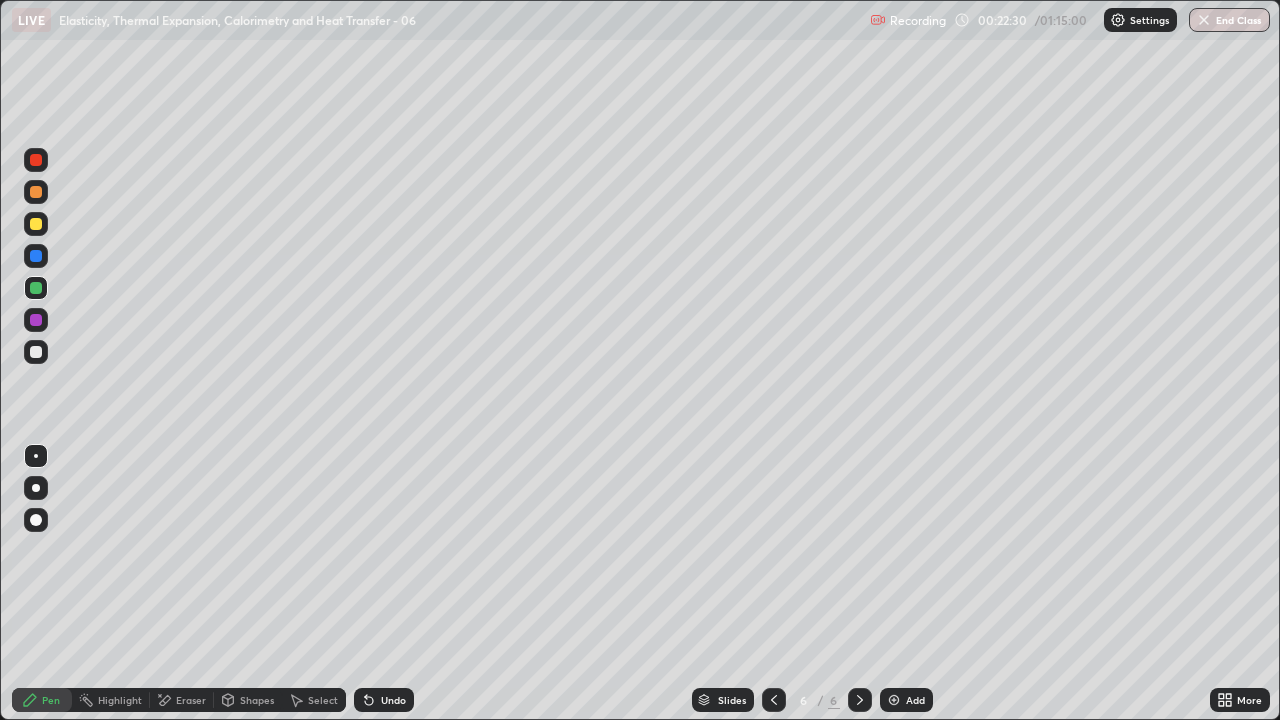 click on "Shapes" at bounding box center [257, 700] 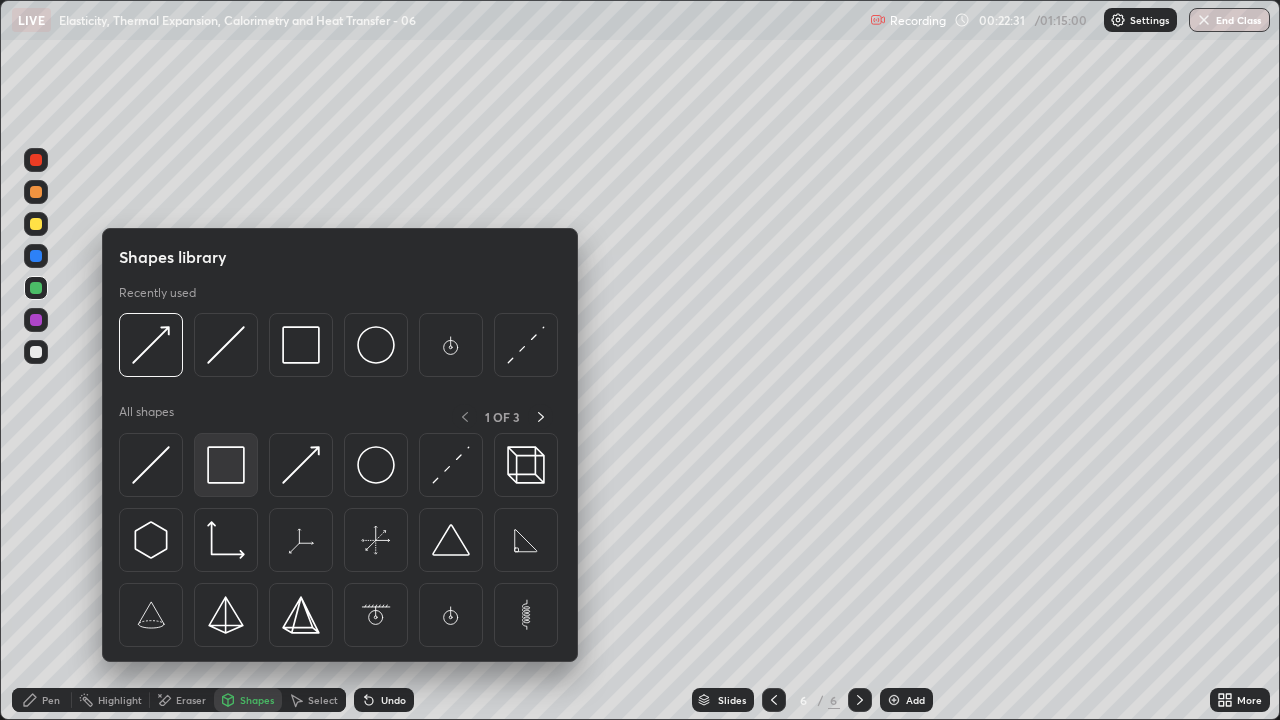 click at bounding box center [226, 465] 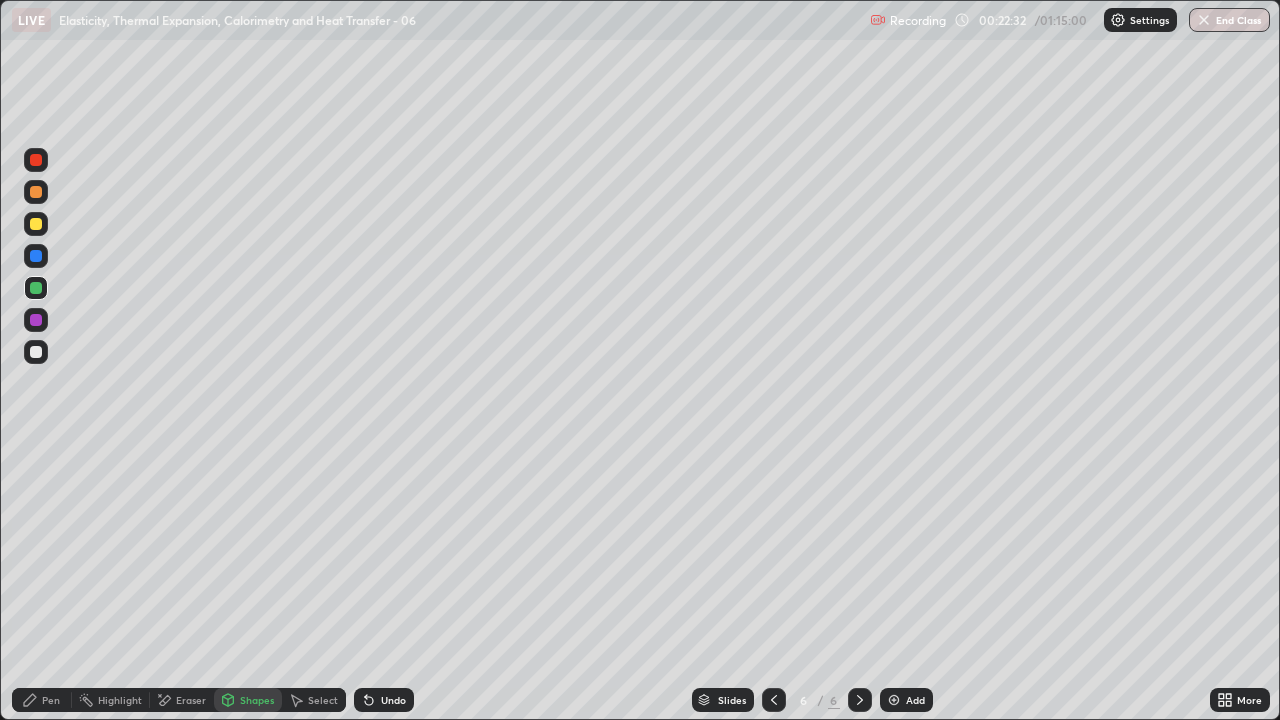 click at bounding box center (36, 224) 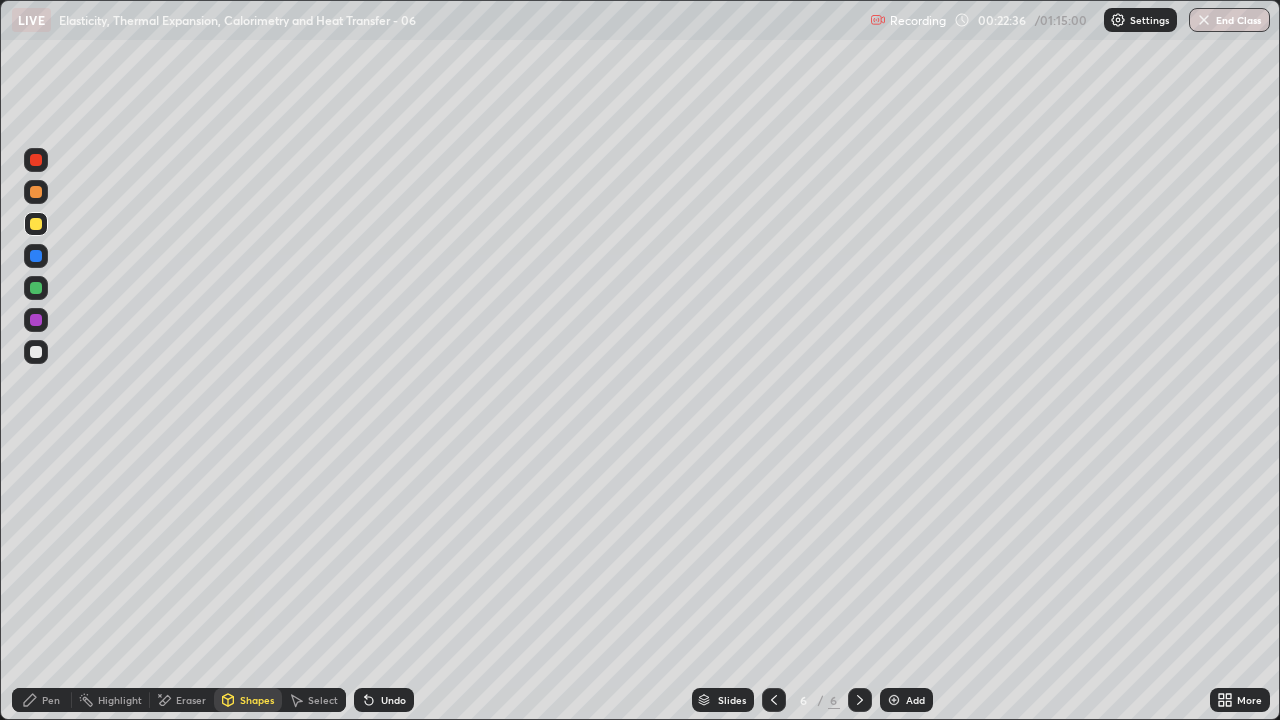 click on "Pen" at bounding box center (51, 700) 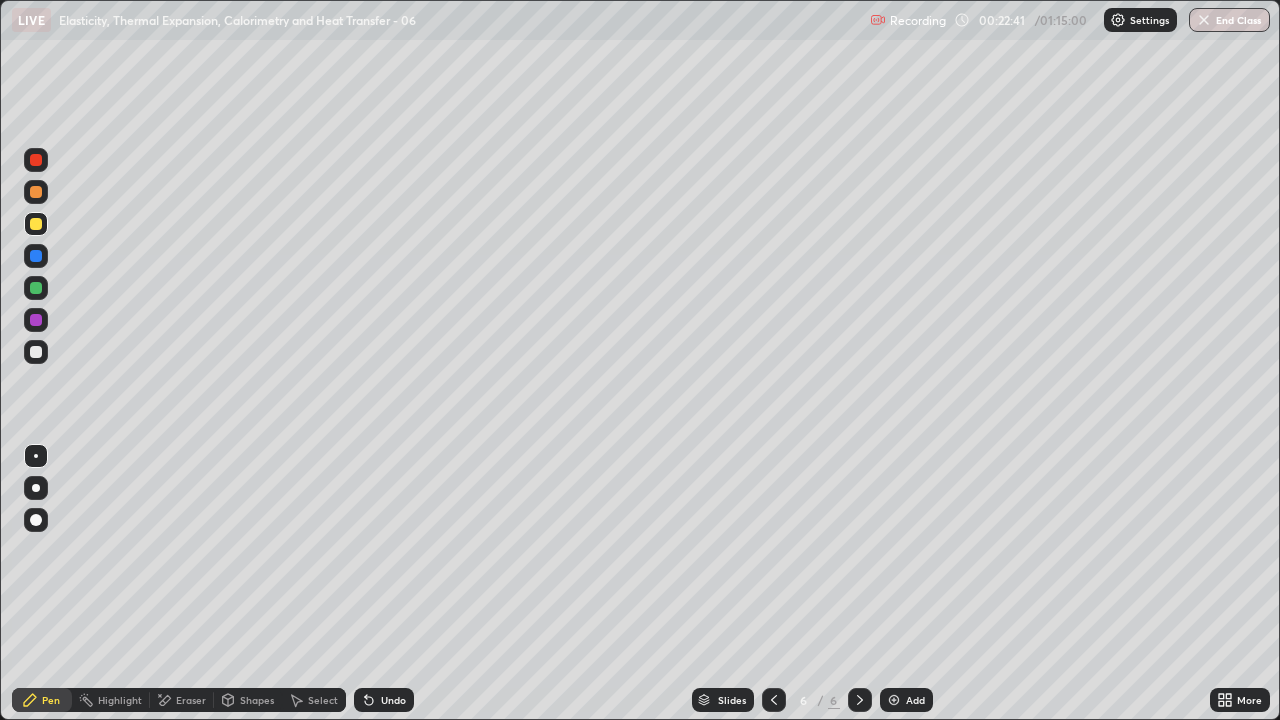 click on "Eraser" at bounding box center [191, 700] 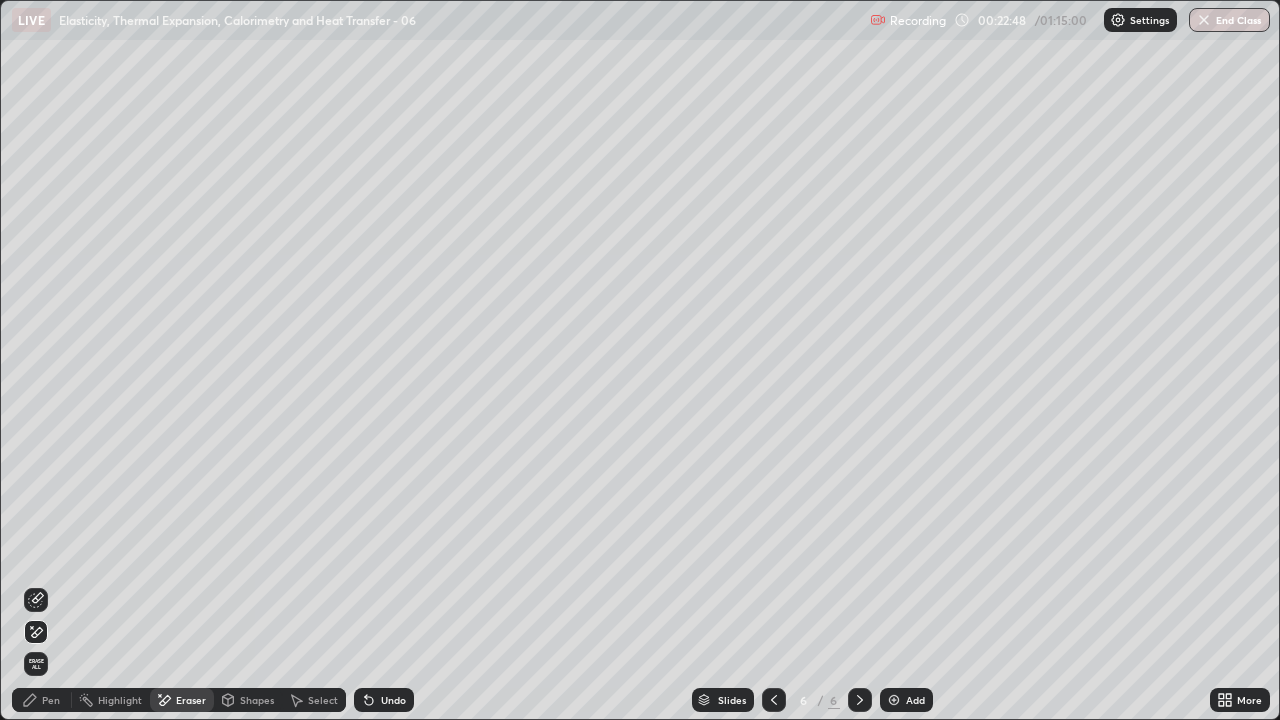 click on "Pen" at bounding box center (51, 700) 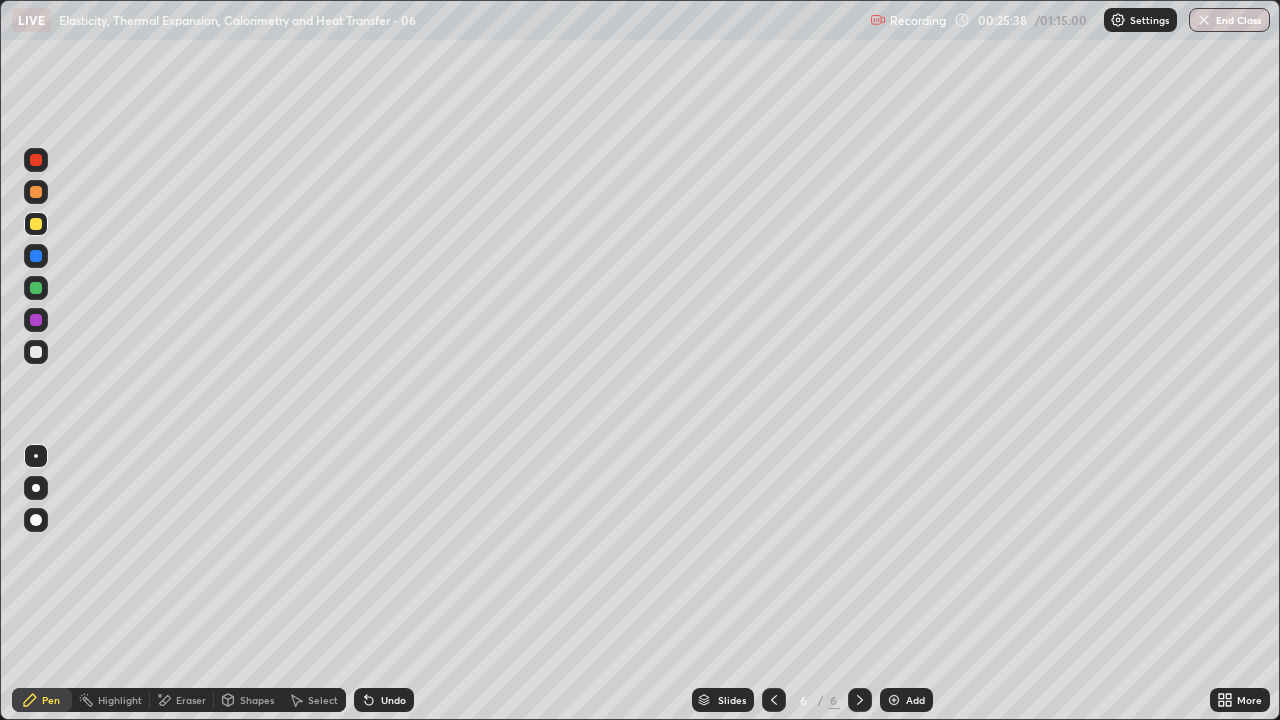 click on "Add" at bounding box center [915, 700] 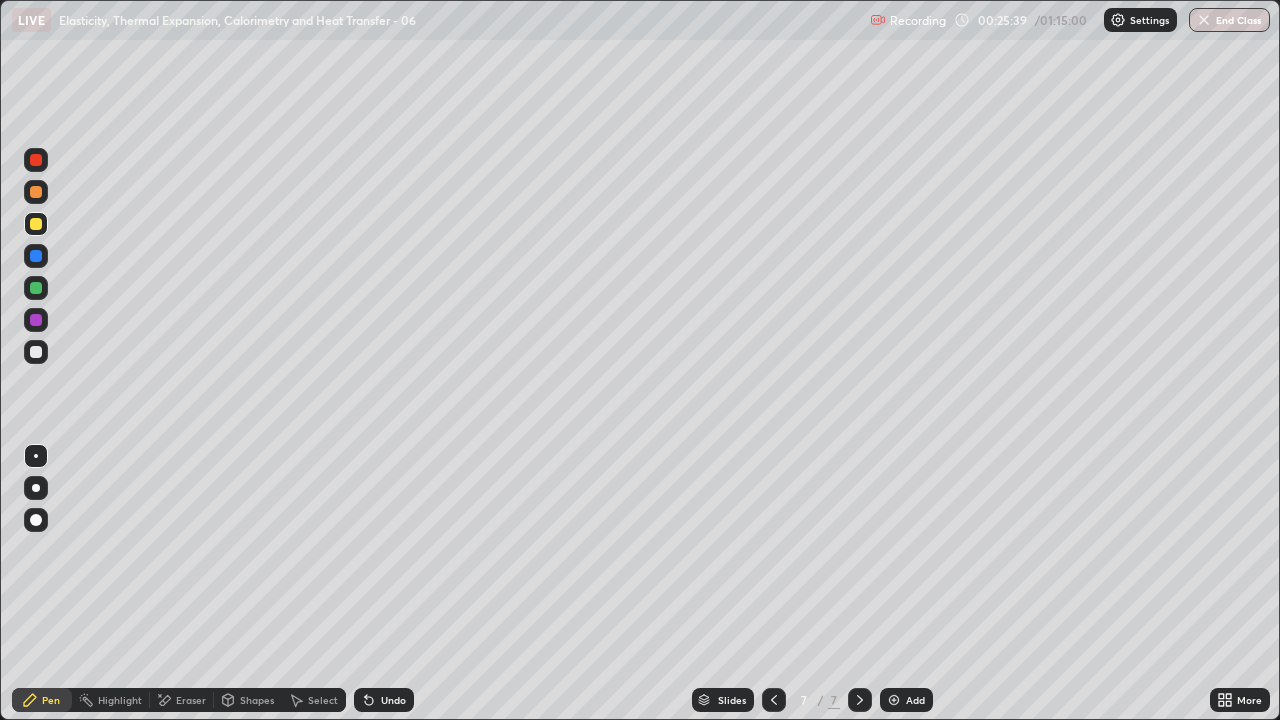 click on "Shapes" at bounding box center (248, 700) 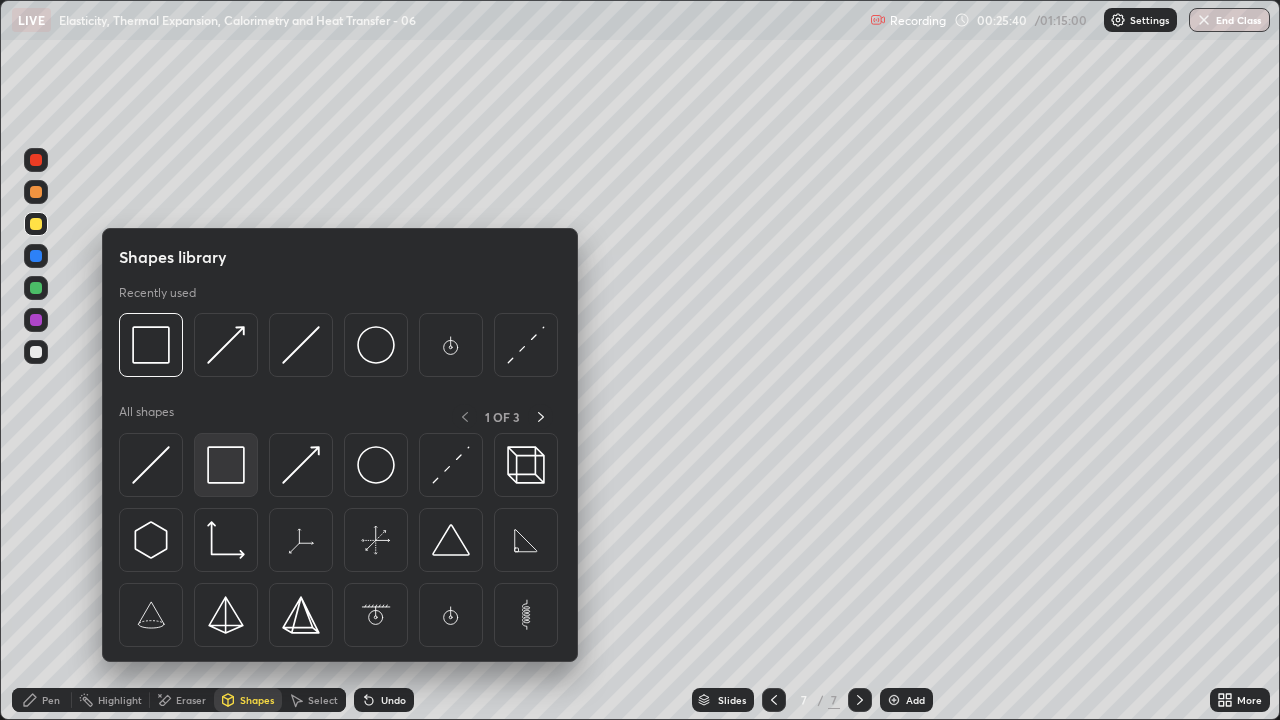 click at bounding box center (226, 465) 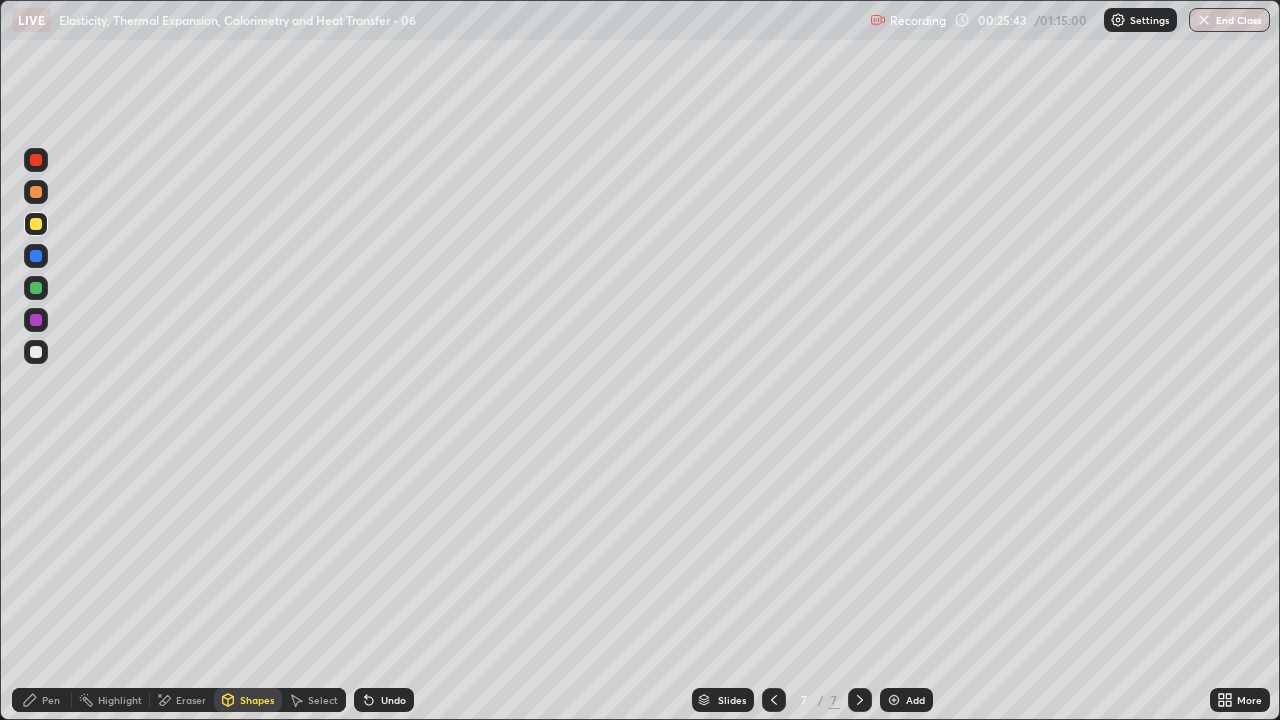 click on "Shapes" at bounding box center [257, 700] 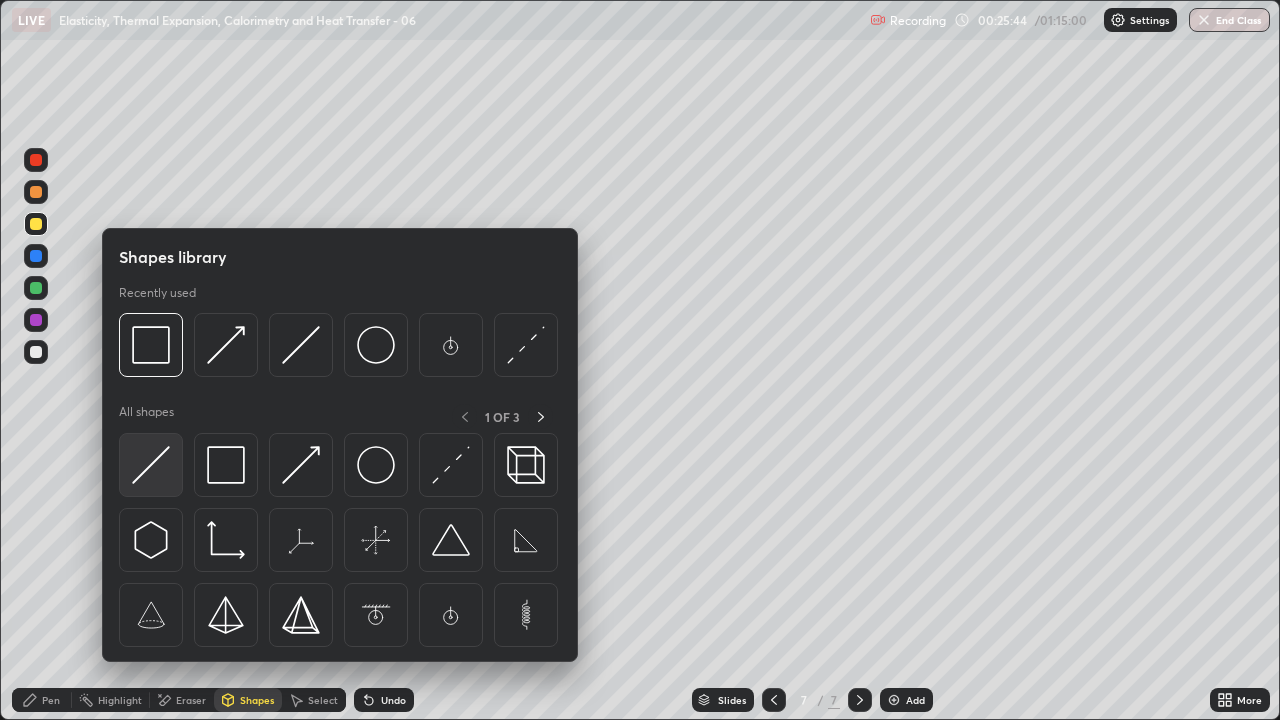 click at bounding box center (151, 465) 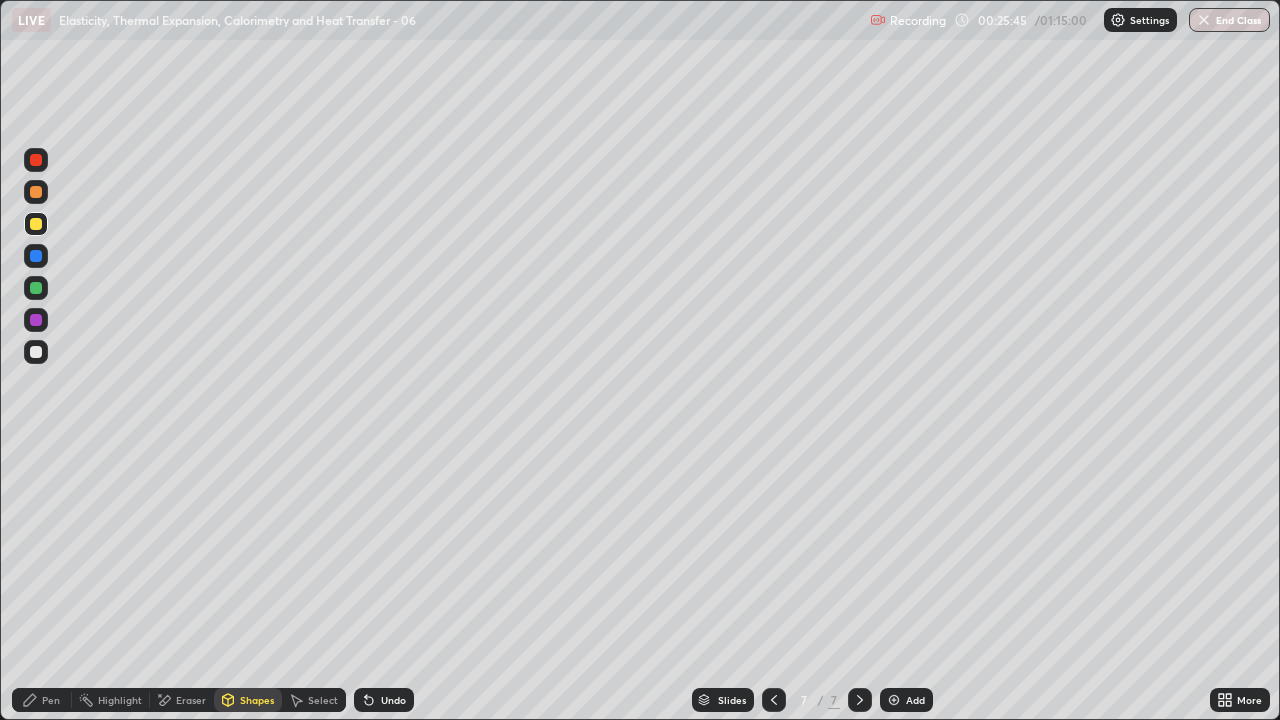 click at bounding box center (36, 288) 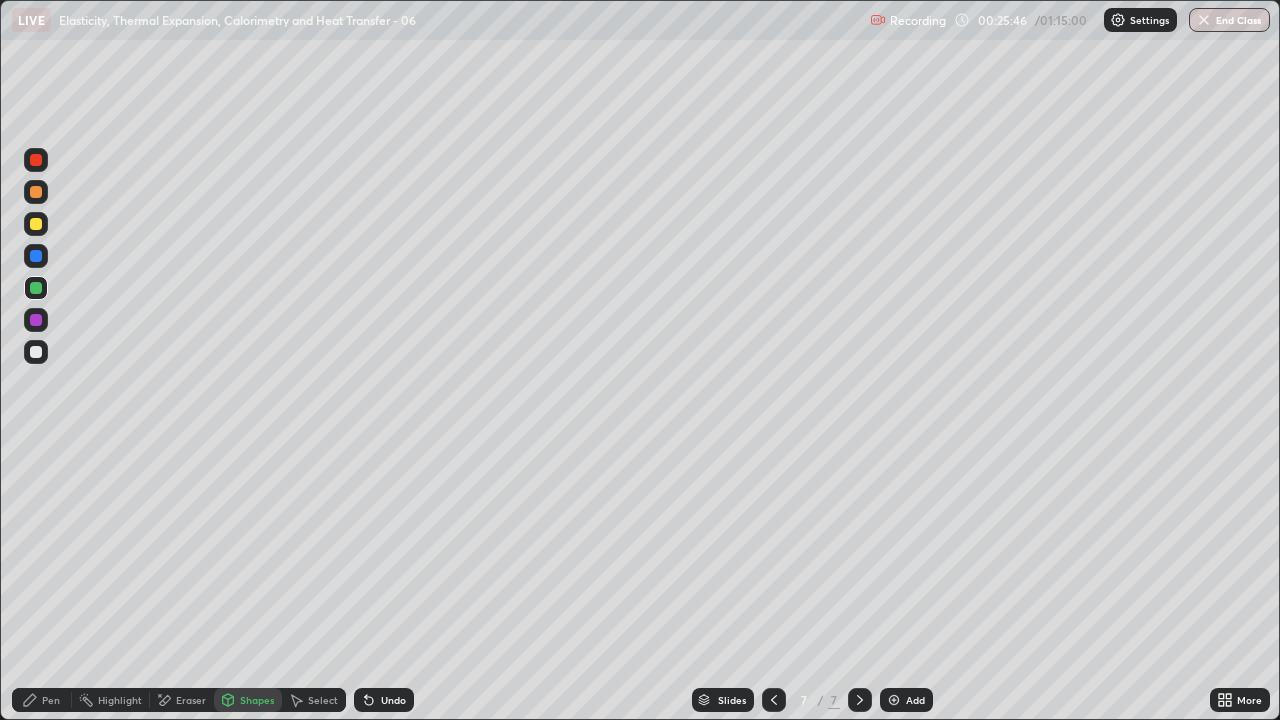click on "Shapes" at bounding box center (257, 700) 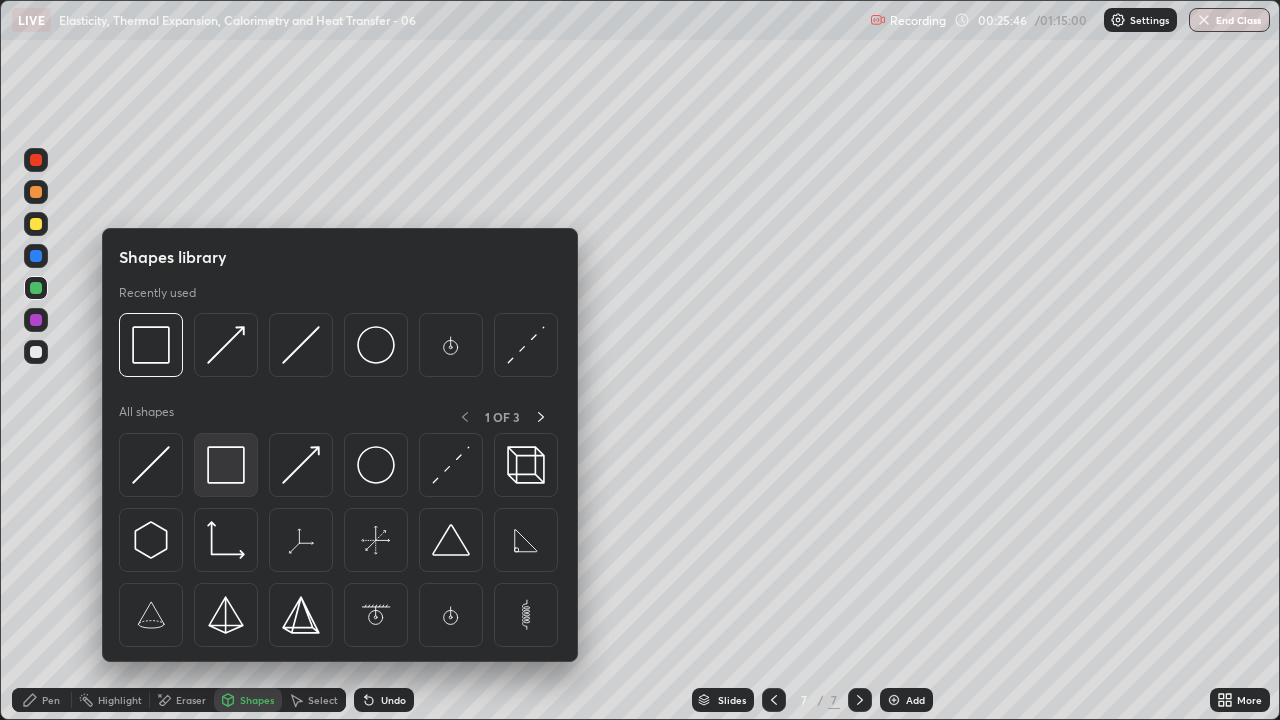 click at bounding box center (226, 465) 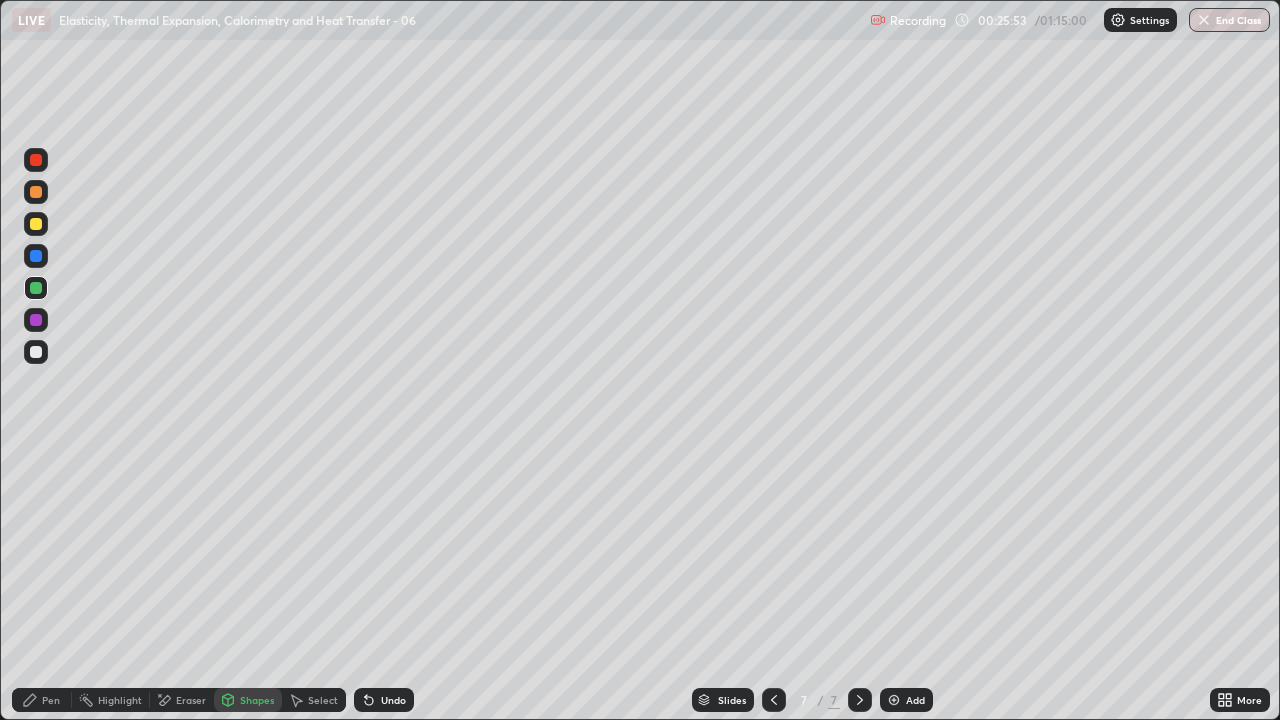 click 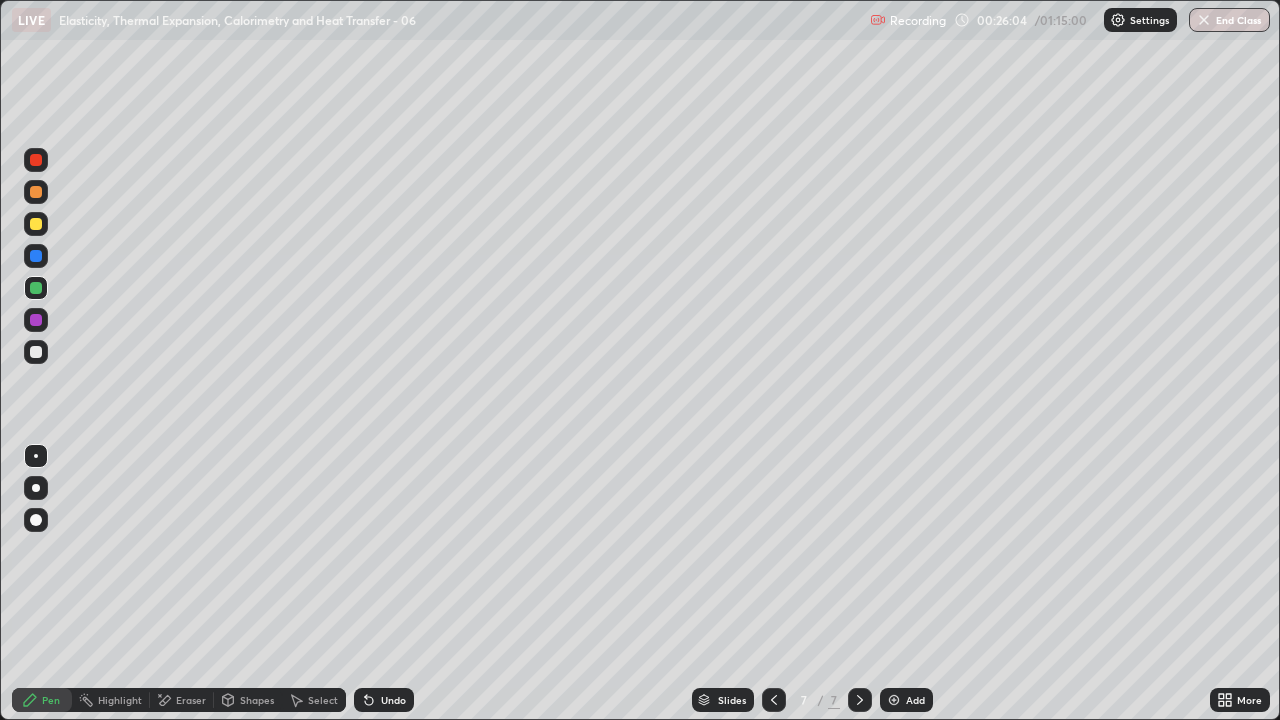 click on "Shapes" at bounding box center (257, 700) 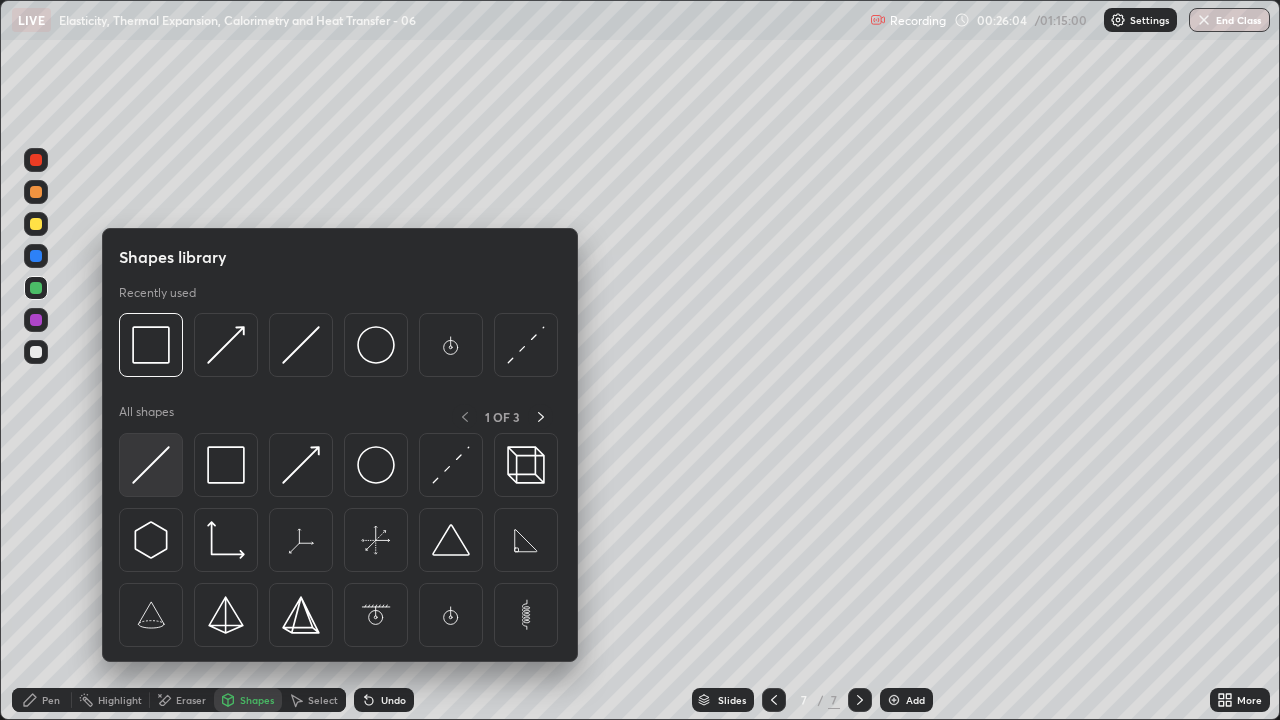 click at bounding box center (151, 465) 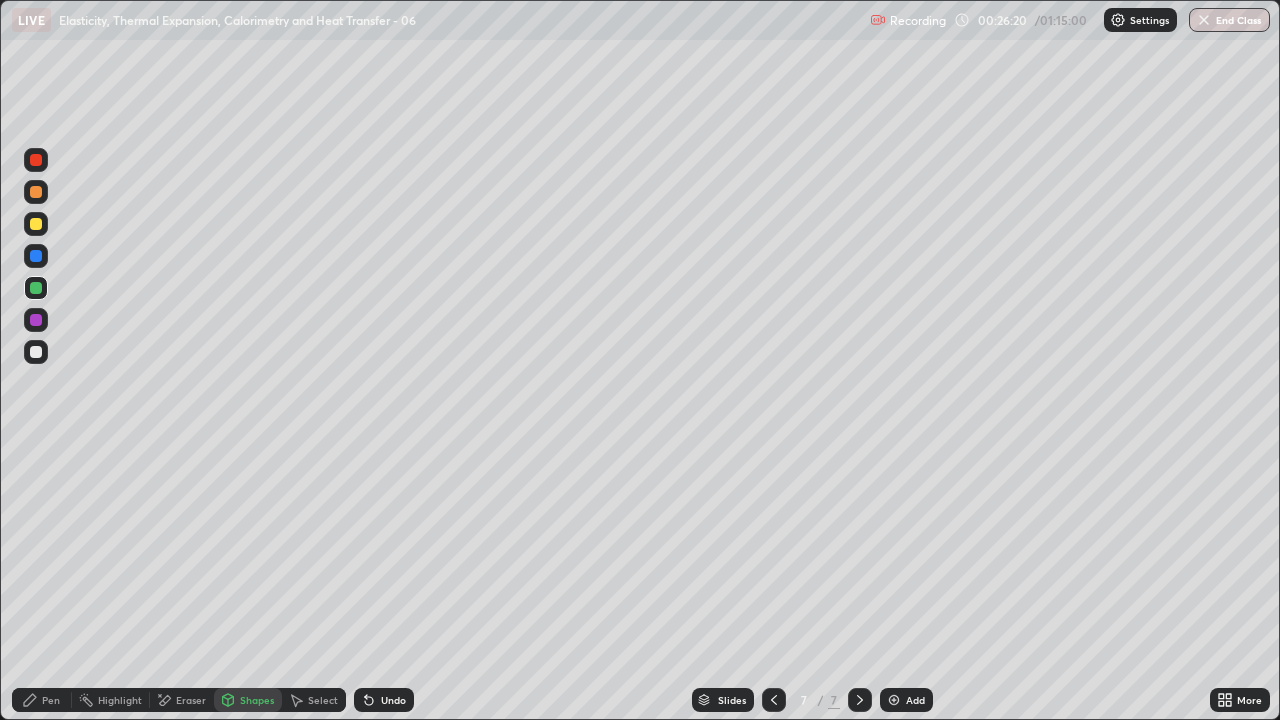 click 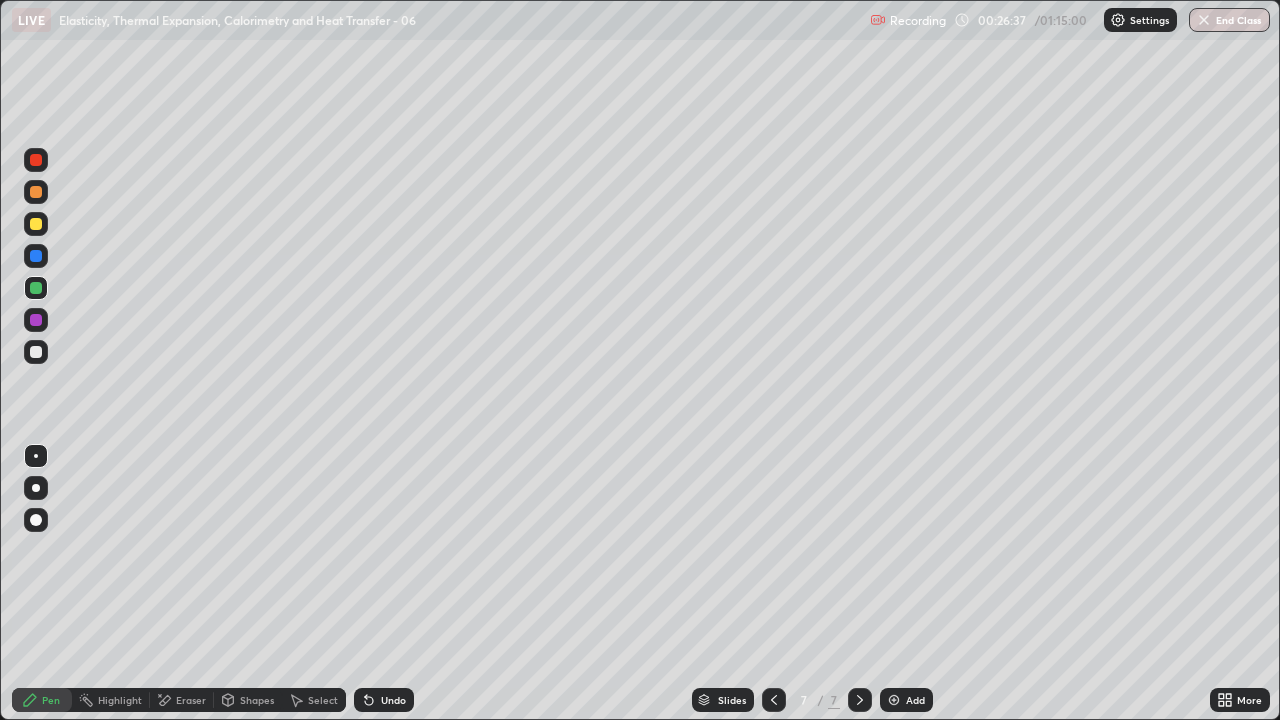 click on "Undo" at bounding box center [384, 700] 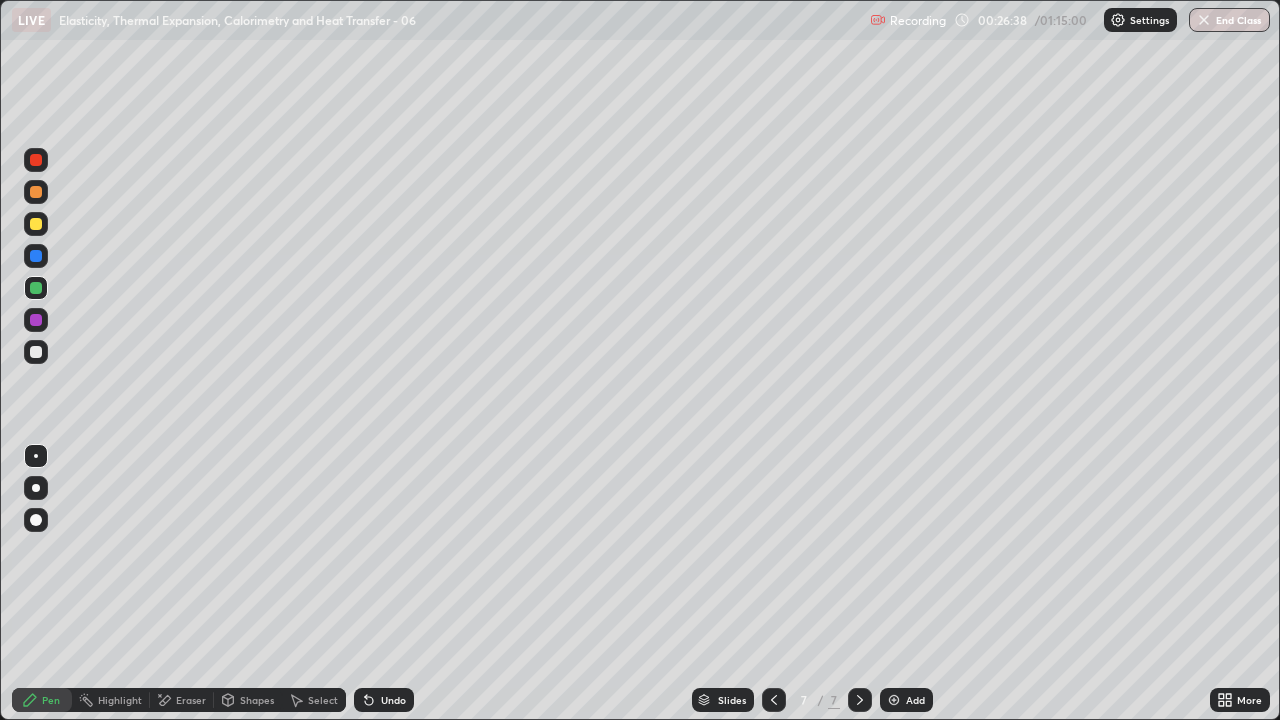 click 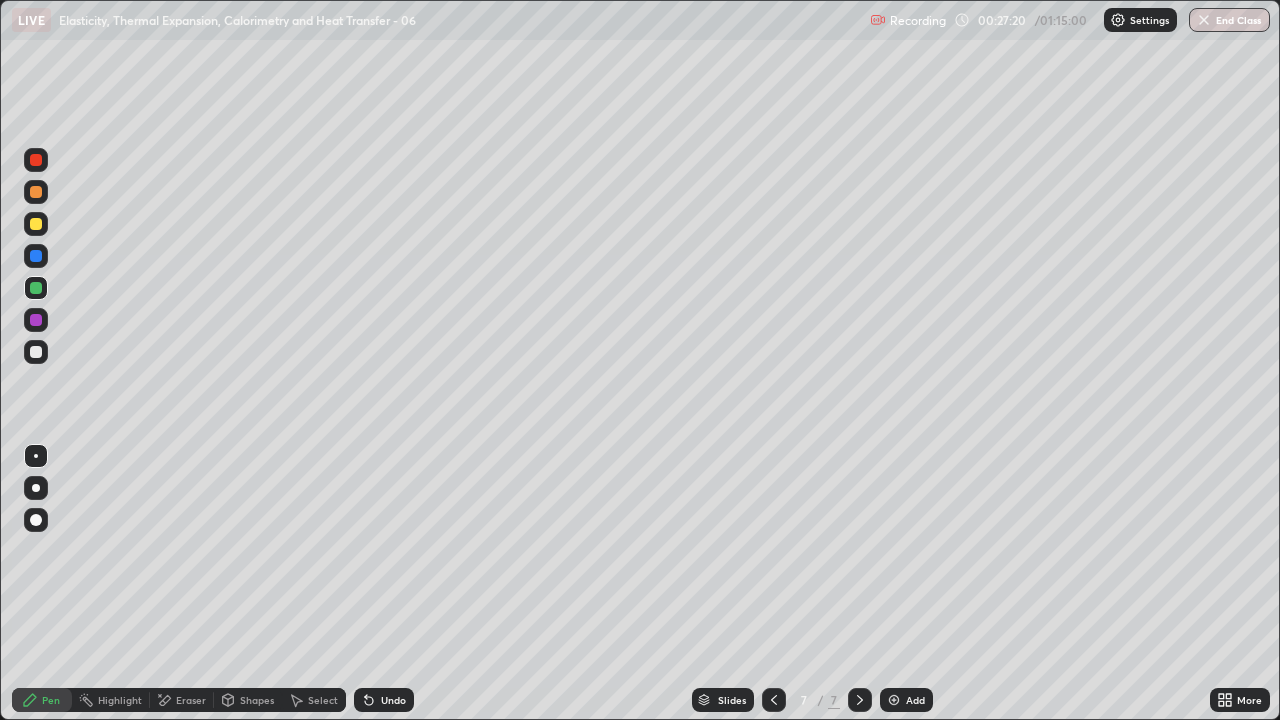 click on "Shapes" at bounding box center [257, 700] 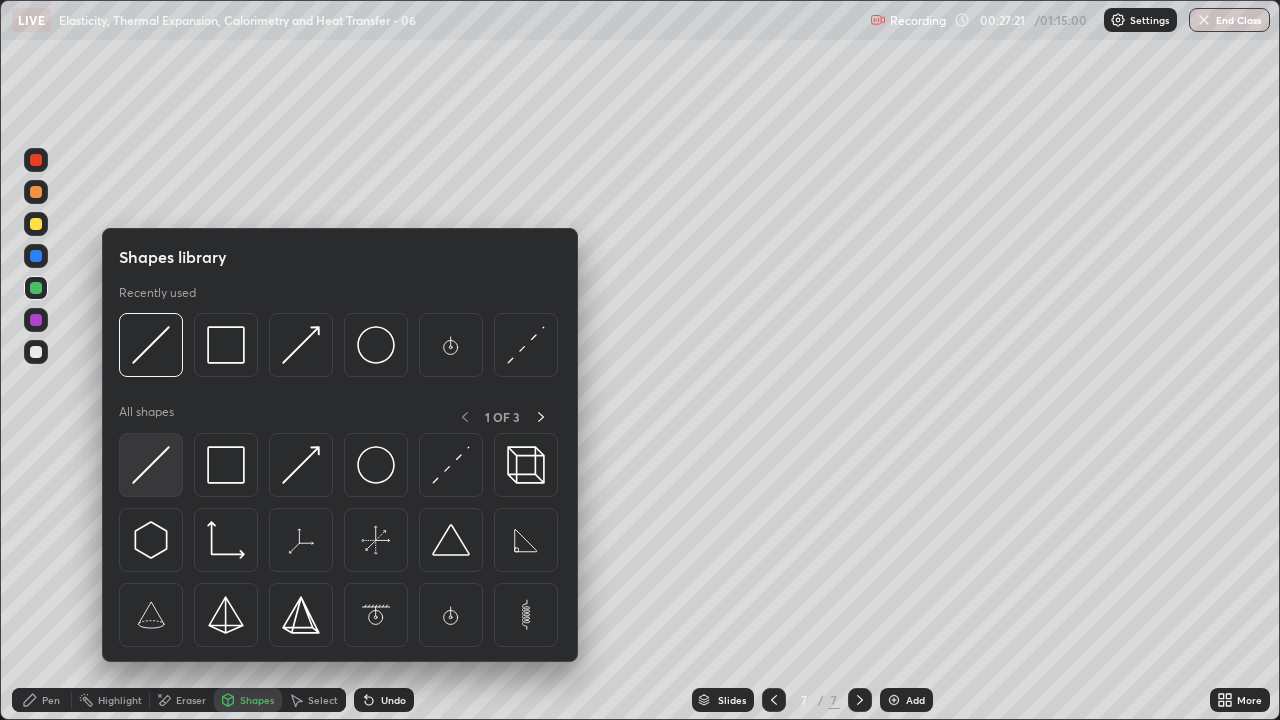click at bounding box center (151, 465) 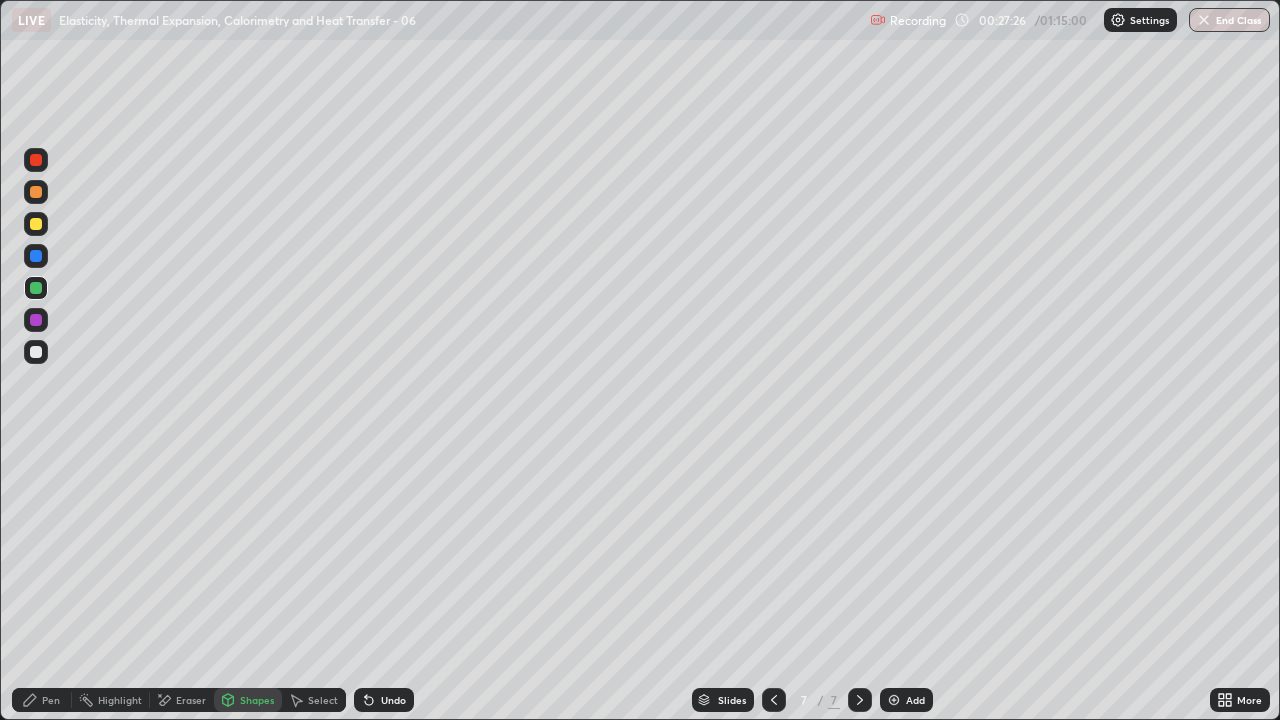 click 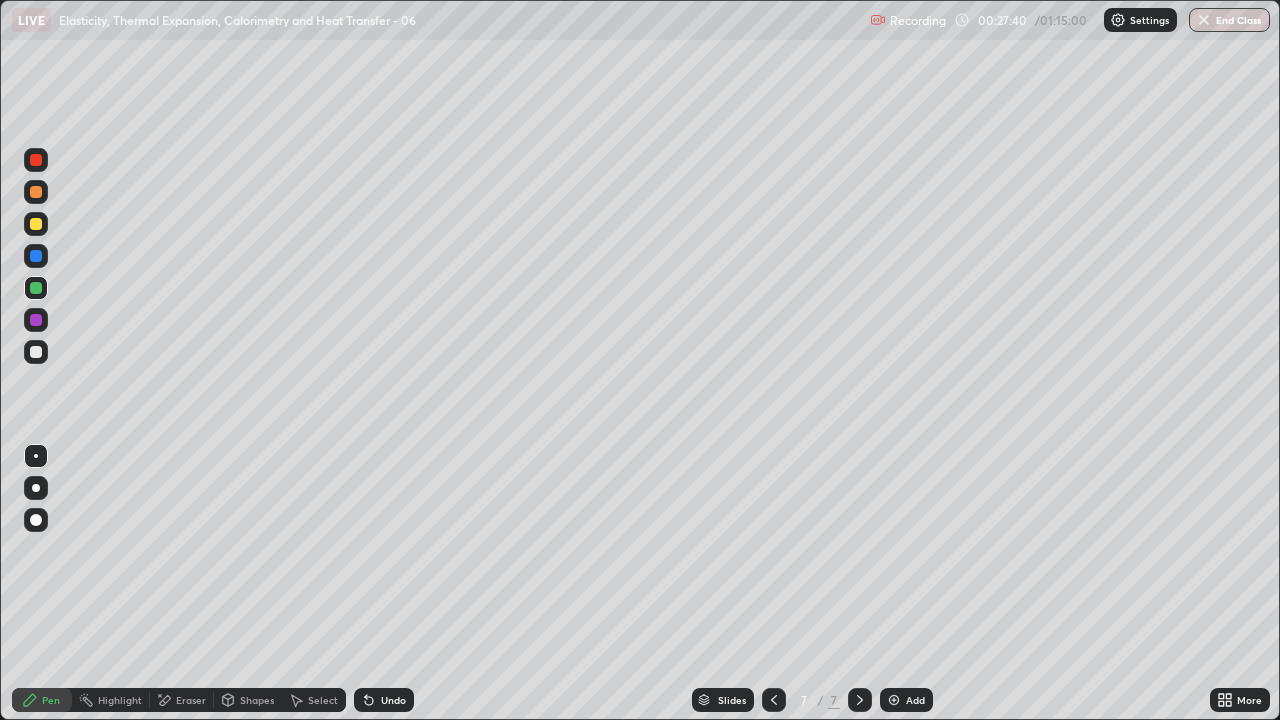 click on "Shapes" at bounding box center (248, 700) 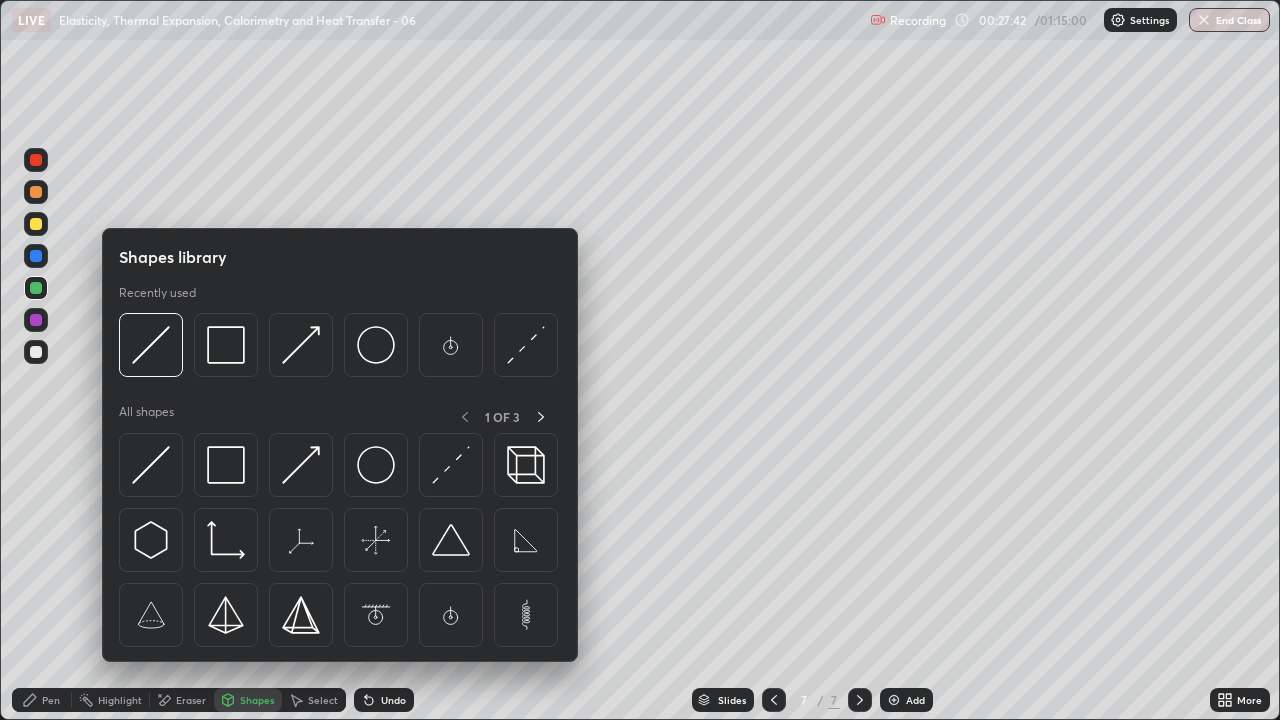 click on "Shapes" at bounding box center [257, 700] 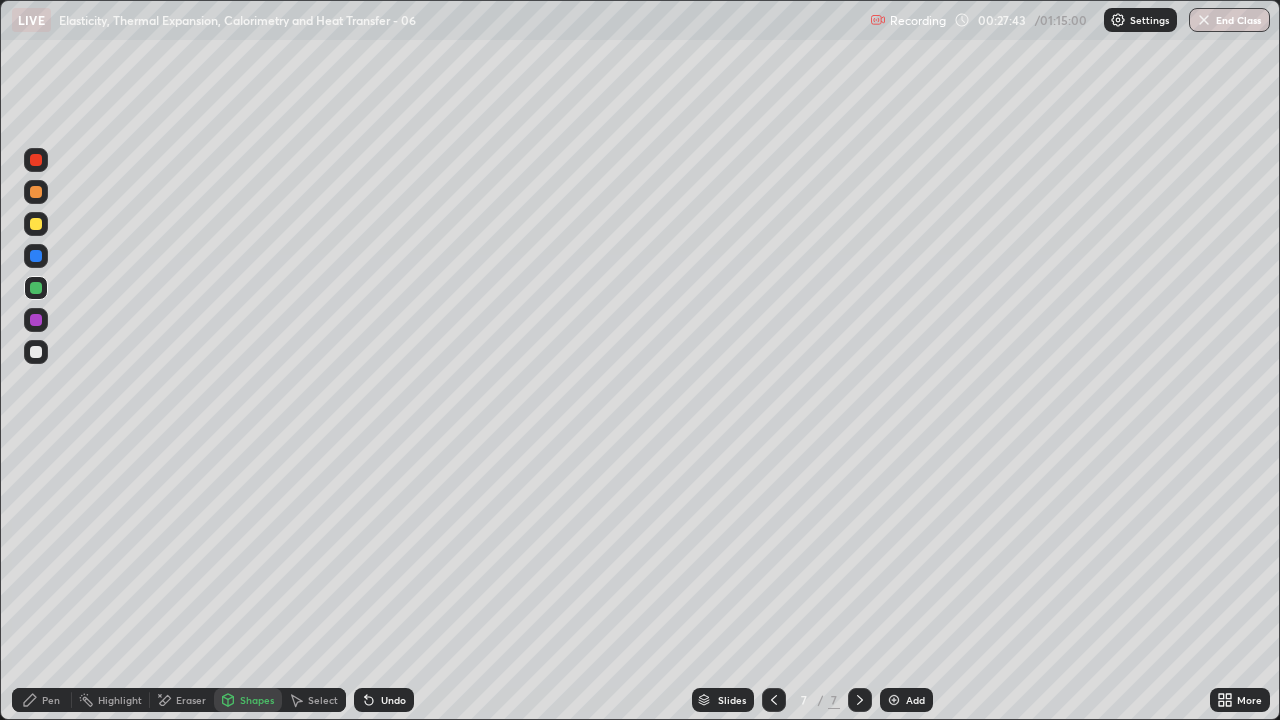 click on "Shapes" at bounding box center [257, 700] 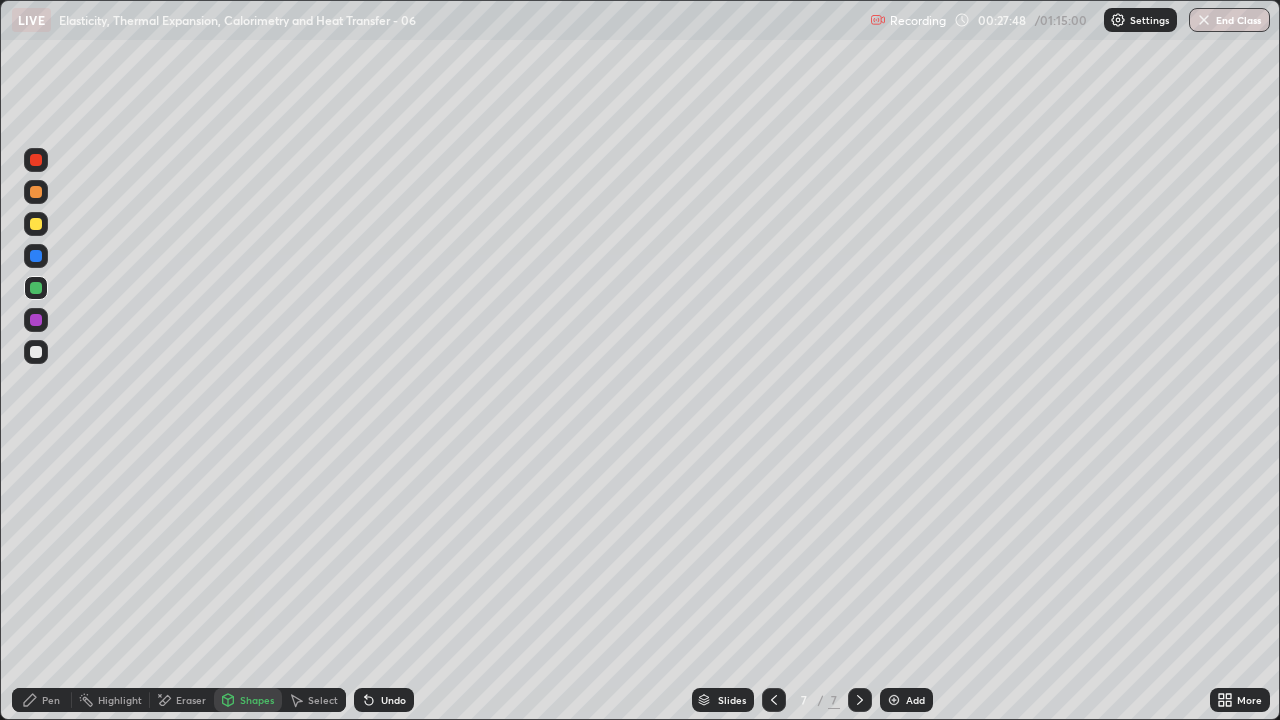 click on "Undo" at bounding box center (393, 700) 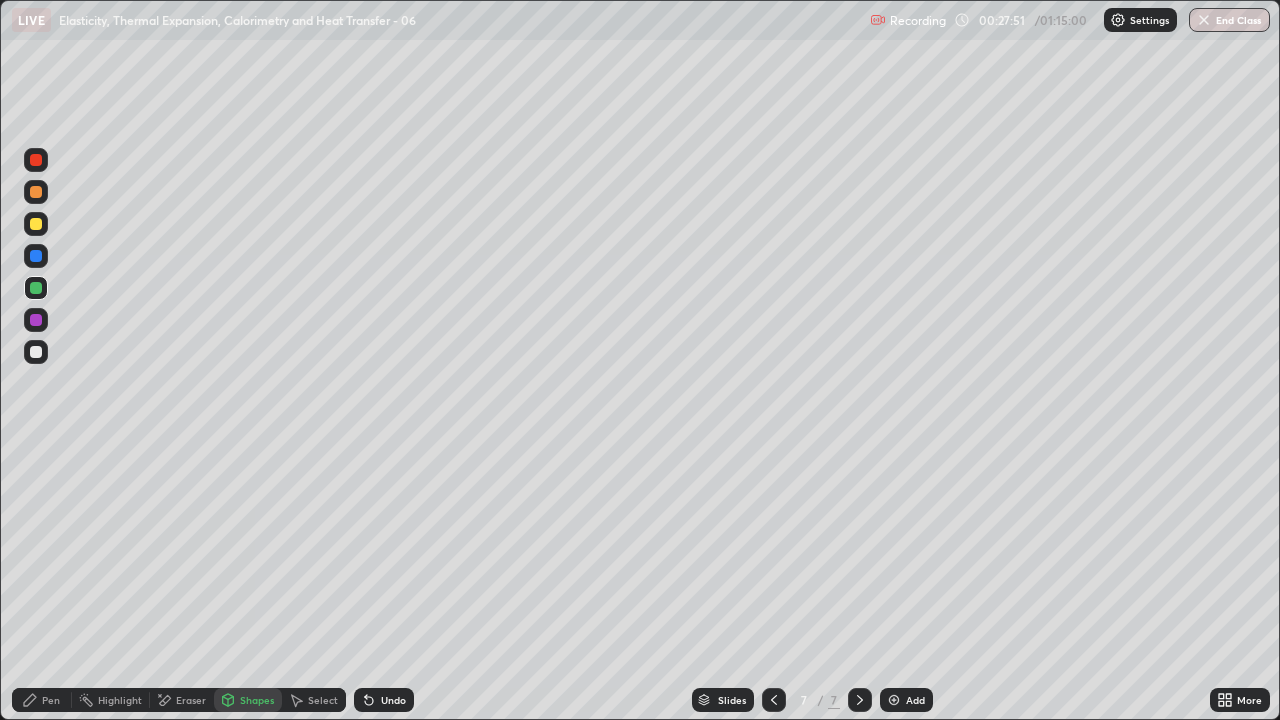 click on "Undo" at bounding box center [384, 700] 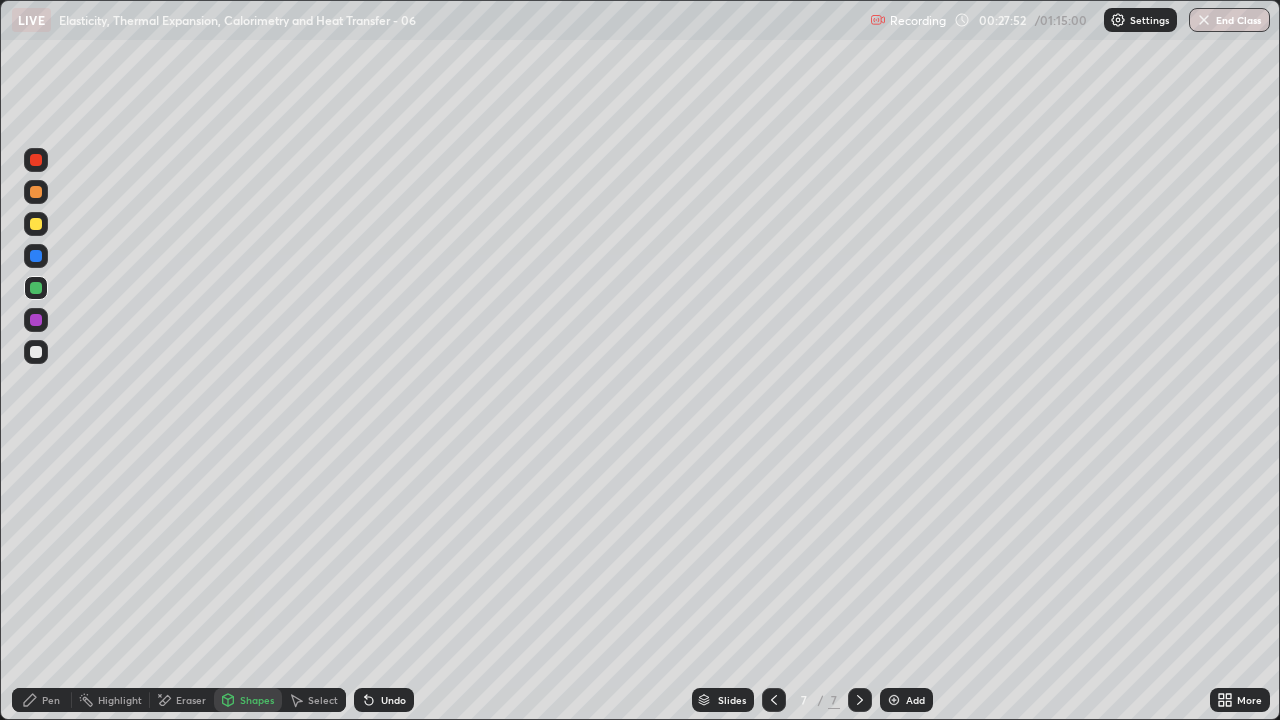 click on "Pen" at bounding box center (51, 700) 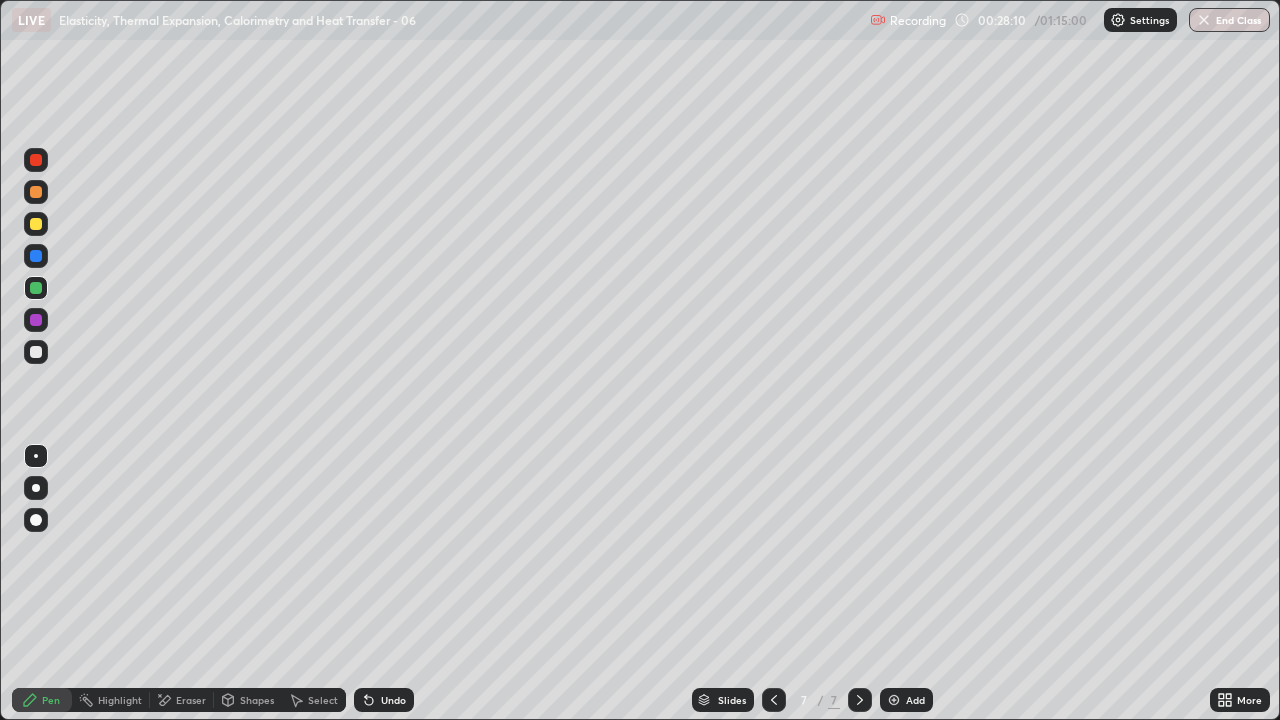 click at bounding box center [36, 352] 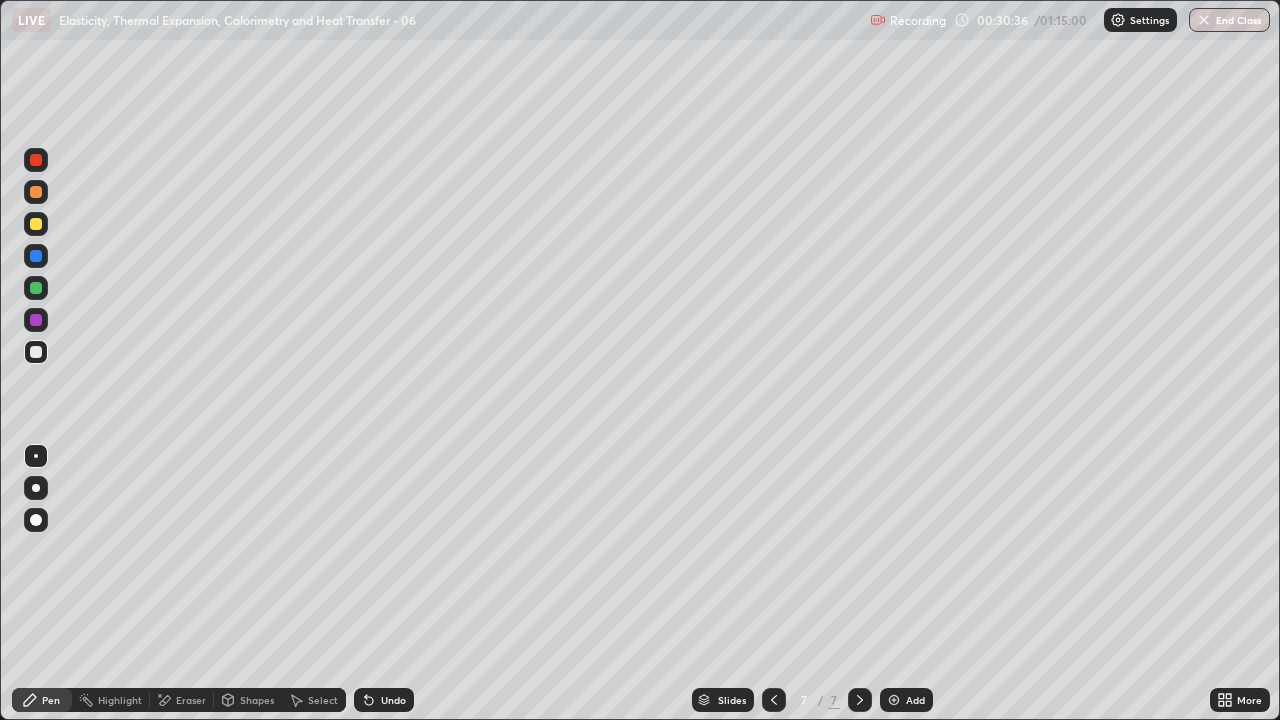 click on "Add" at bounding box center (906, 700) 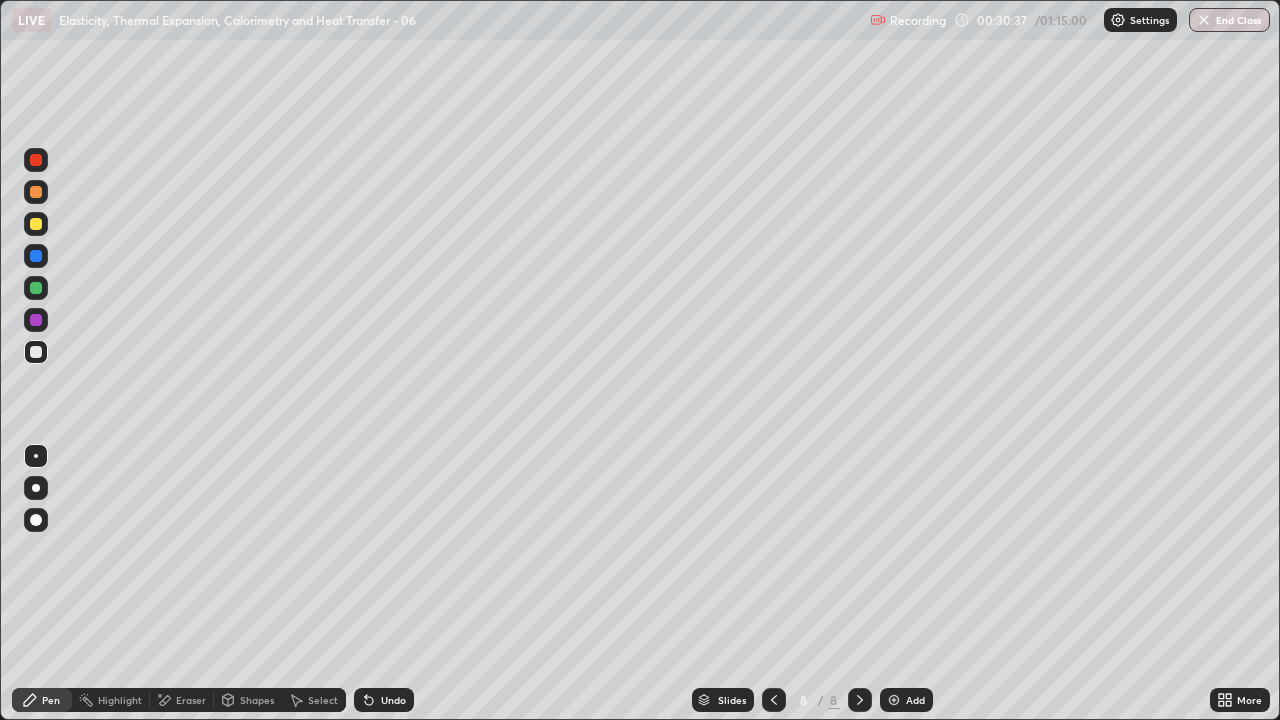 click on "Shapes" at bounding box center (257, 700) 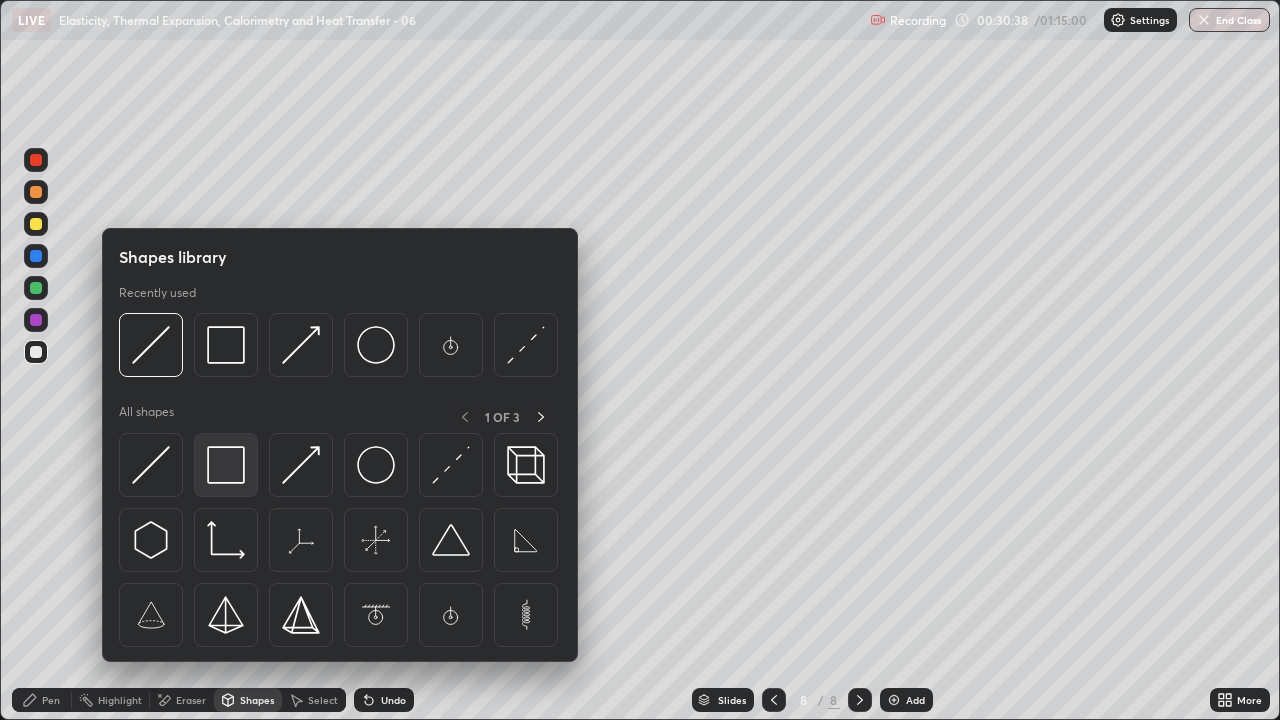 click at bounding box center (226, 465) 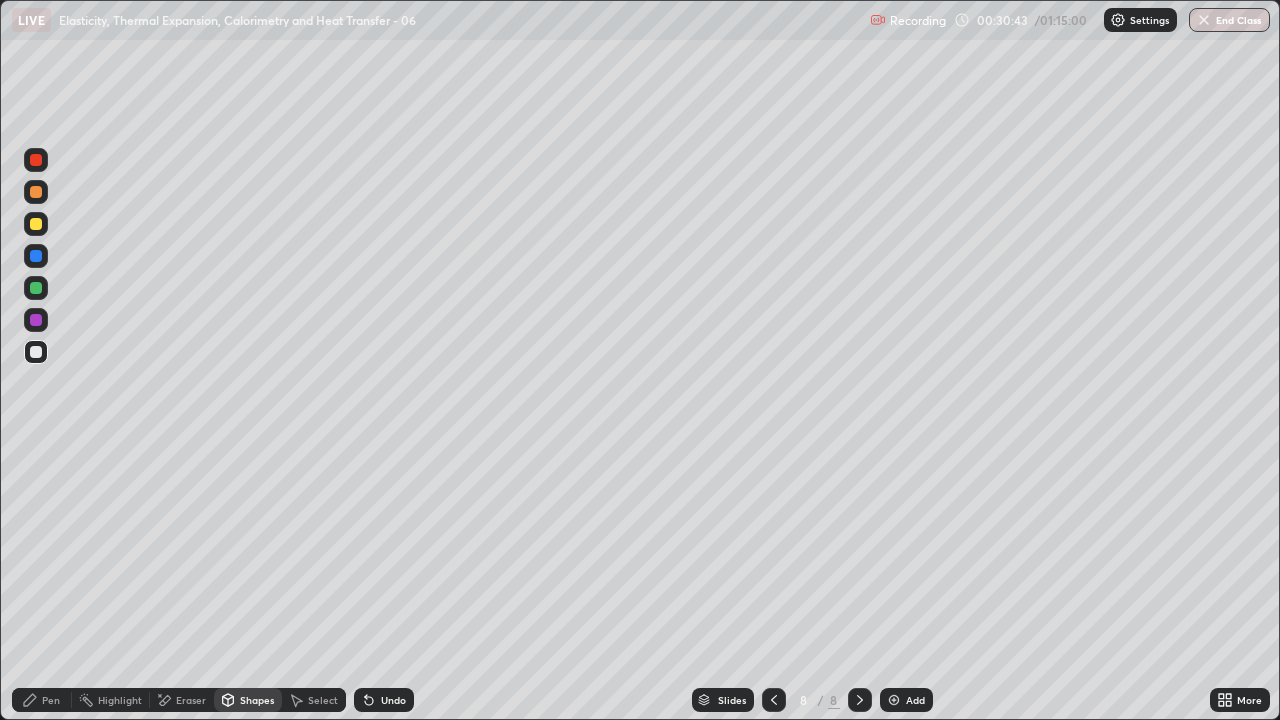 click on "Shapes" at bounding box center [257, 700] 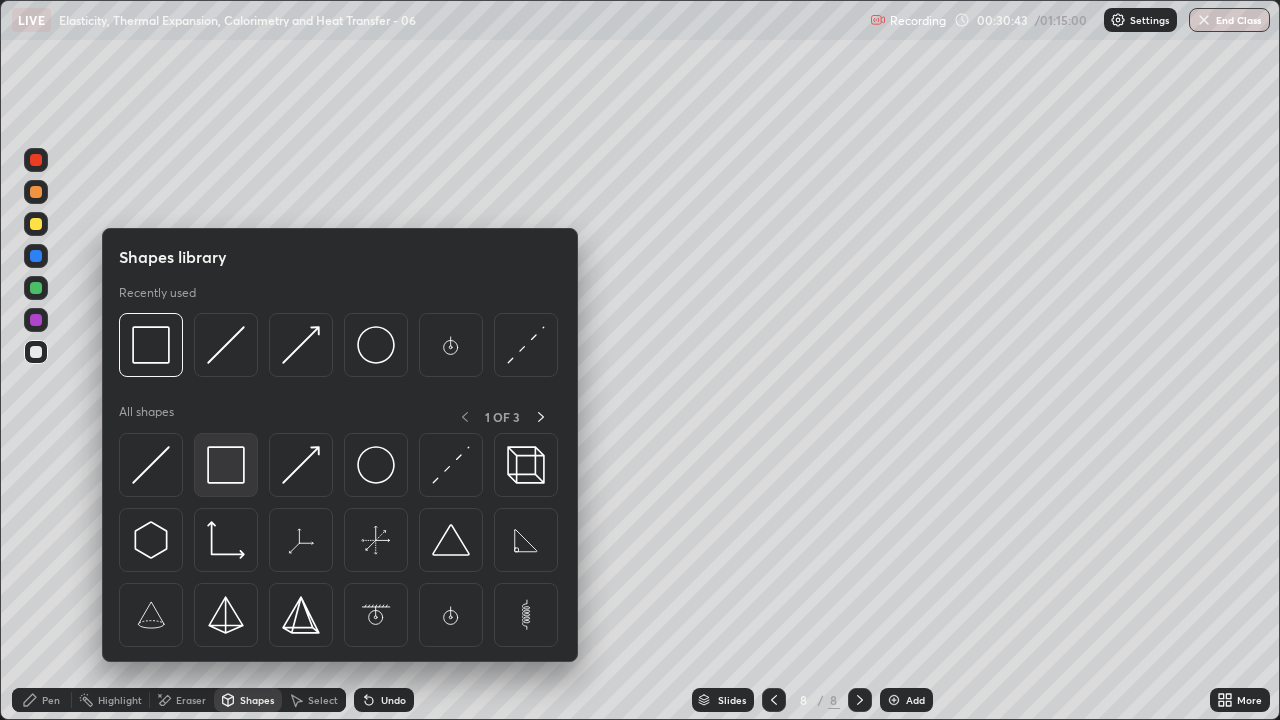 click at bounding box center (226, 465) 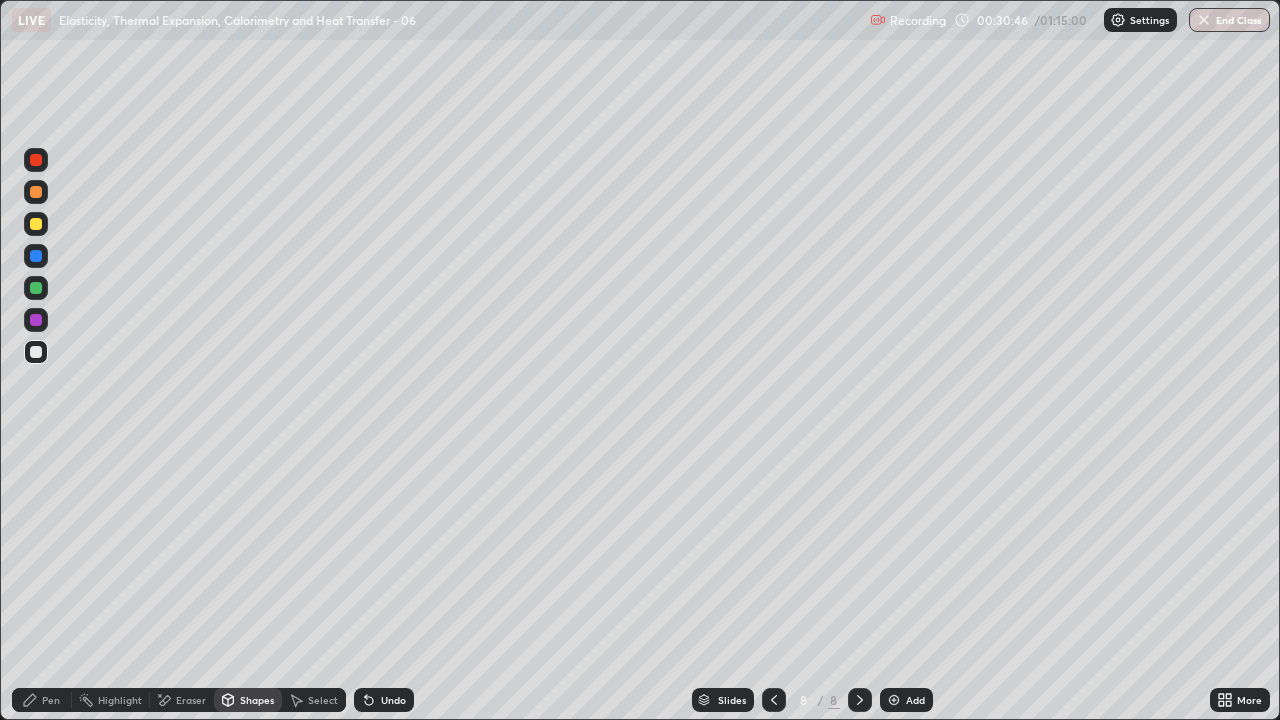click 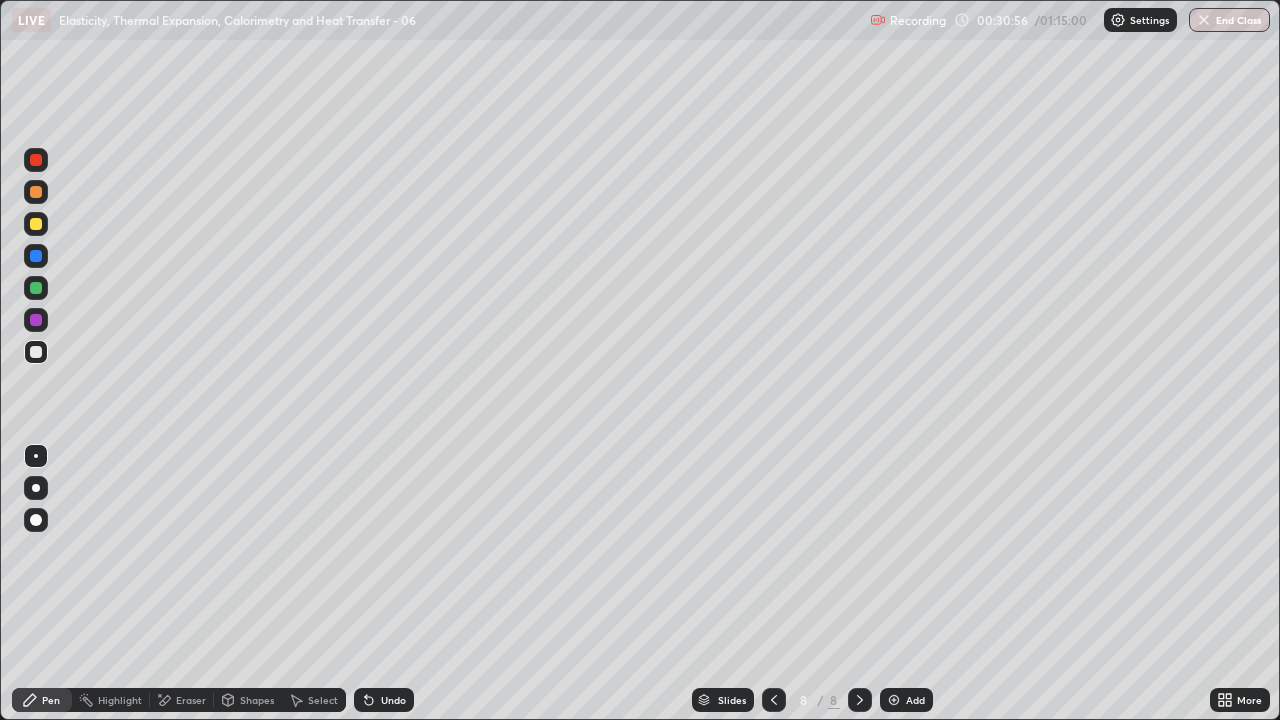 click on "Undo" at bounding box center [393, 700] 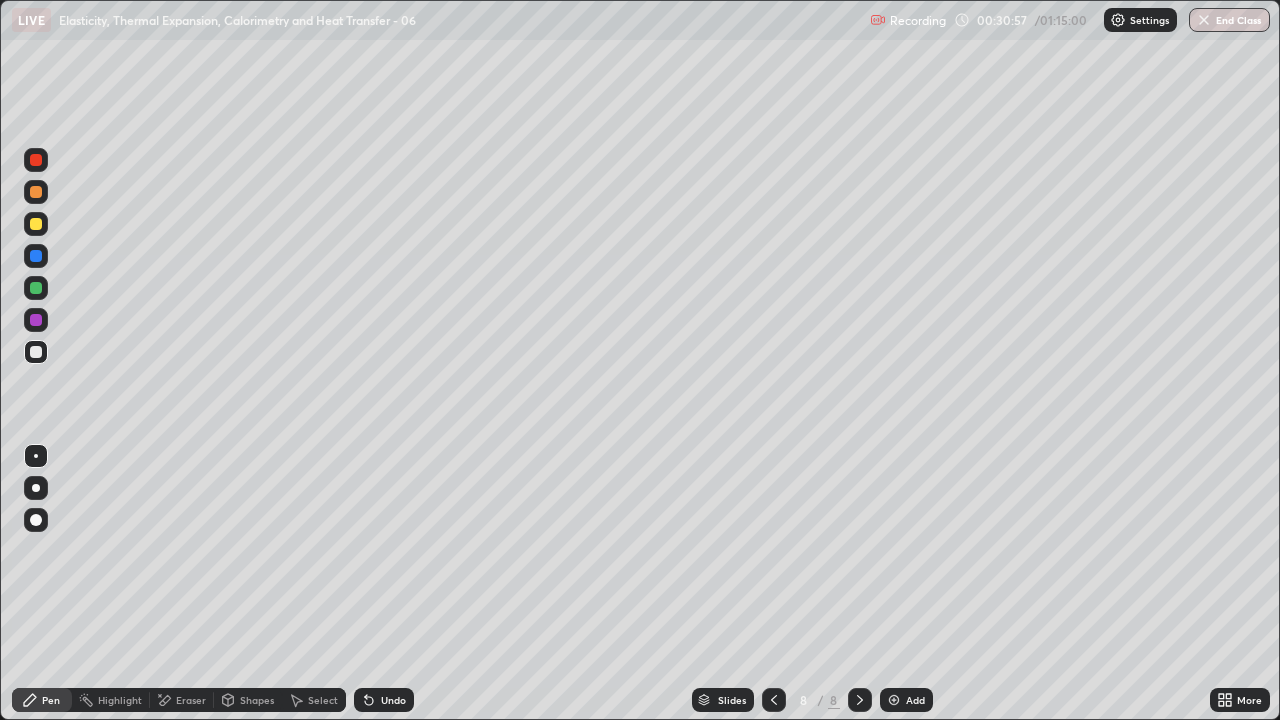 click on "Undo" at bounding box center [380, 700] 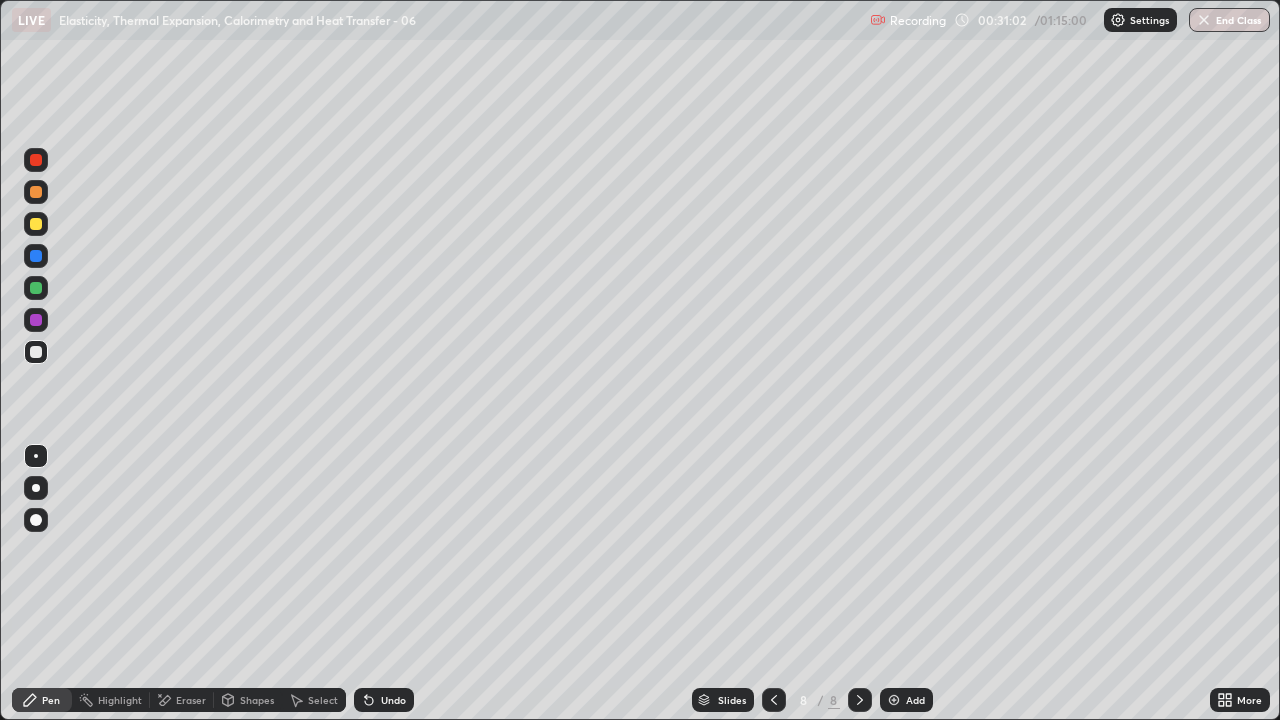 click on "Shapes" at bounding box center (248, 700) 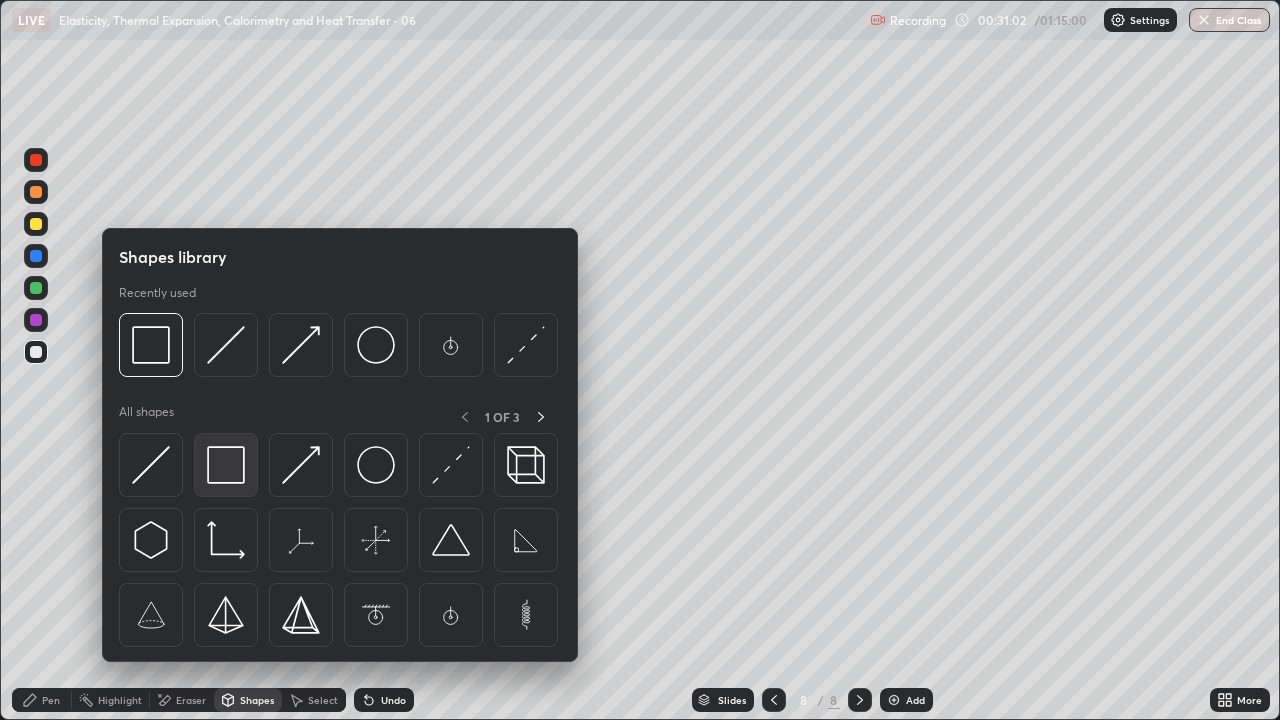 click at bounding box center (226, 465) 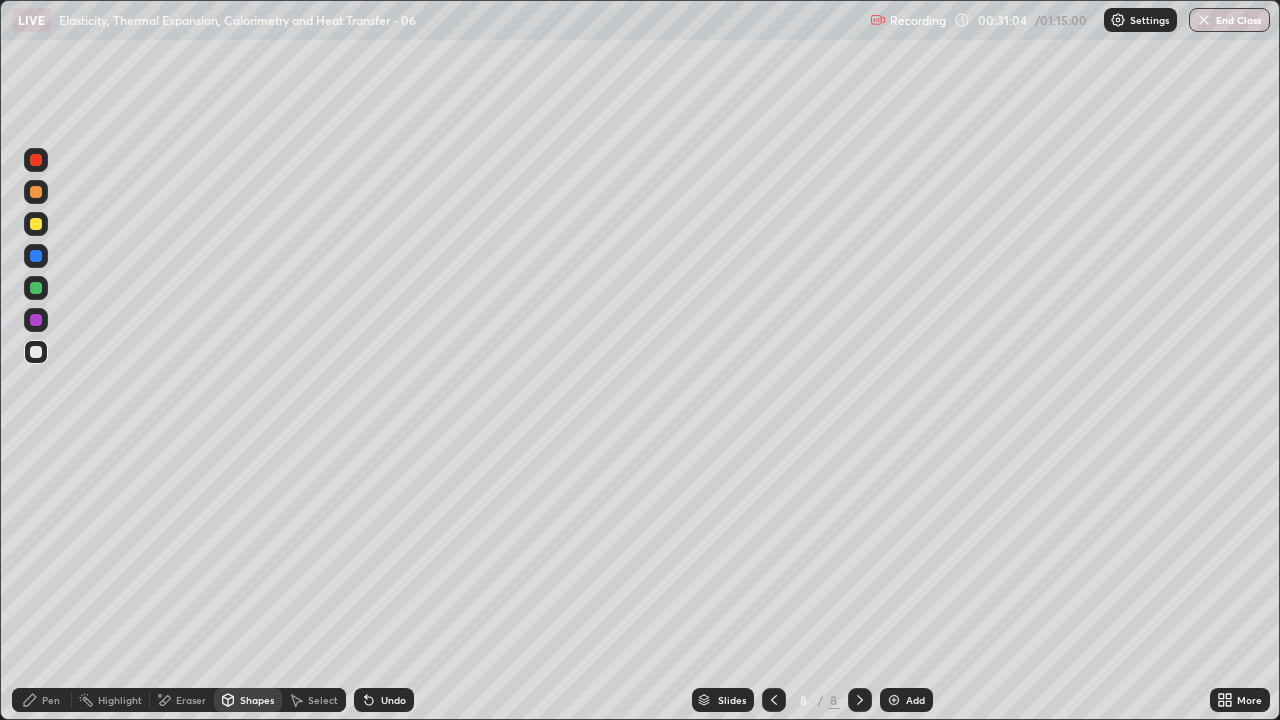 click on "Shapes" at bounding box center (248, 700) 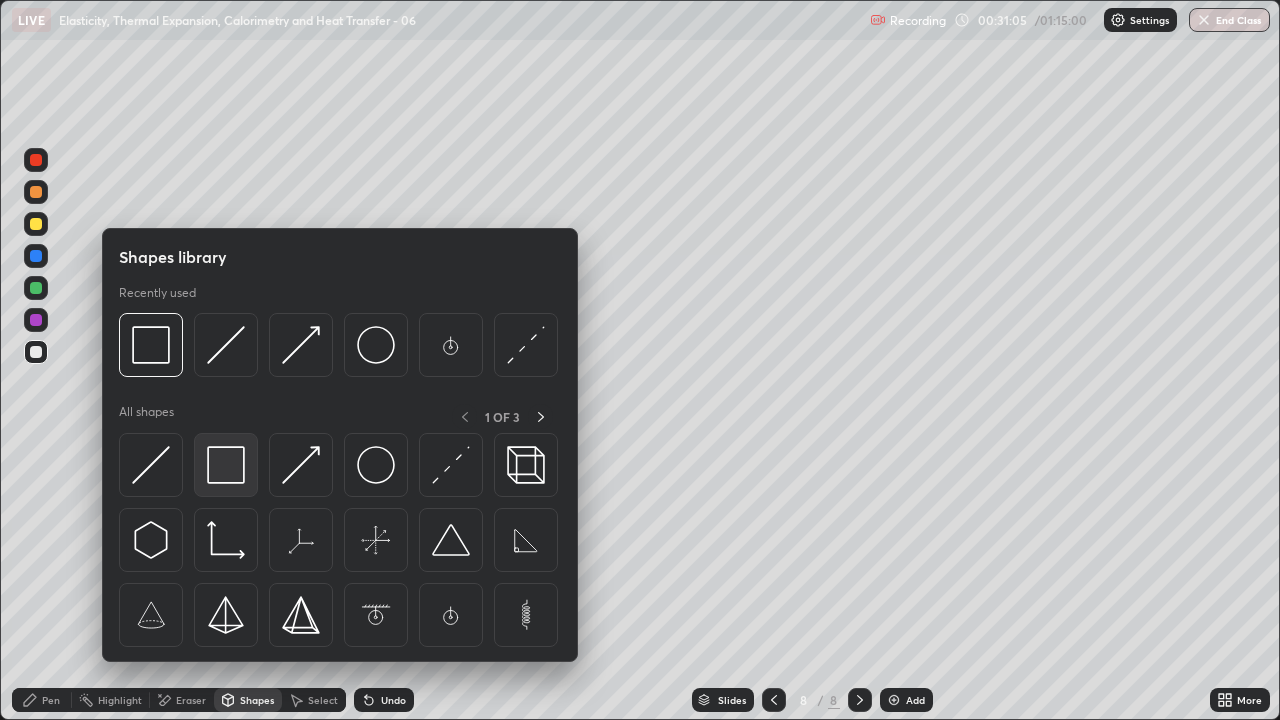 click at bounding box center (226, 465) 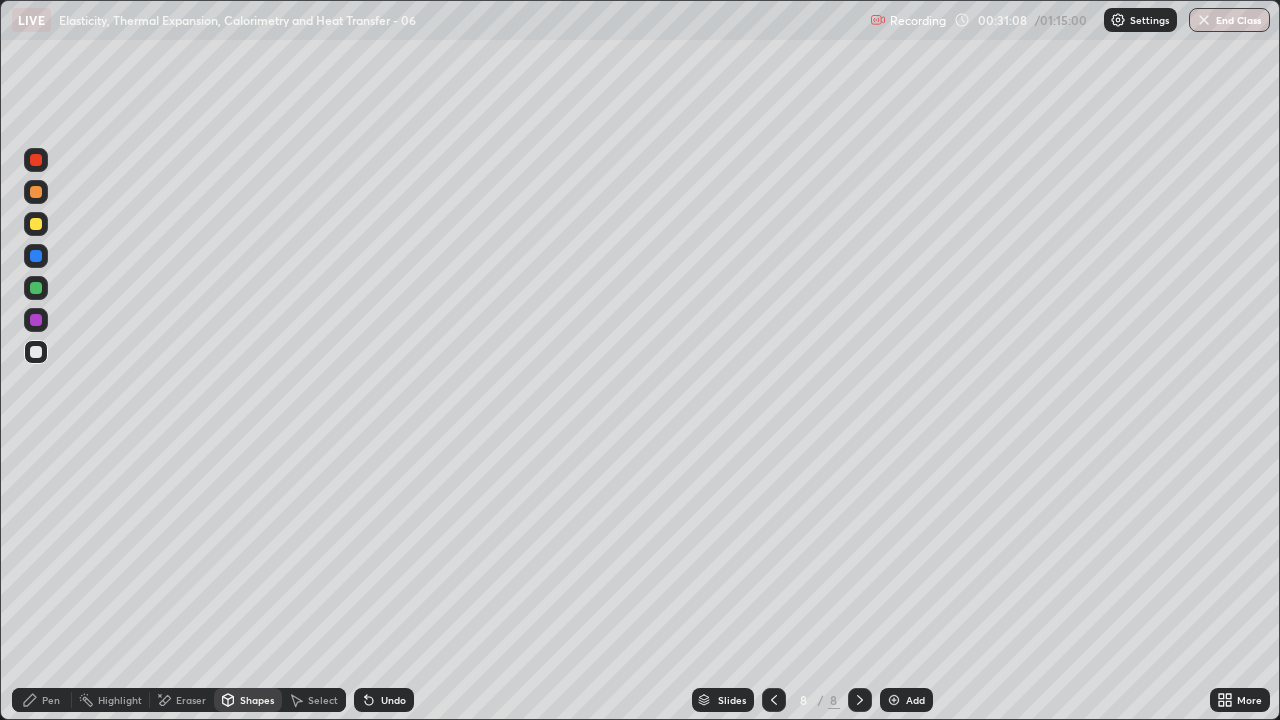 click on "Pen" at bounding box center (51, 700) 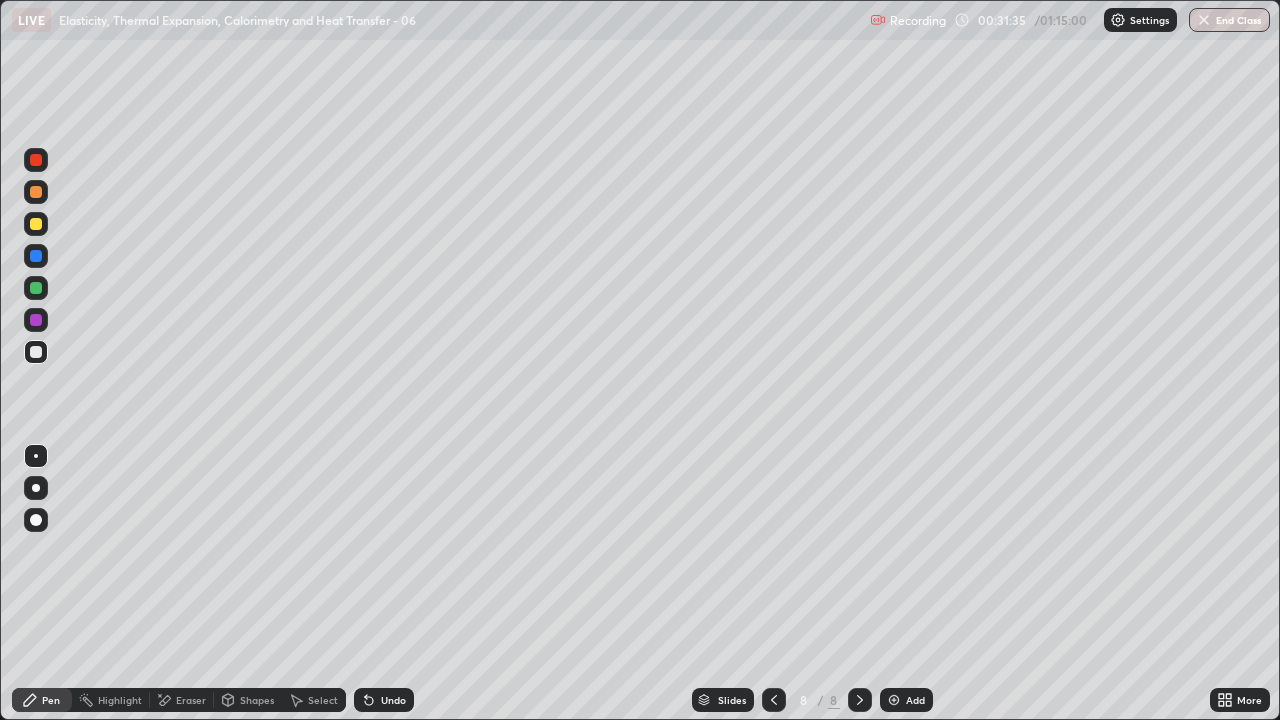 click on "Shapes" at bounding box center [248, 700] 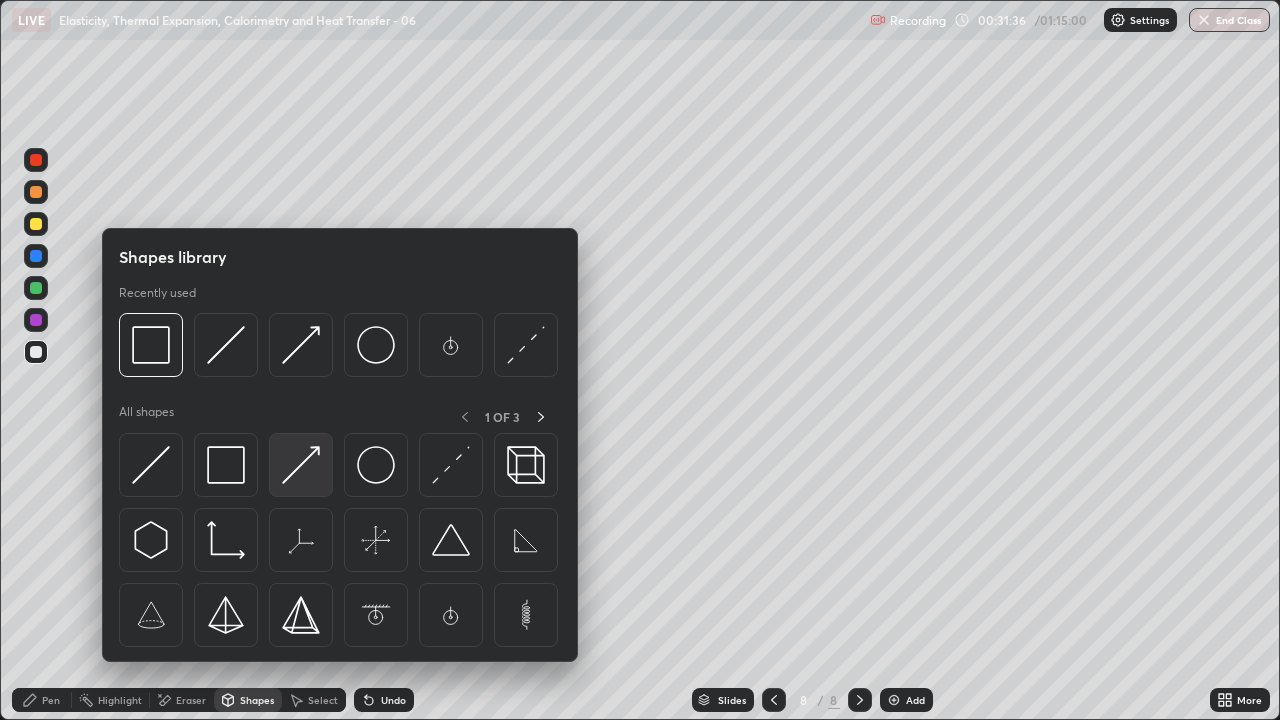 click at bounding box center (301, 465) 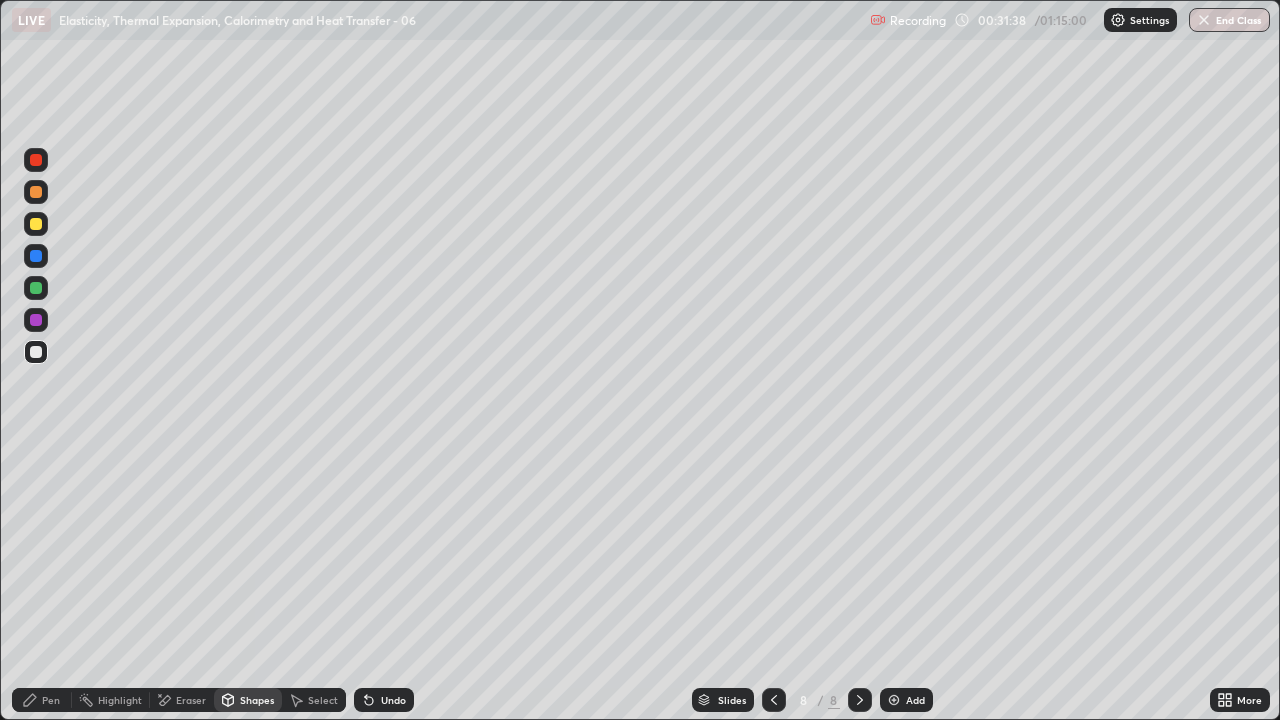 click on "Pen" at bounding box center (51, 700) 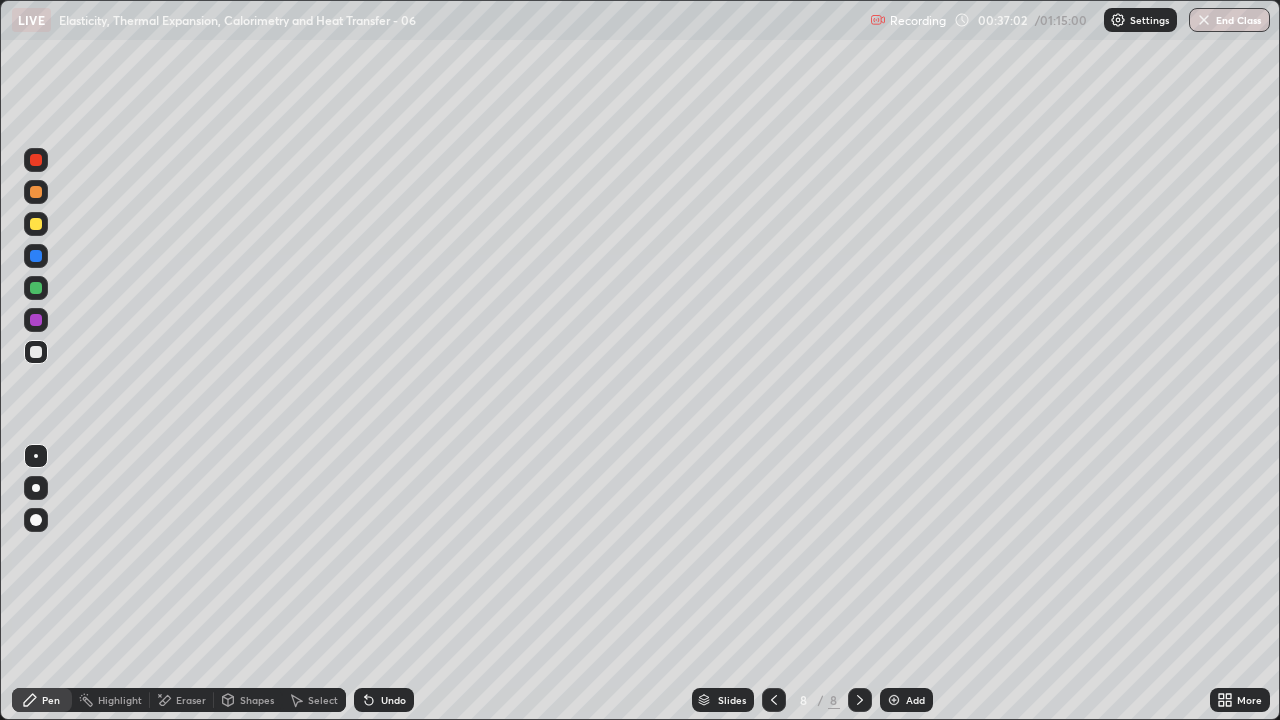 click on "Undo" at bounding box center [384, 700] 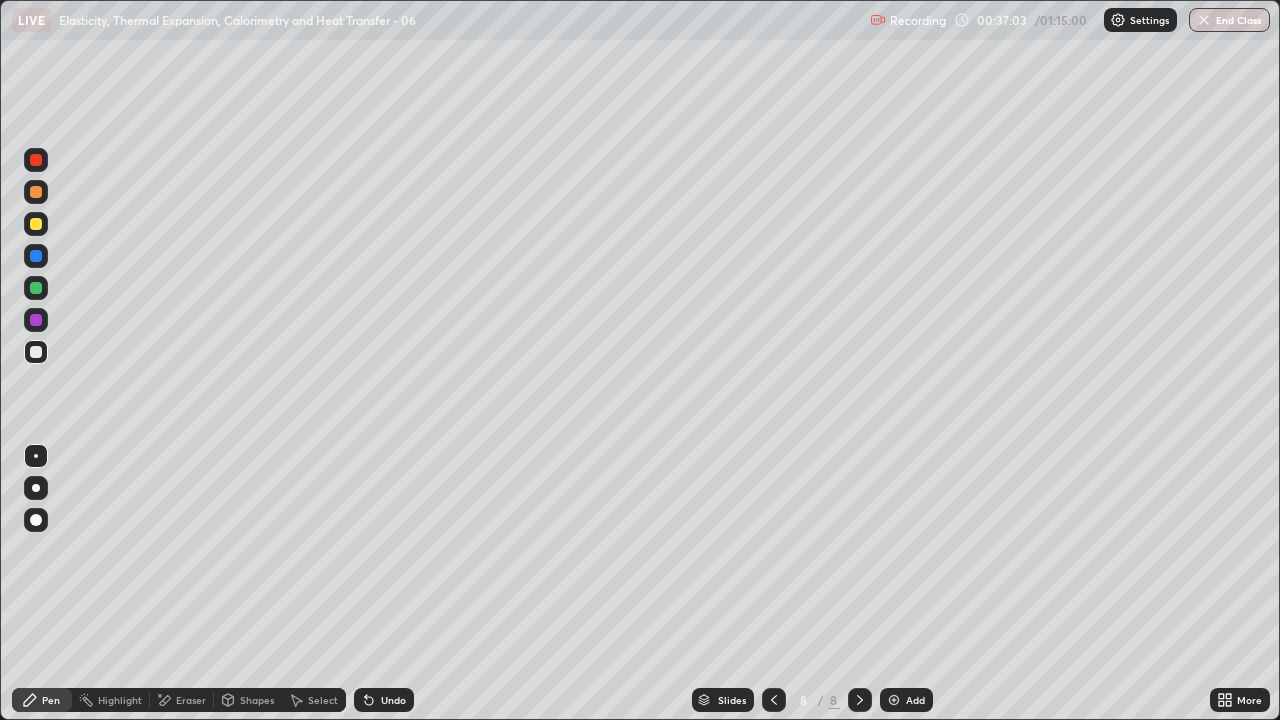 click on "Undo" at bounding box center [384, 700] 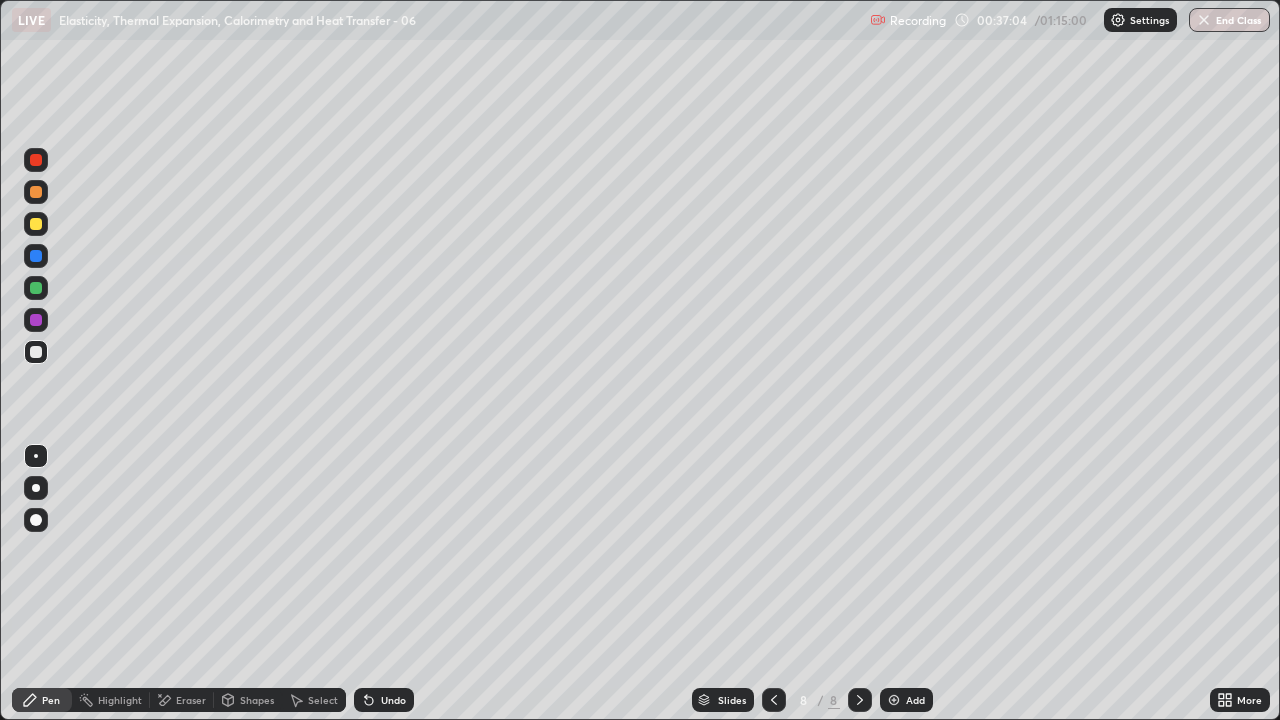 click on "Undo" at bounding box center (384, 700) 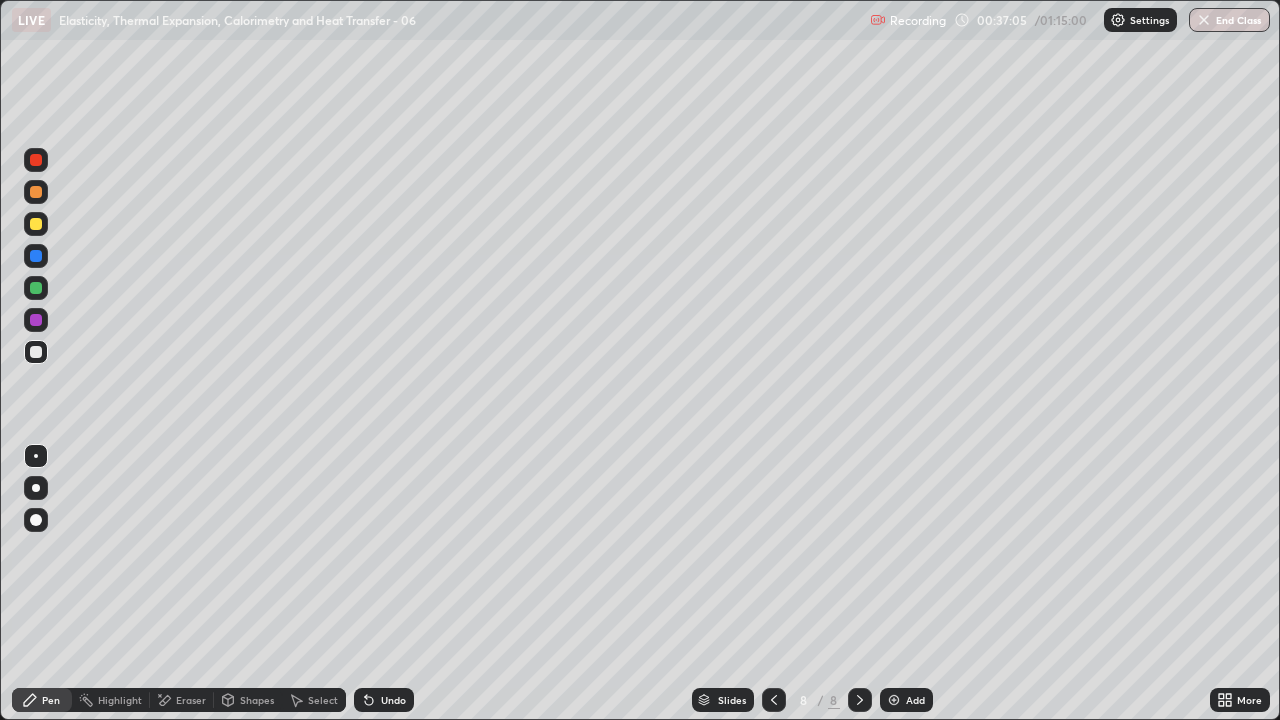 click on "Undo" at bounding box center [380, 700] 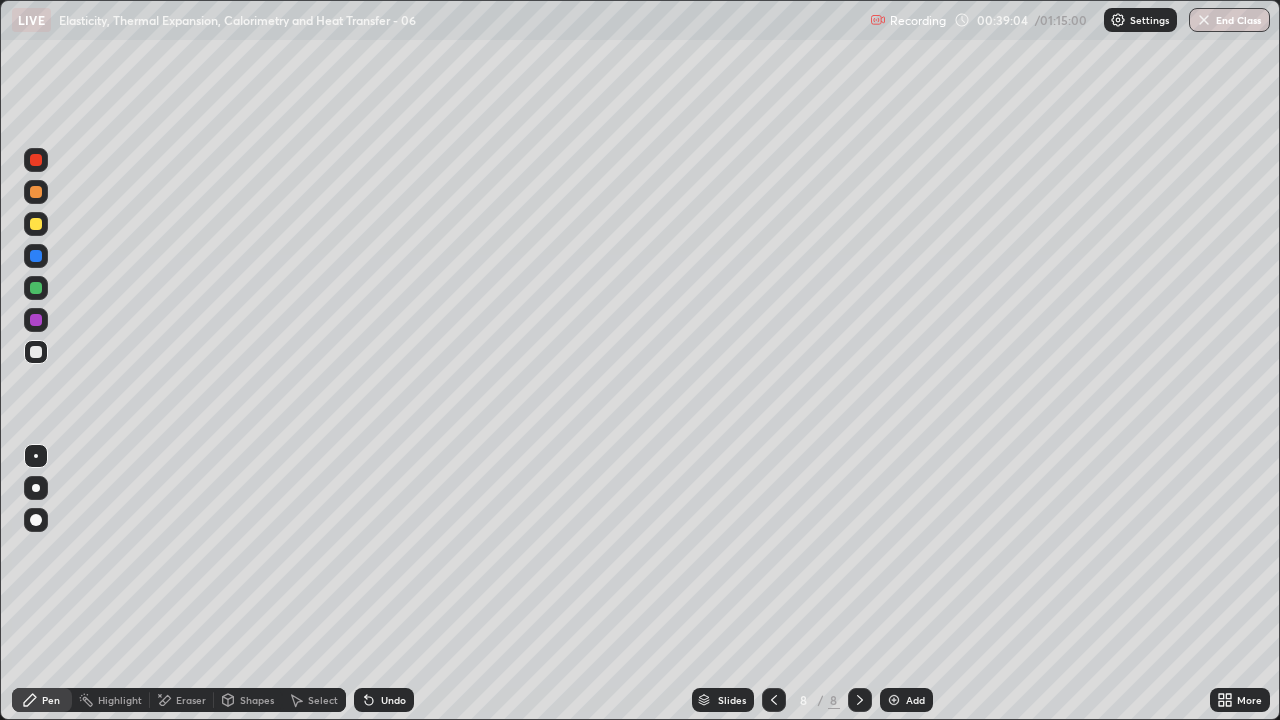 click at bounding box center (36, 352) 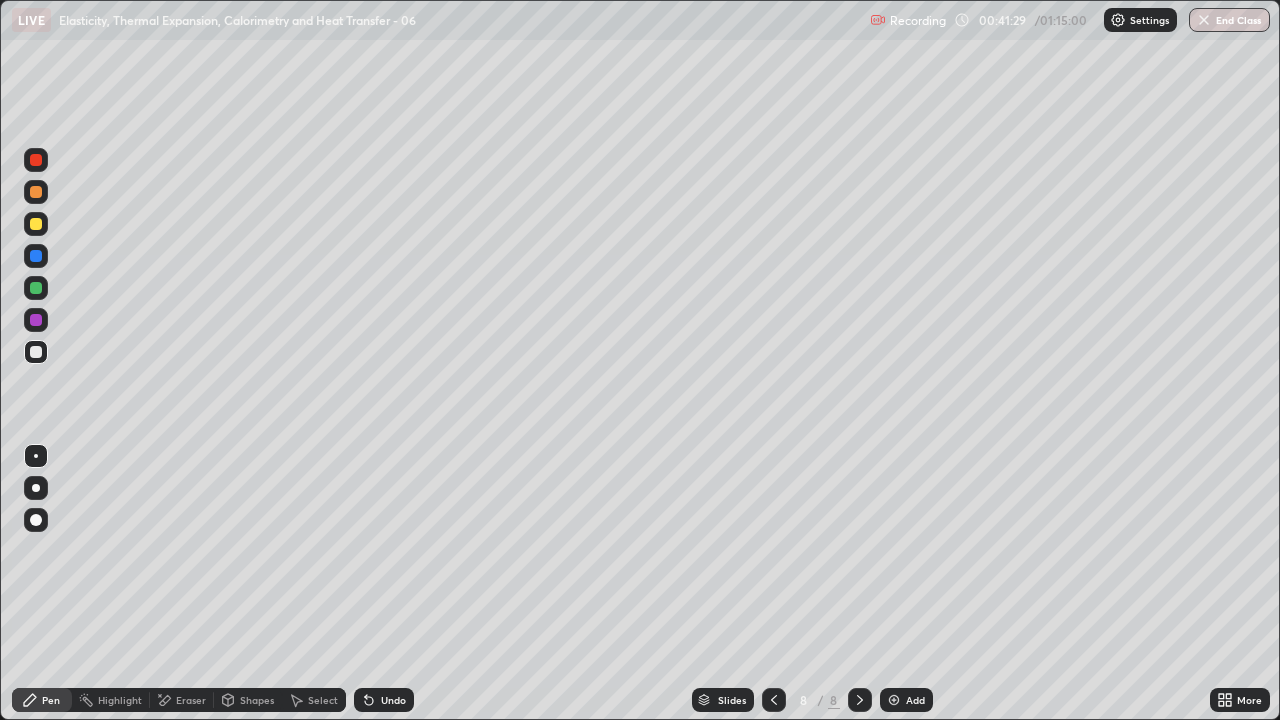 click on "Add" at bounding box center (906, 700) 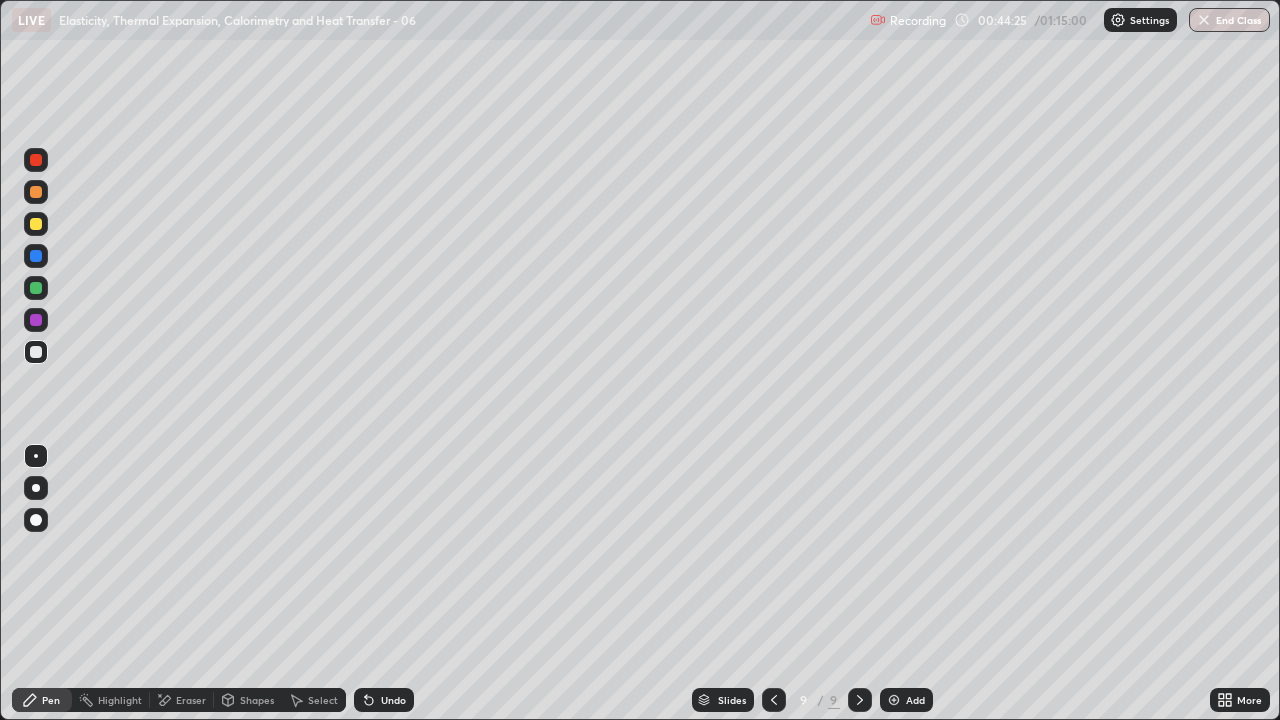 click on "Shapes" at bounding box center (257, 700) 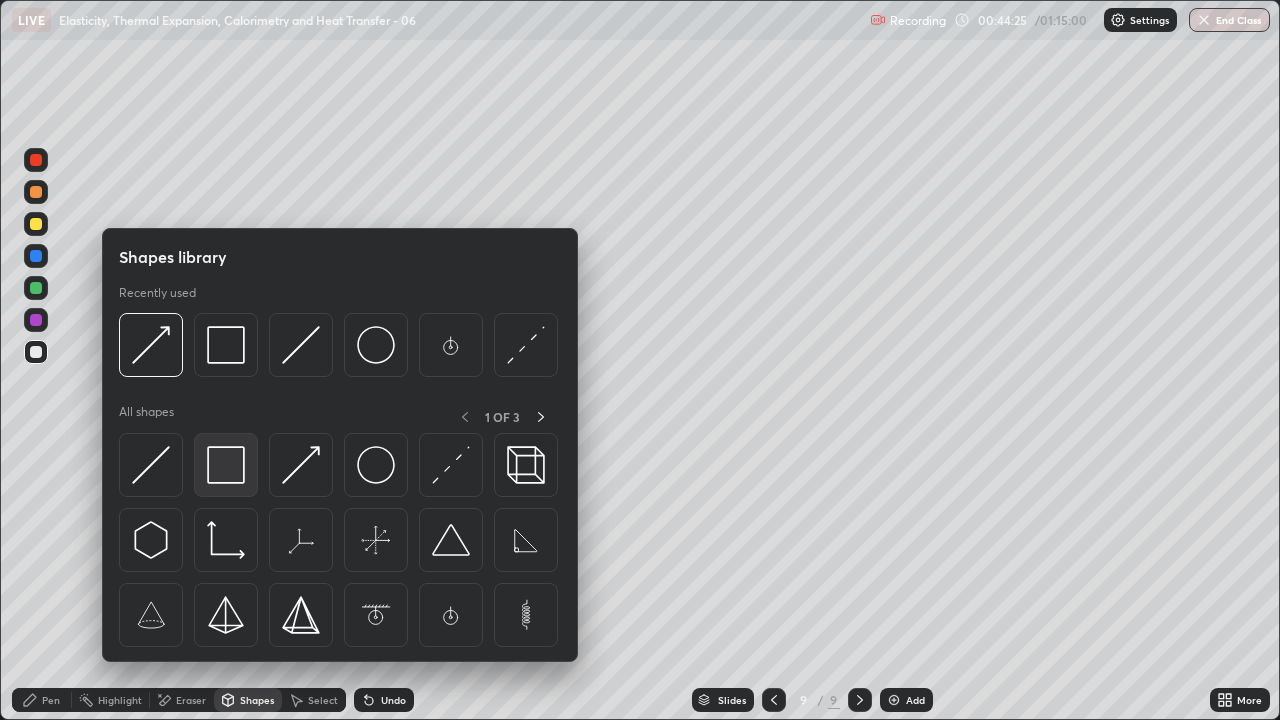 click at bounding box center [226, 465] 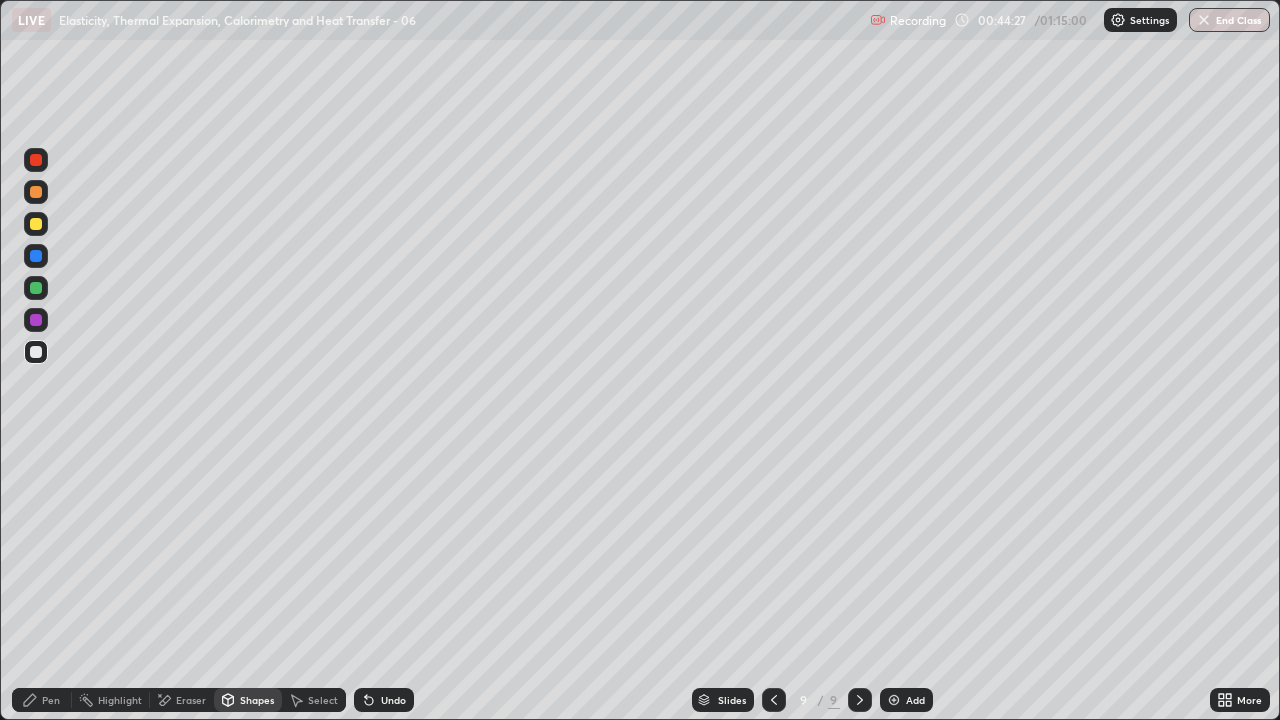 click on "Pen" at bounding box center (51, 700) 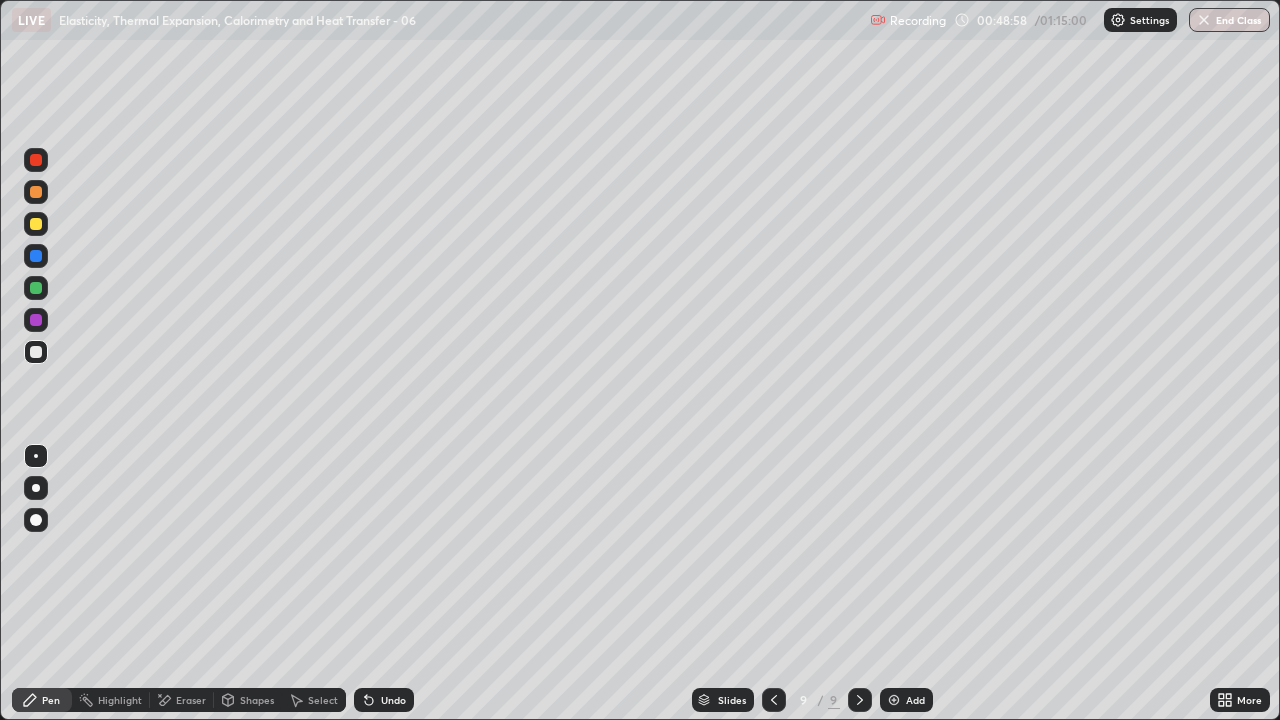 click on "Shapes" at bounding box center [257, 700] 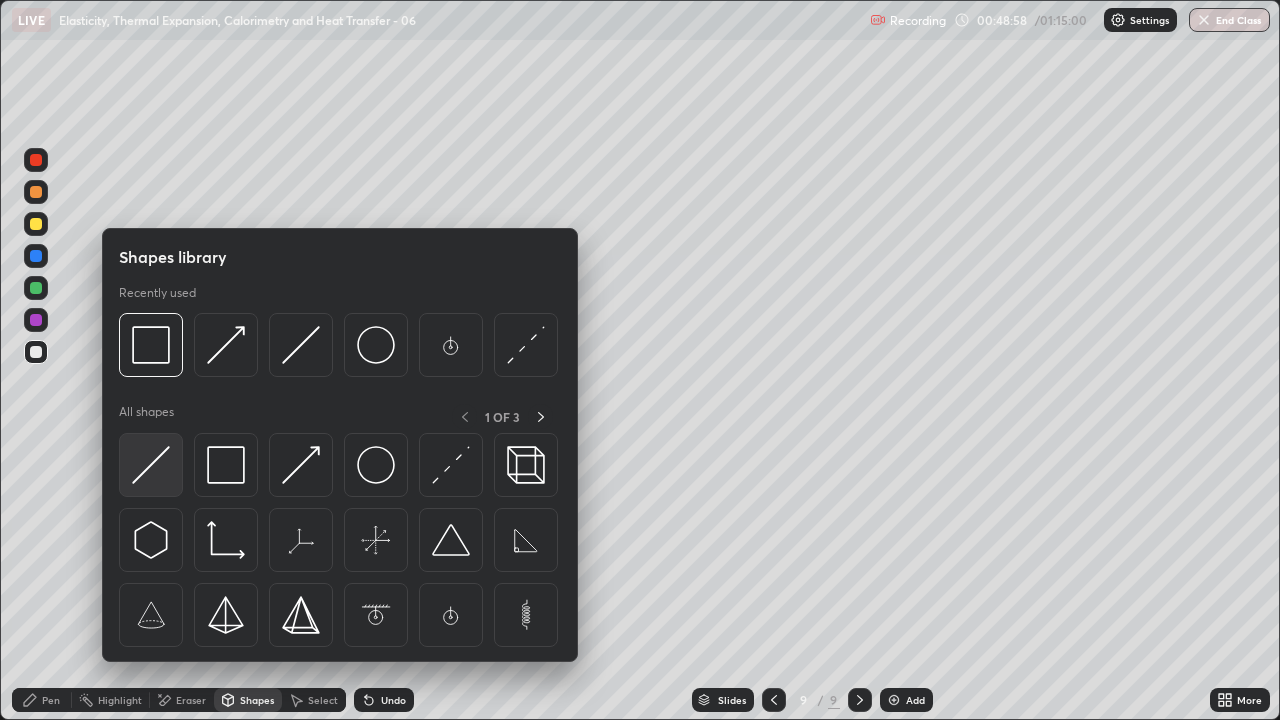 click at bounding box center [151, 465] 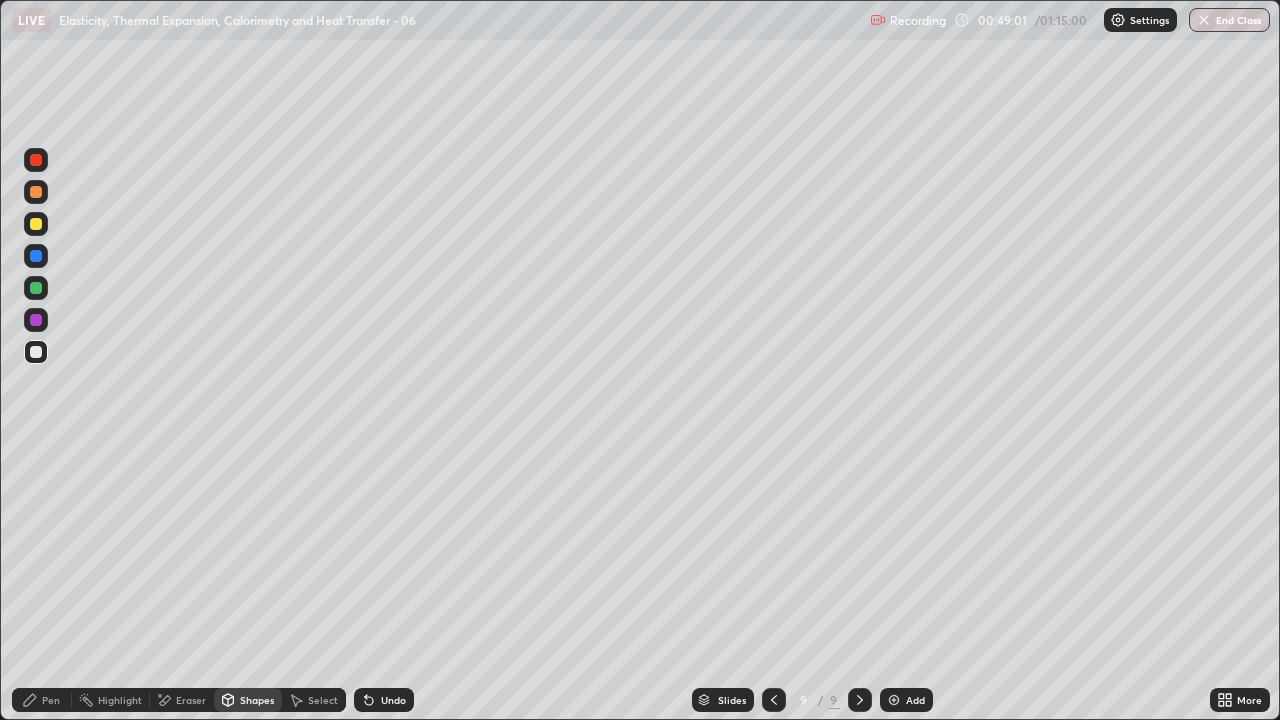 click 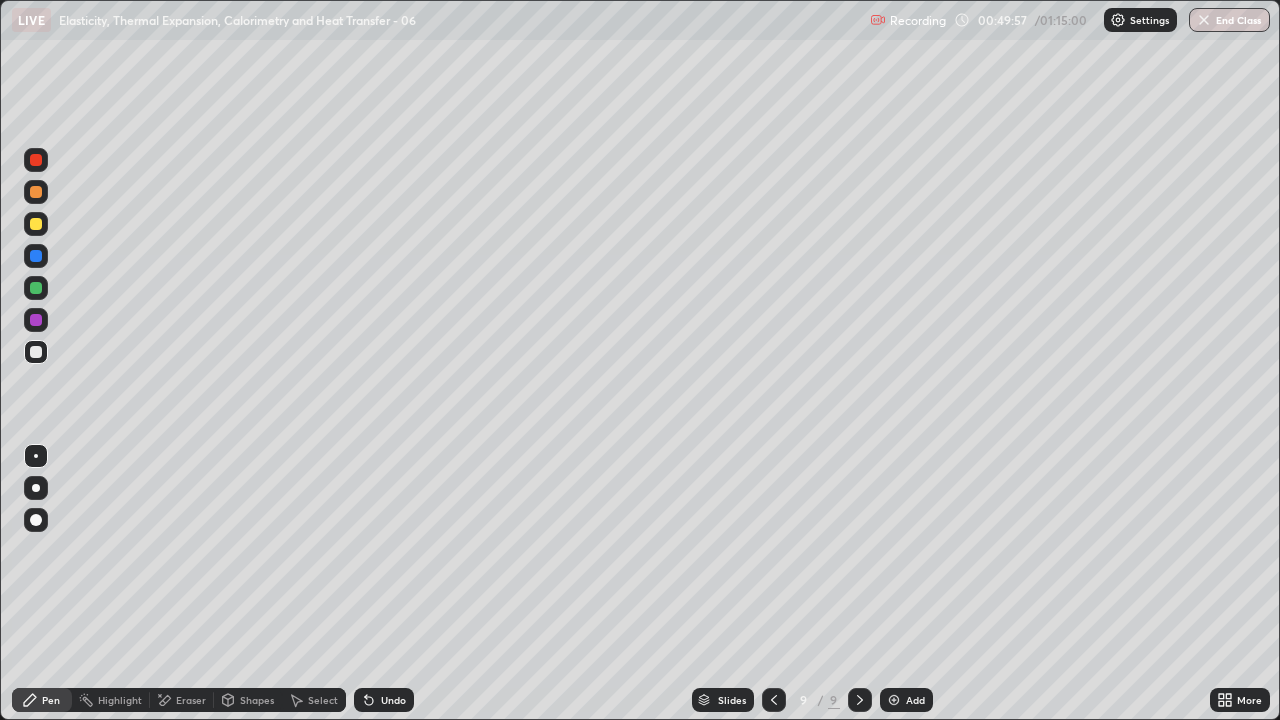 click on "Shapes" at bounding box center [248, 700] 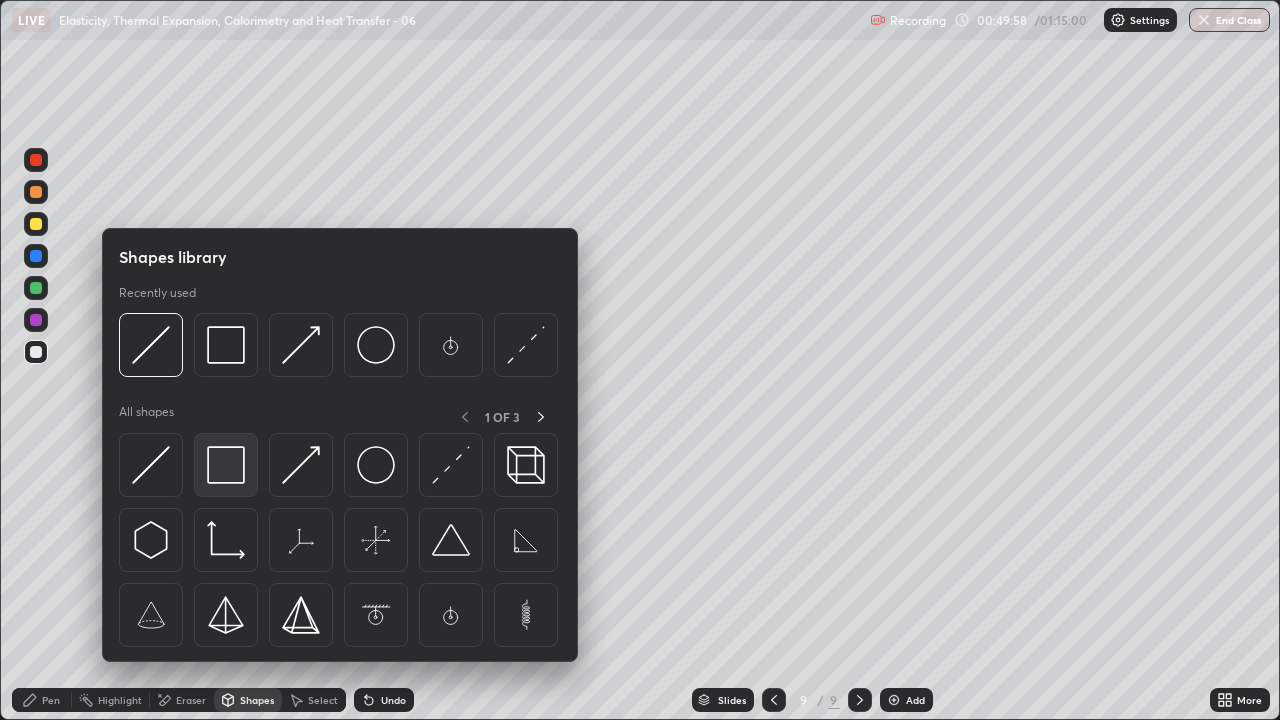 click at bounding box center (226, 465) 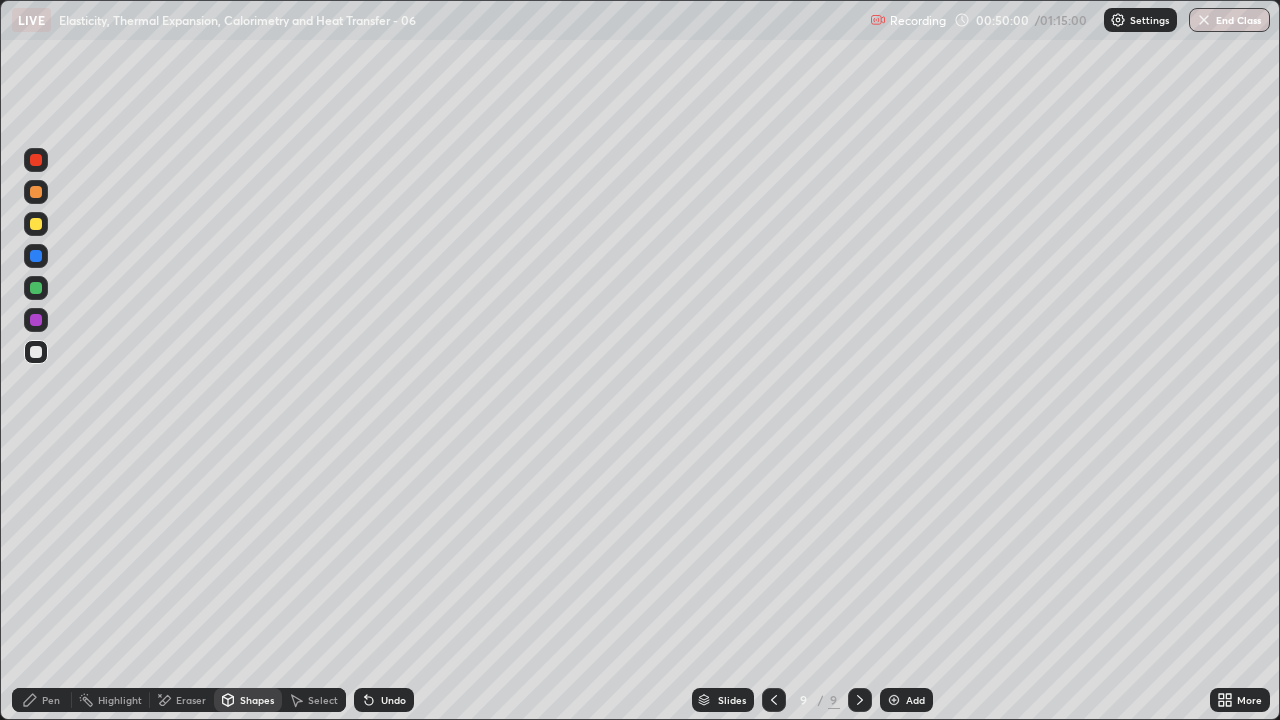 click on "Pen" at bounding box center [51, 700] 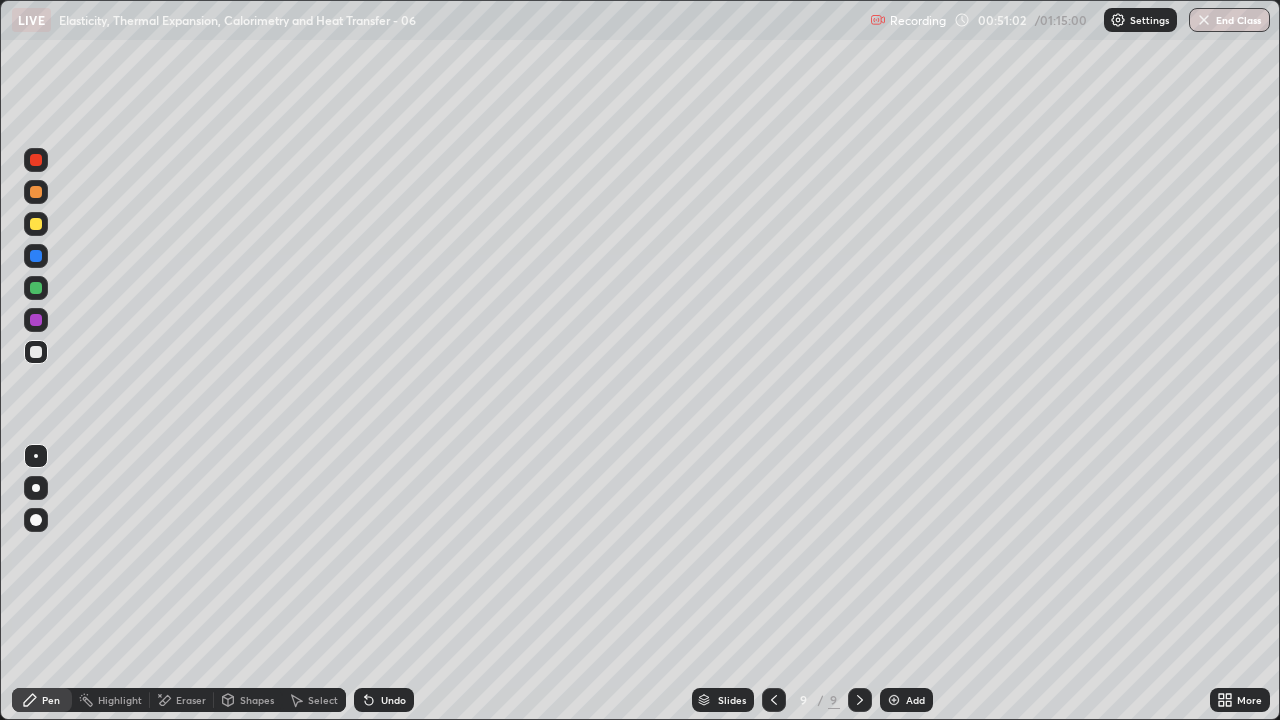 click on "Shapes" at bounding box center [248, 700] 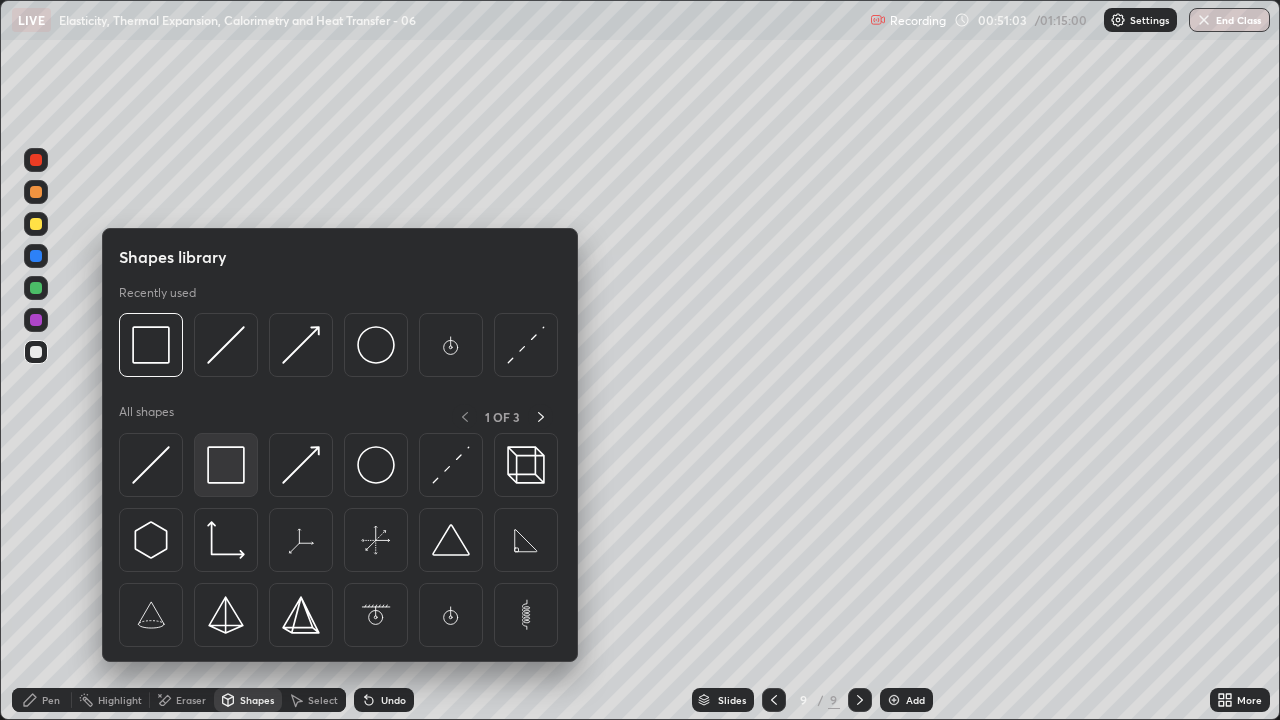 click at bounding box center [226, 465] 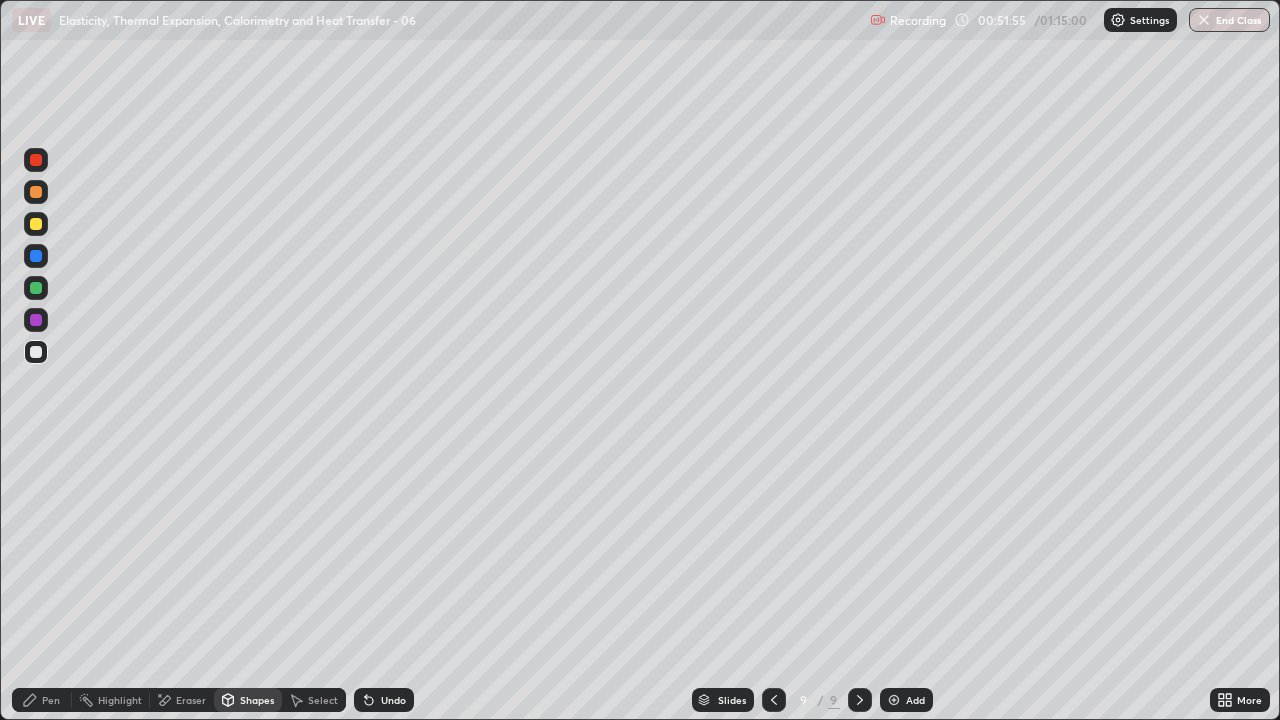 click on "Add" at bounding box center [906, 700] 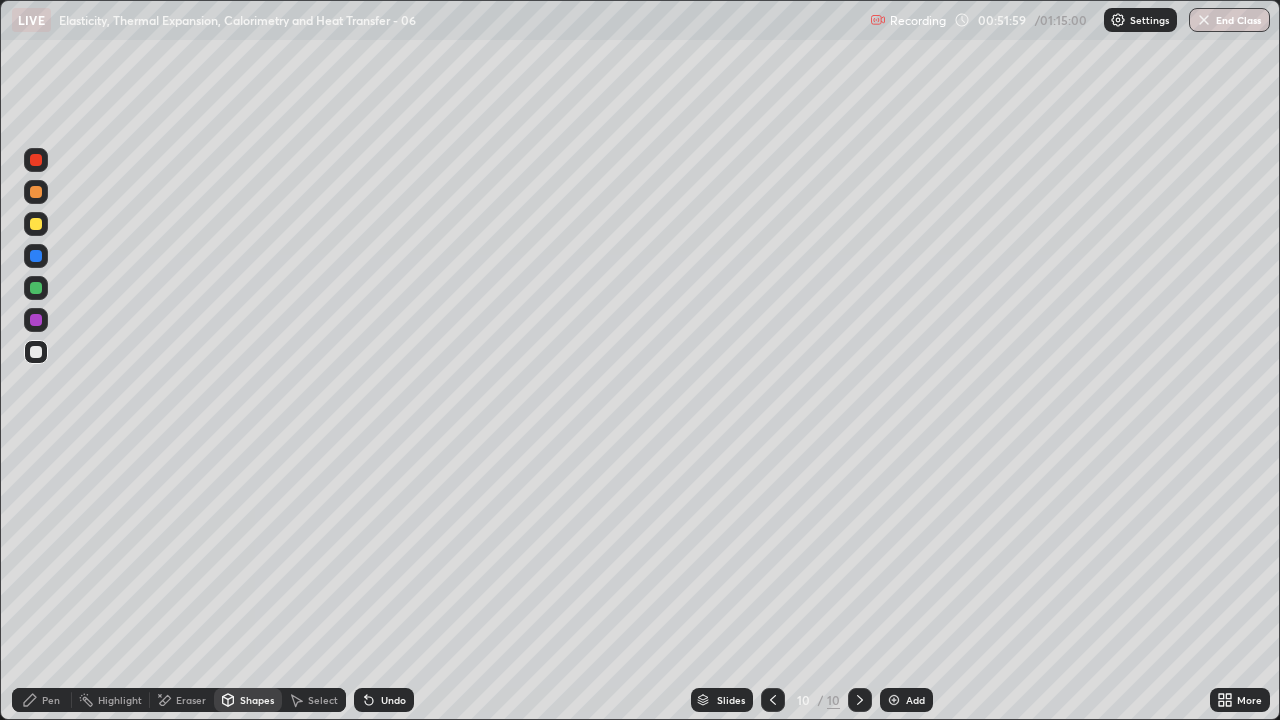 click on "Undo" at bounding box center [393, 700] 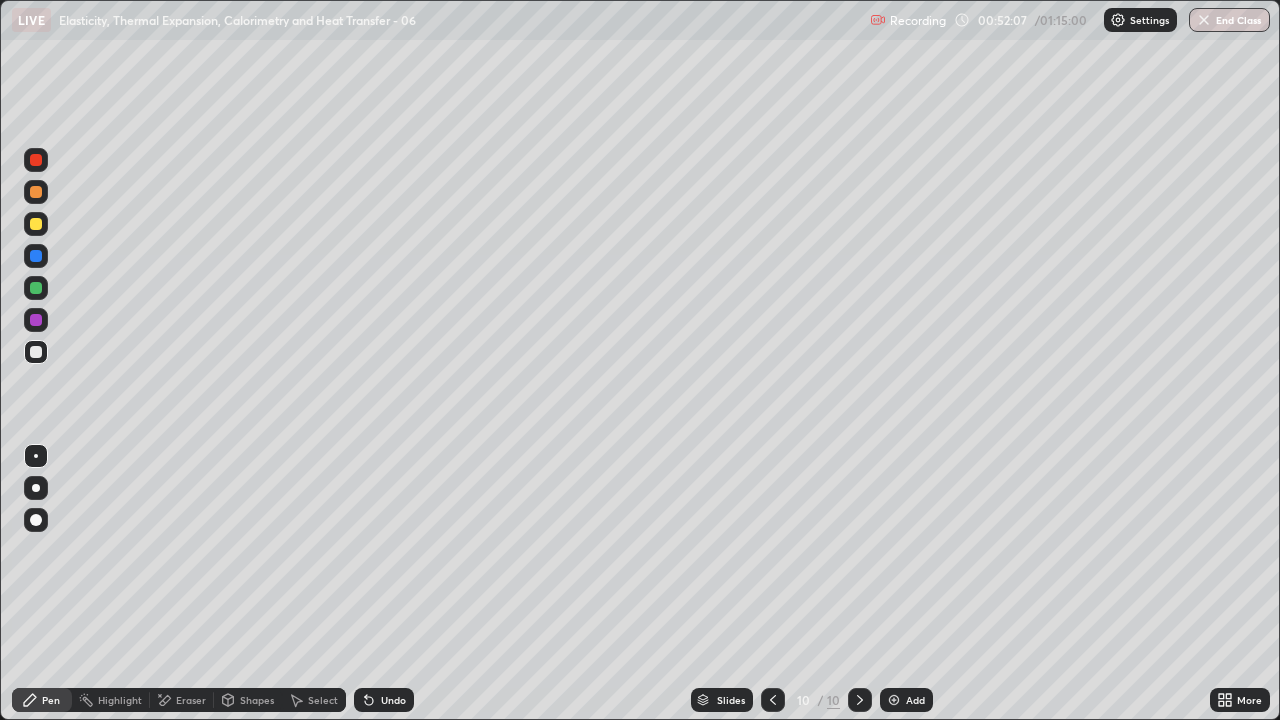 click on "Shapes" at bounding box center [257, 700] 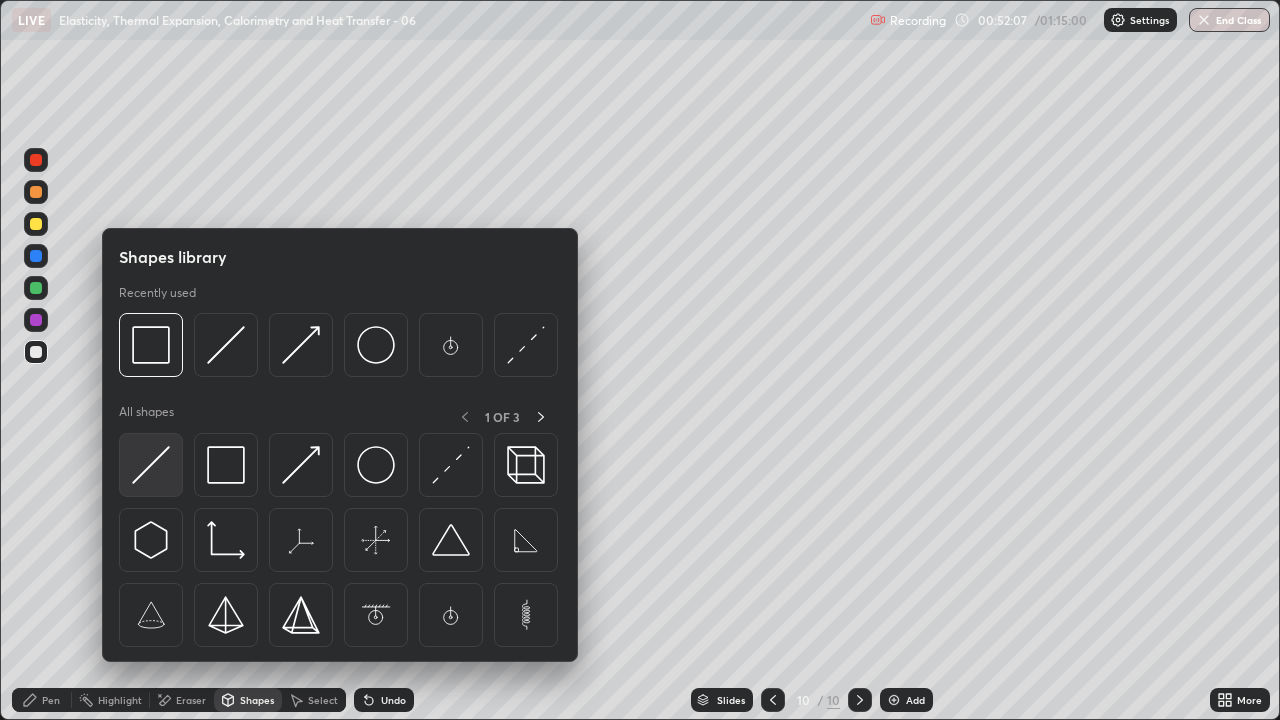 click at bounding box center (151, 465) 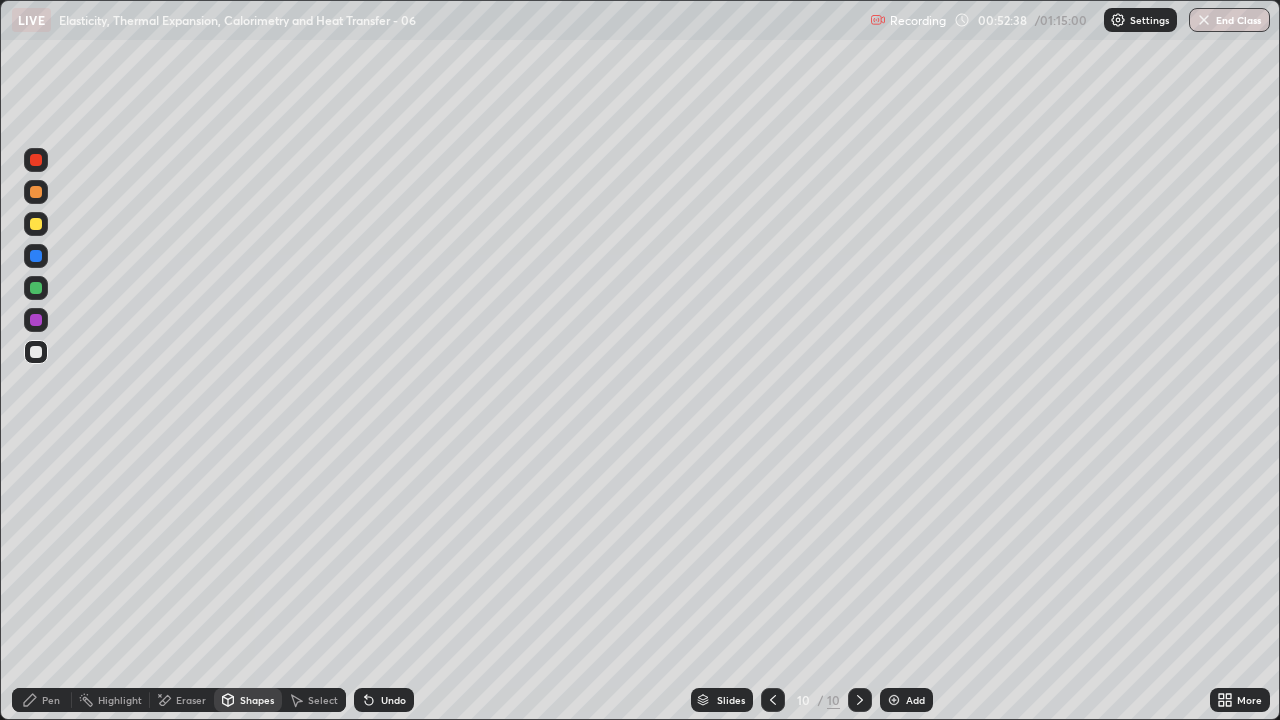 click on "Pen" at bounding box center (51, 700) 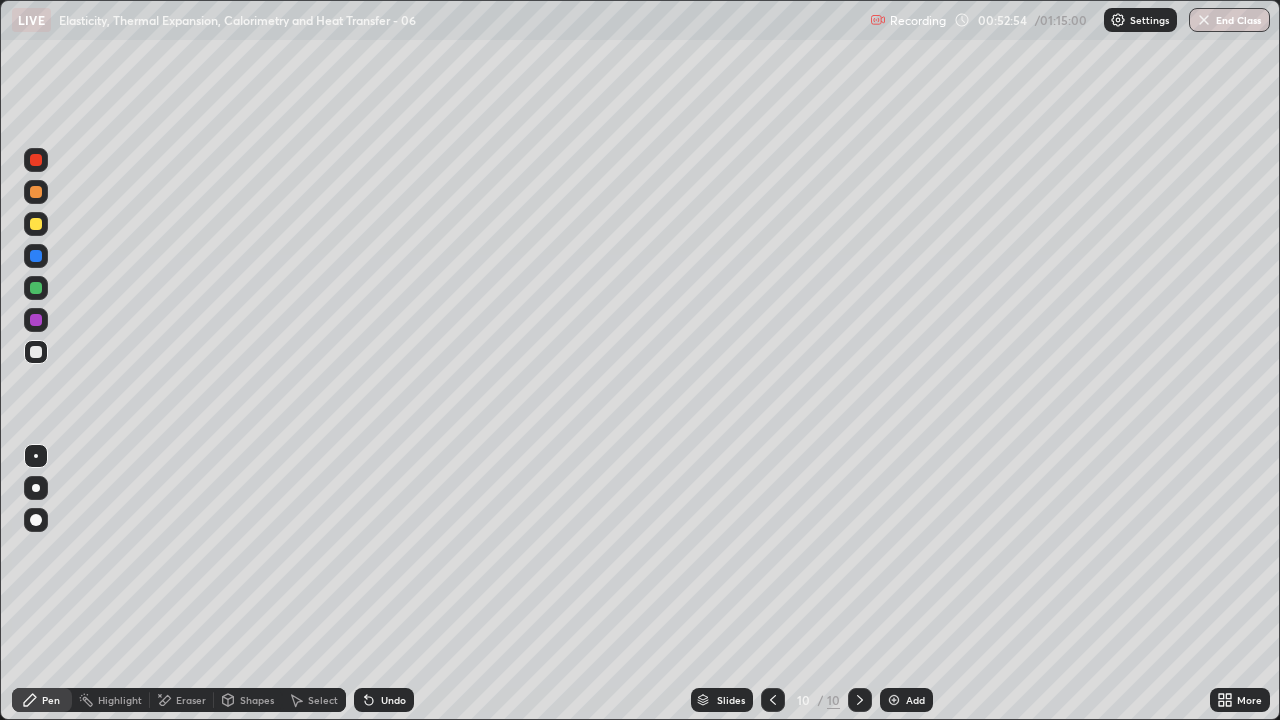 click 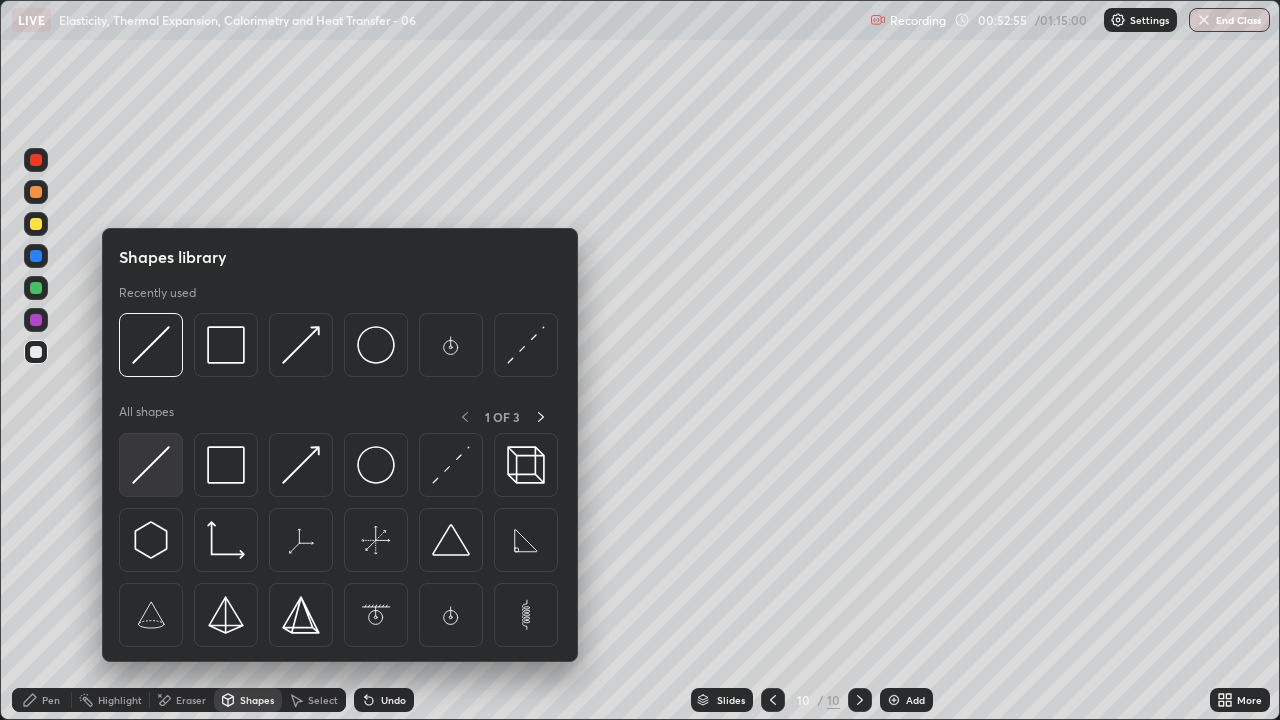 click at bounding box center (151, 465) 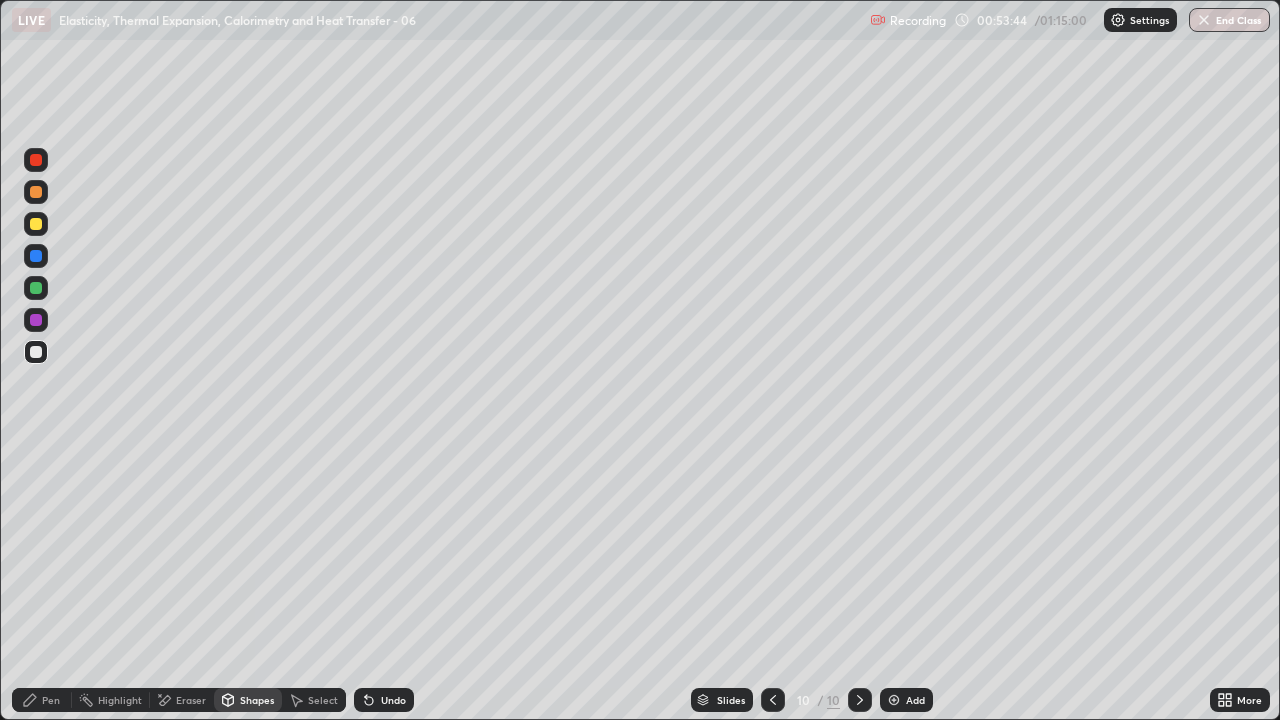 click on "Pen" at bounding box center [51, 700] 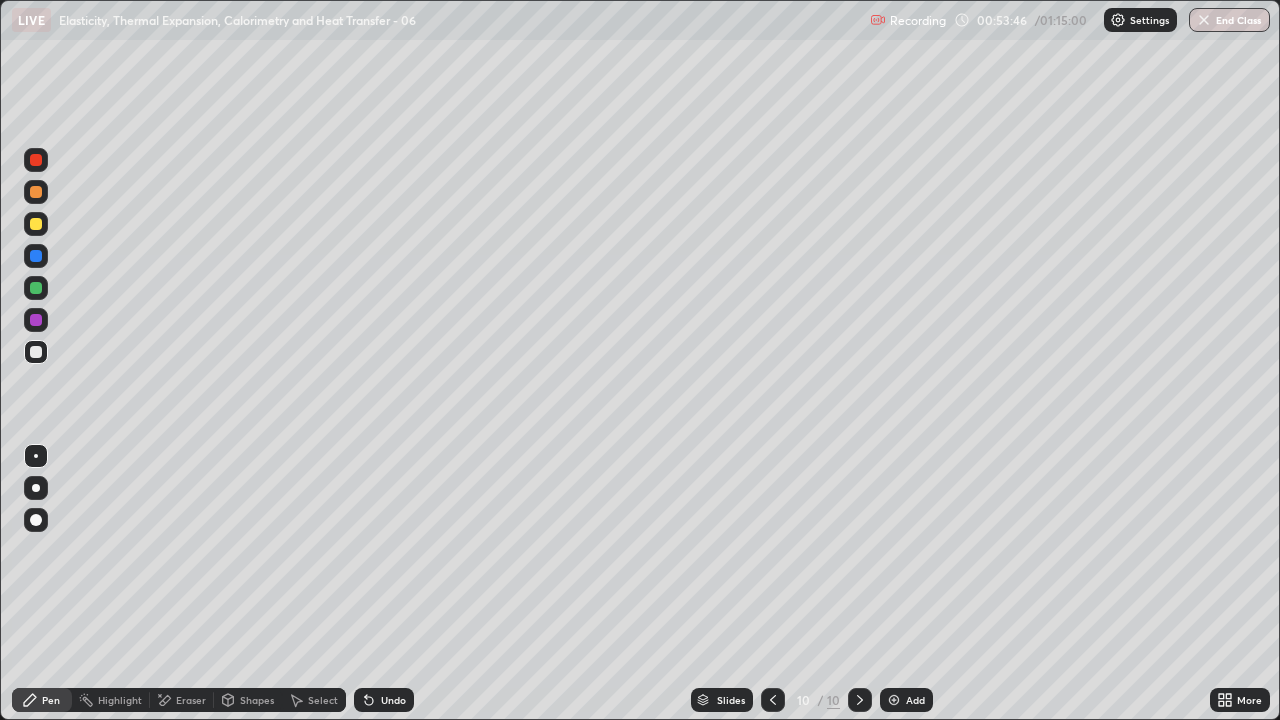 click on "Shapes" at bounding box center [248, 700] 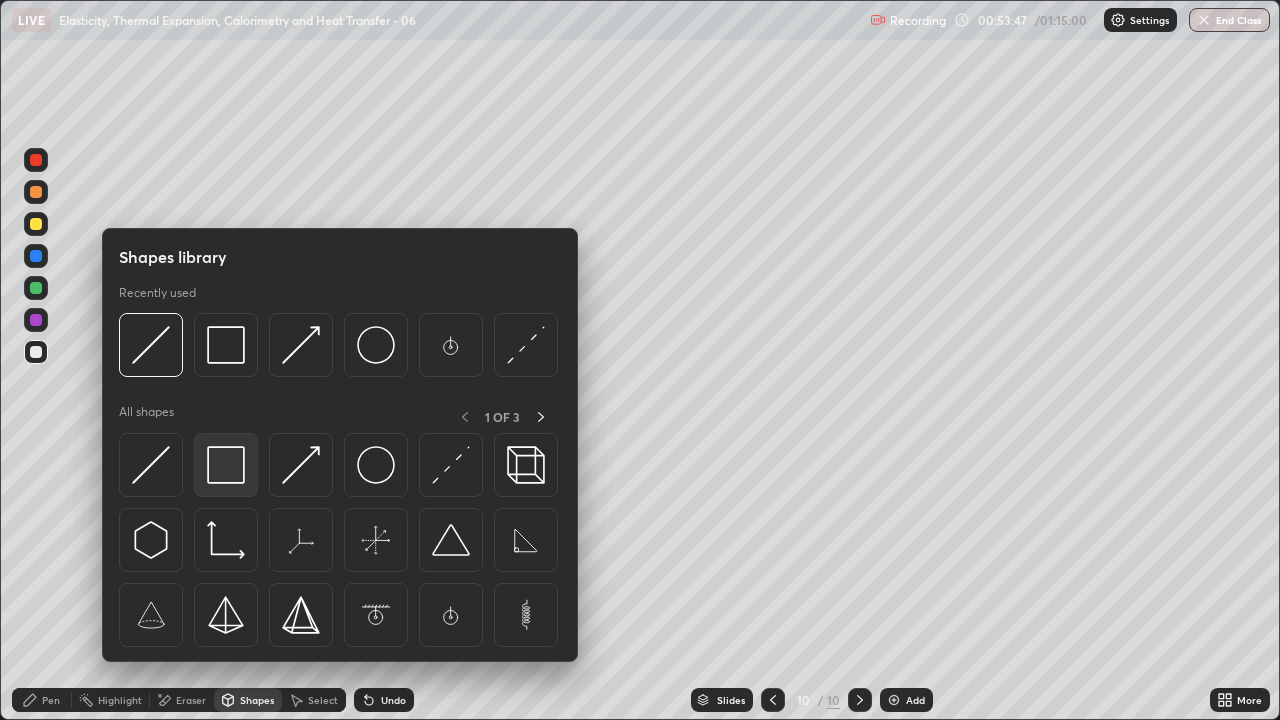 click at bounding box center [226, 465] 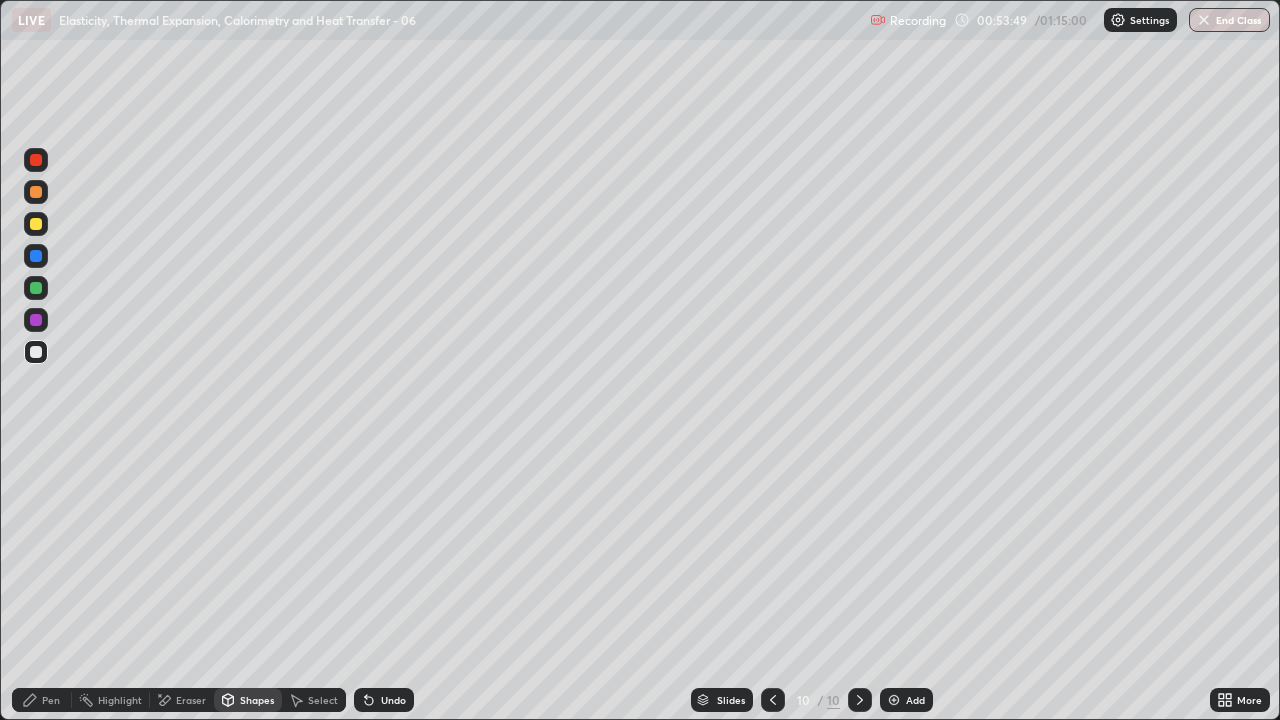 click on "Pen" at bounding box center (51, 700) 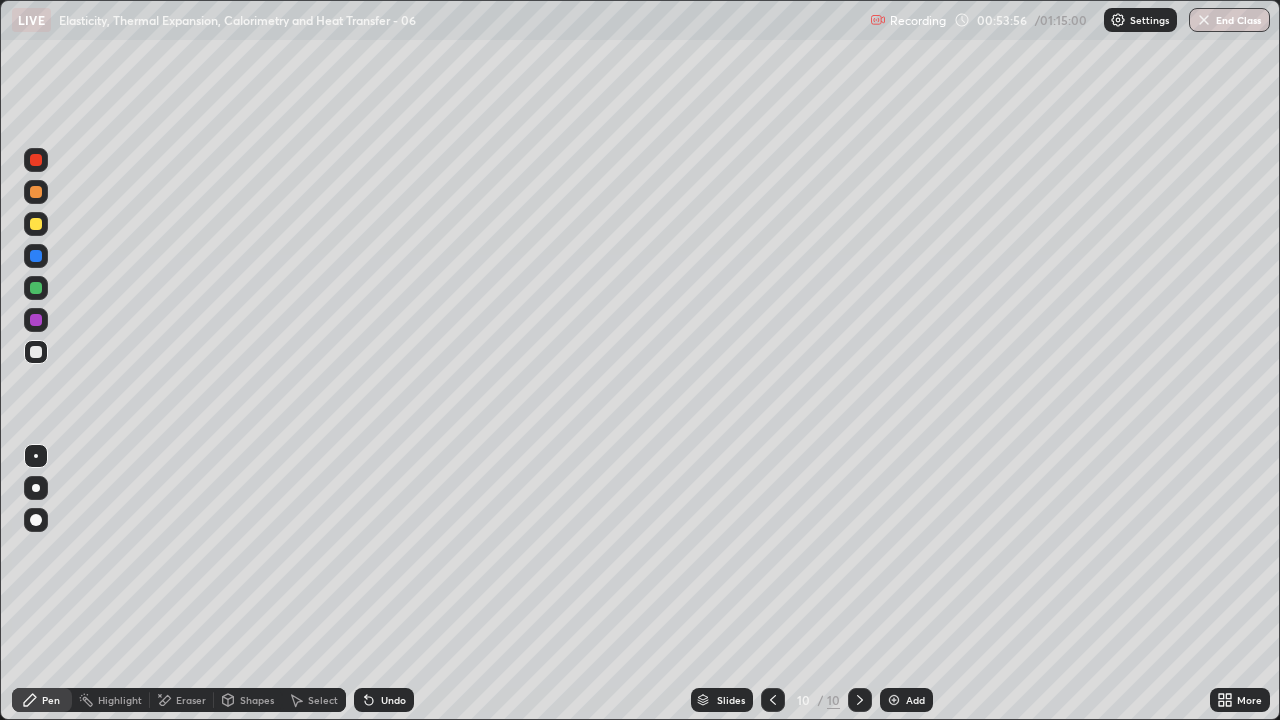 click on "Shapes" at bounding box center (257, 700) 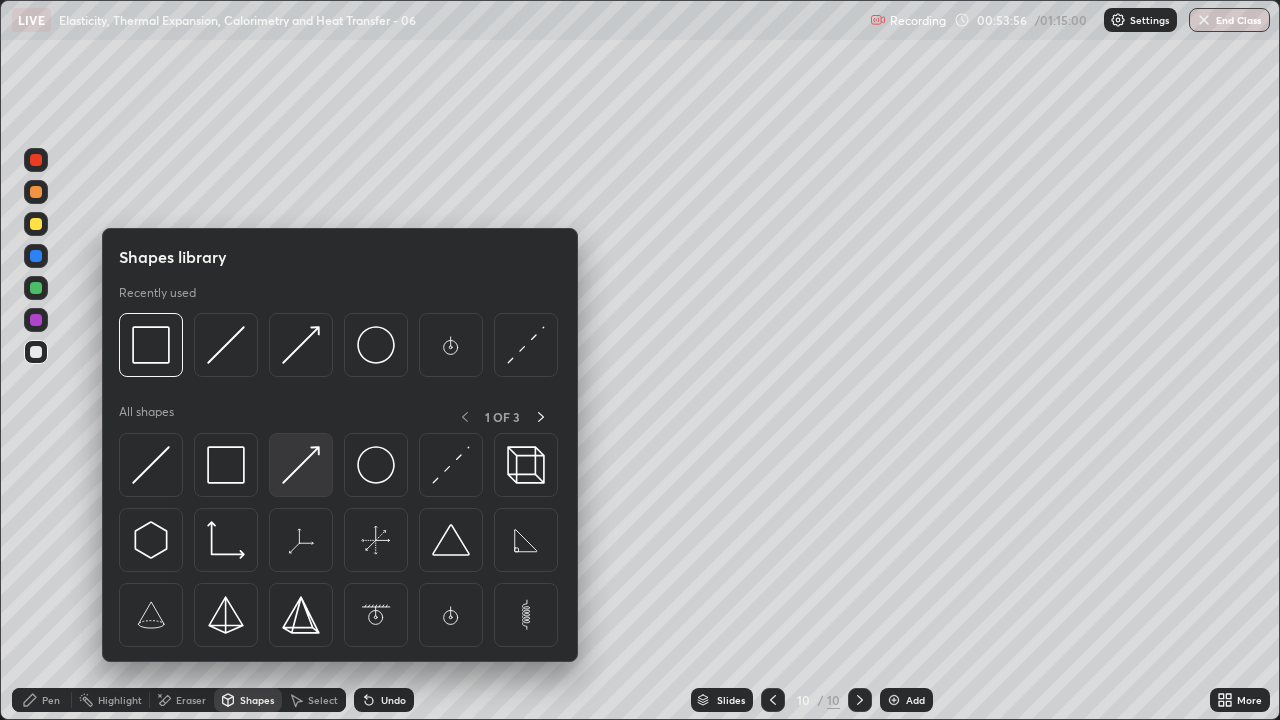 click at bounding box center [301, 465] 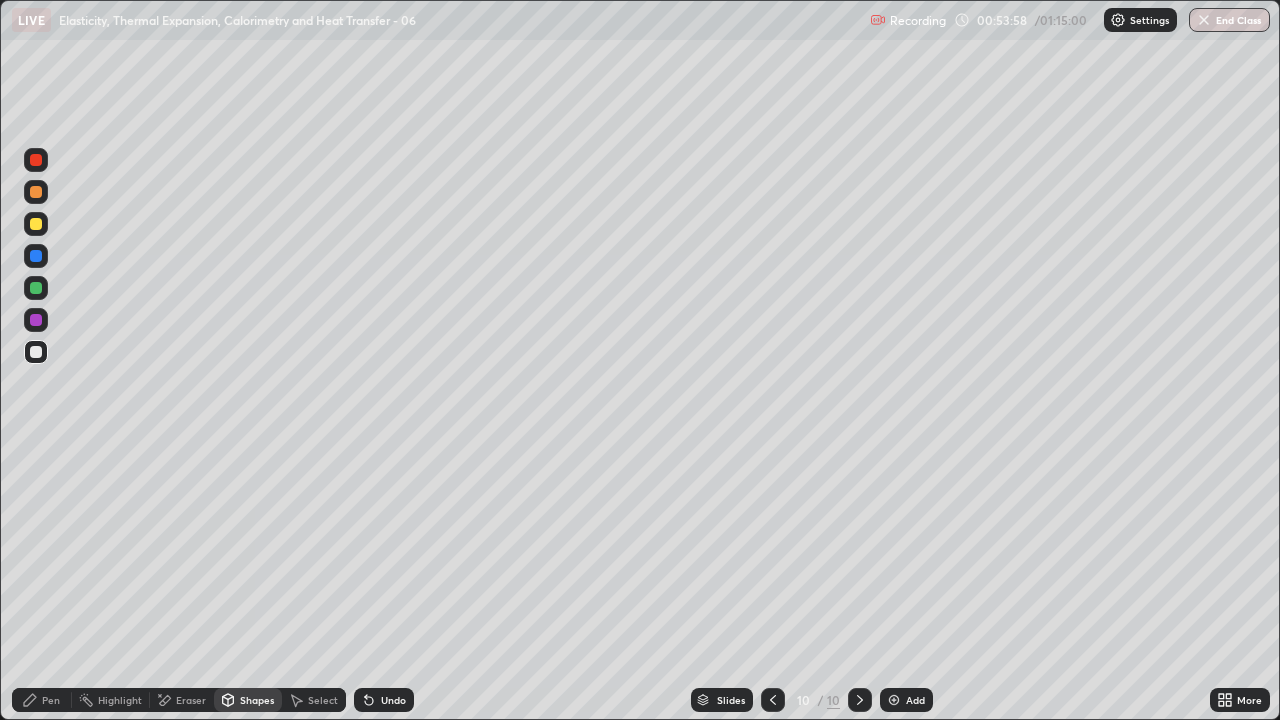 click 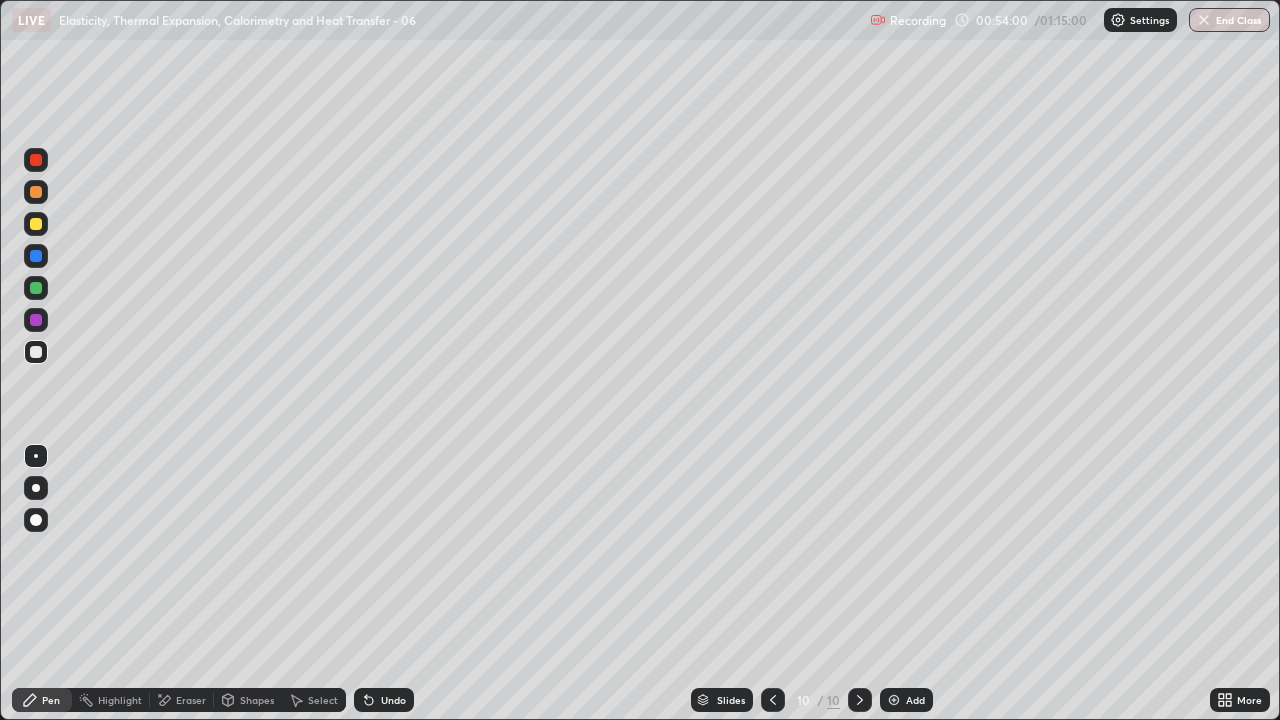 click on "Shapes" at bounding box center [257, 700] 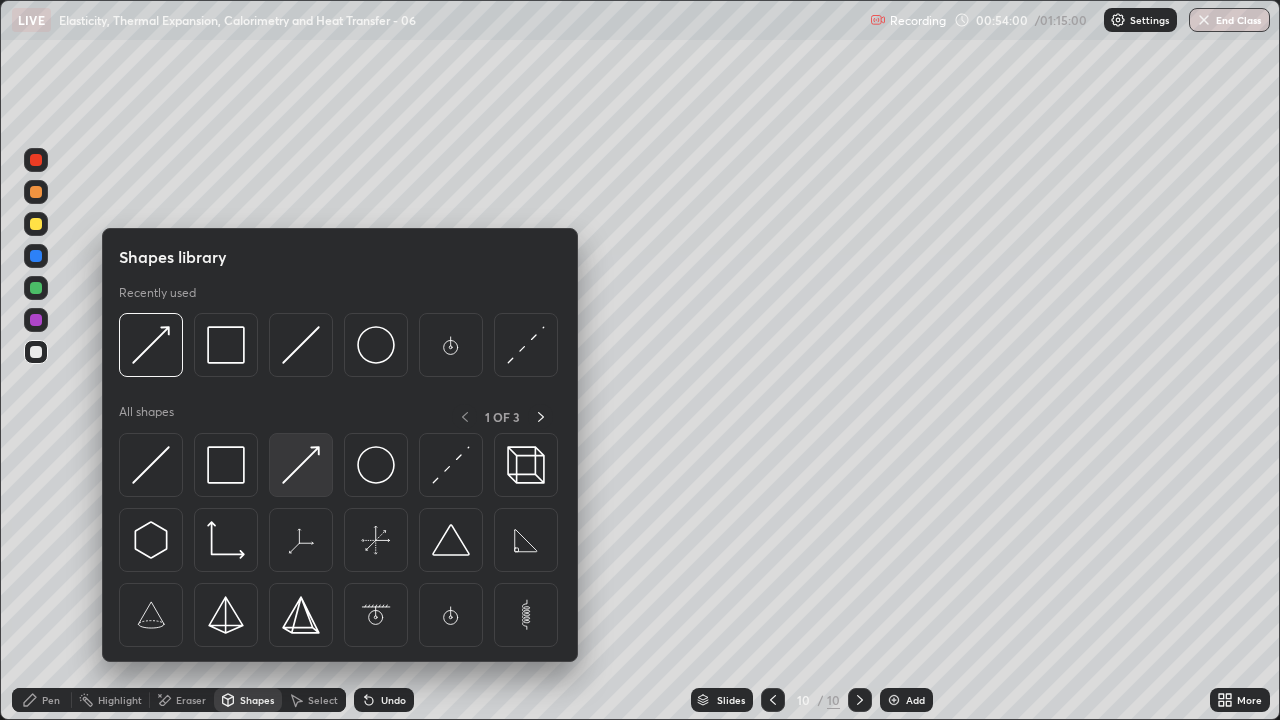 click at bounding box center (301, 465) 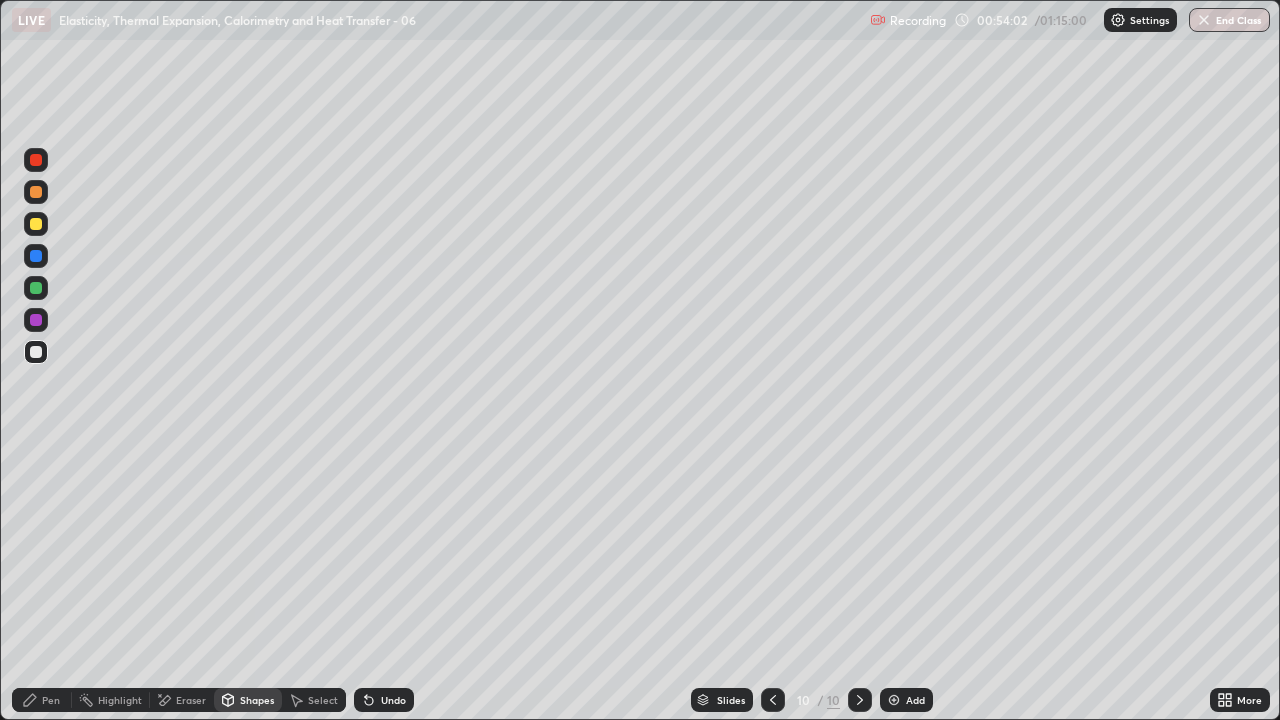 click on "Pen" at bounding box center (51, 700) 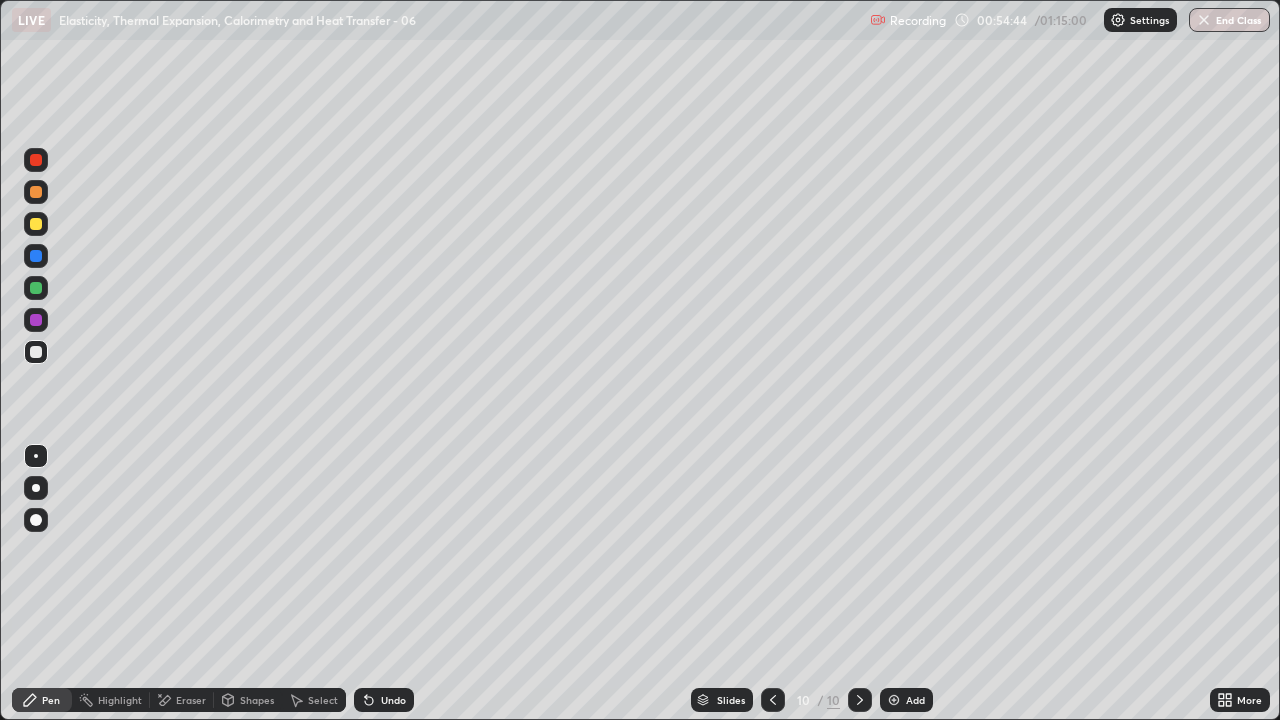 click on "Shapes" at bounding box center [248, 700] 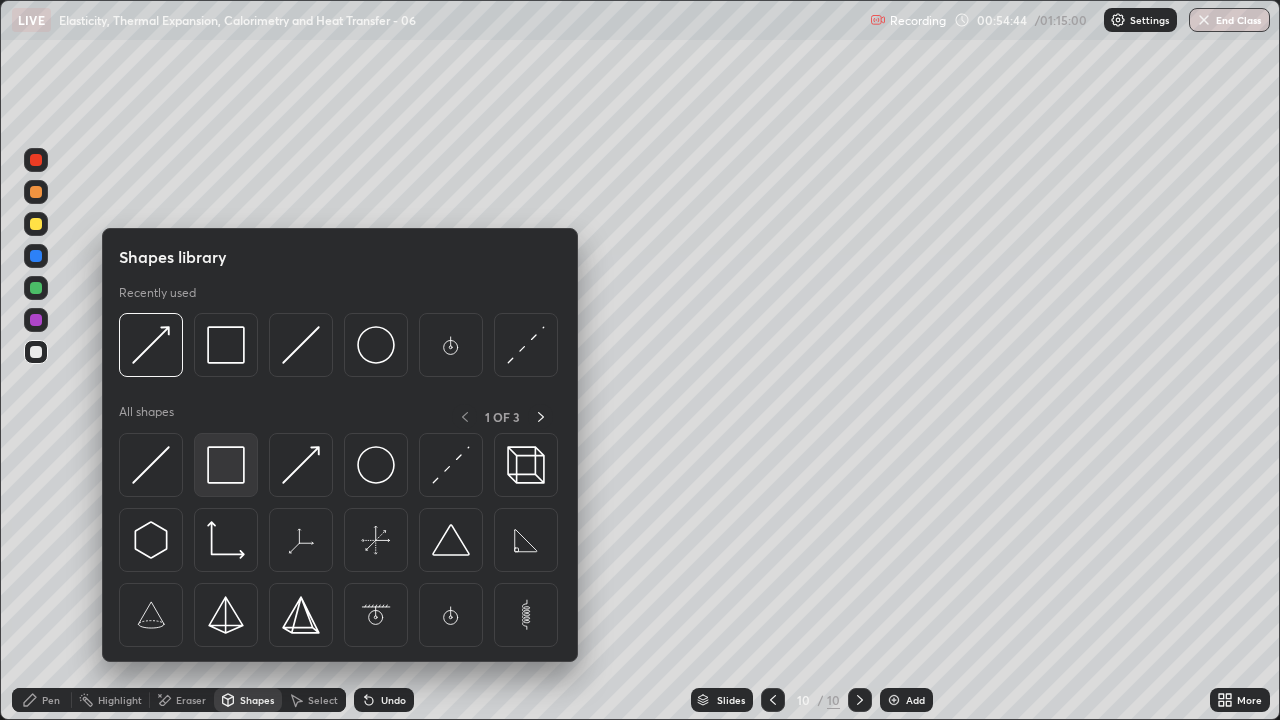 click at bounding box center [226, 465] 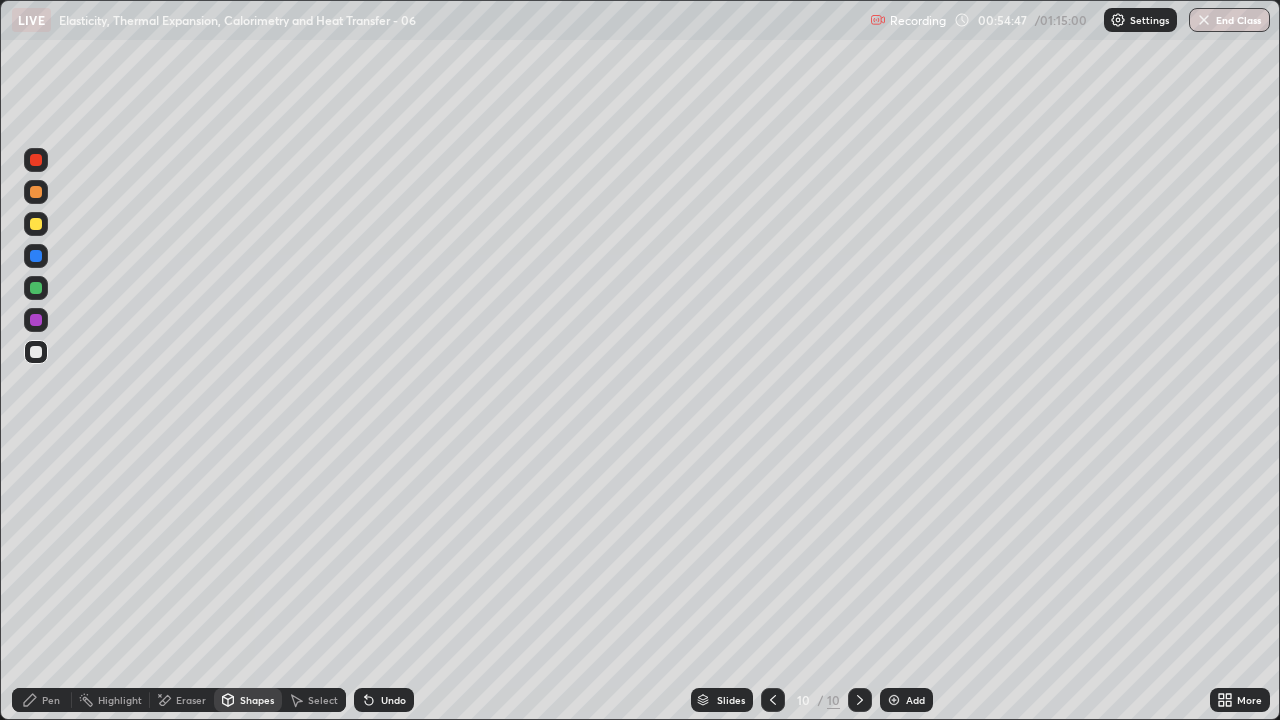 click 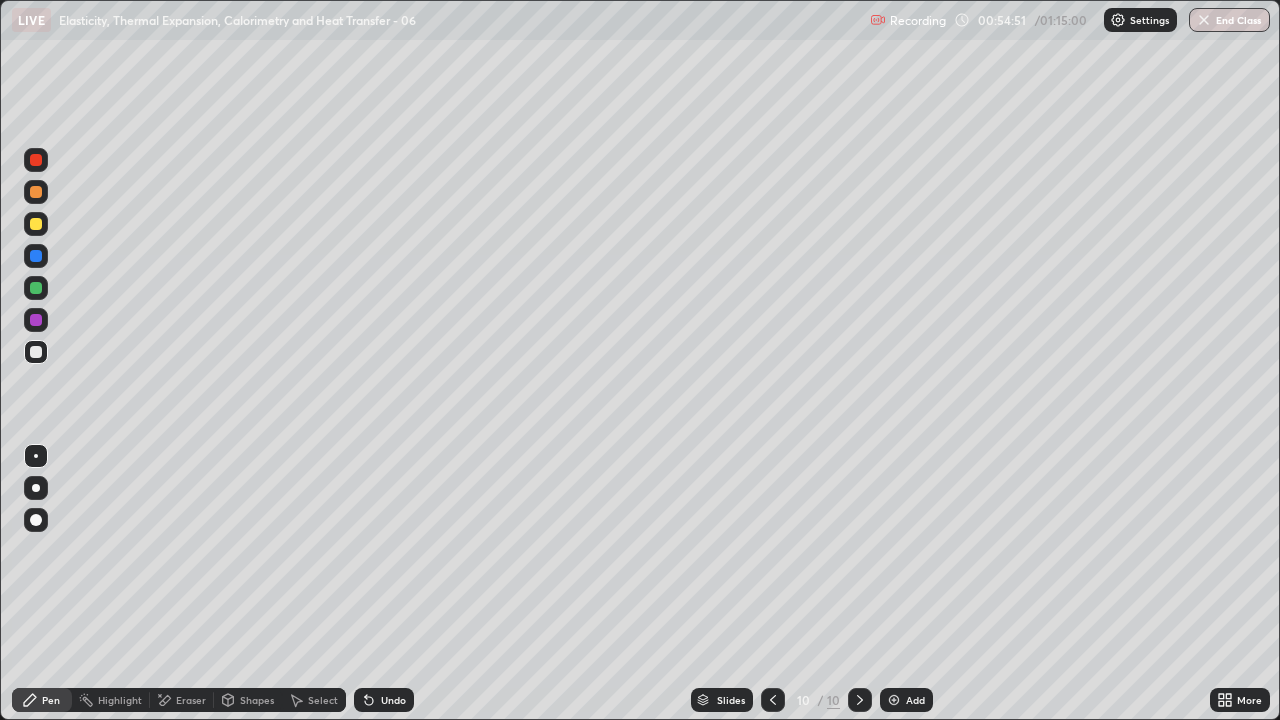 click at bounding box center [36, 320] 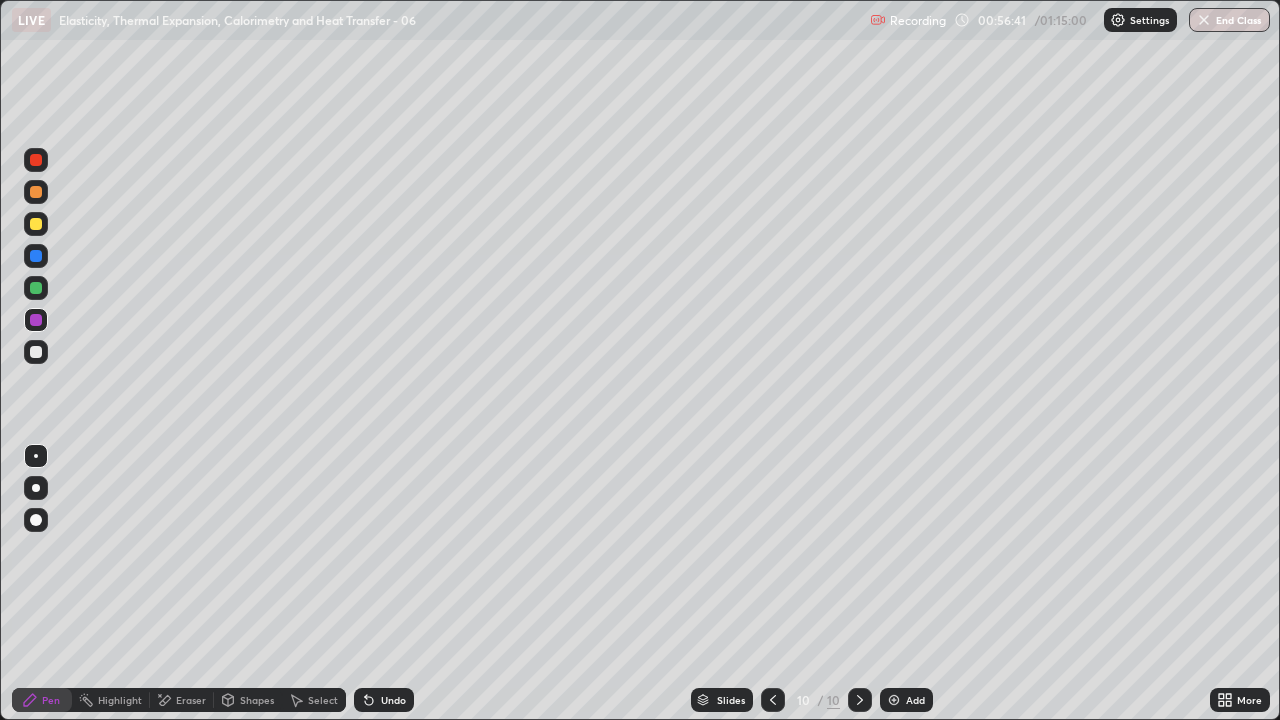 click at bounding box center (36, 352) 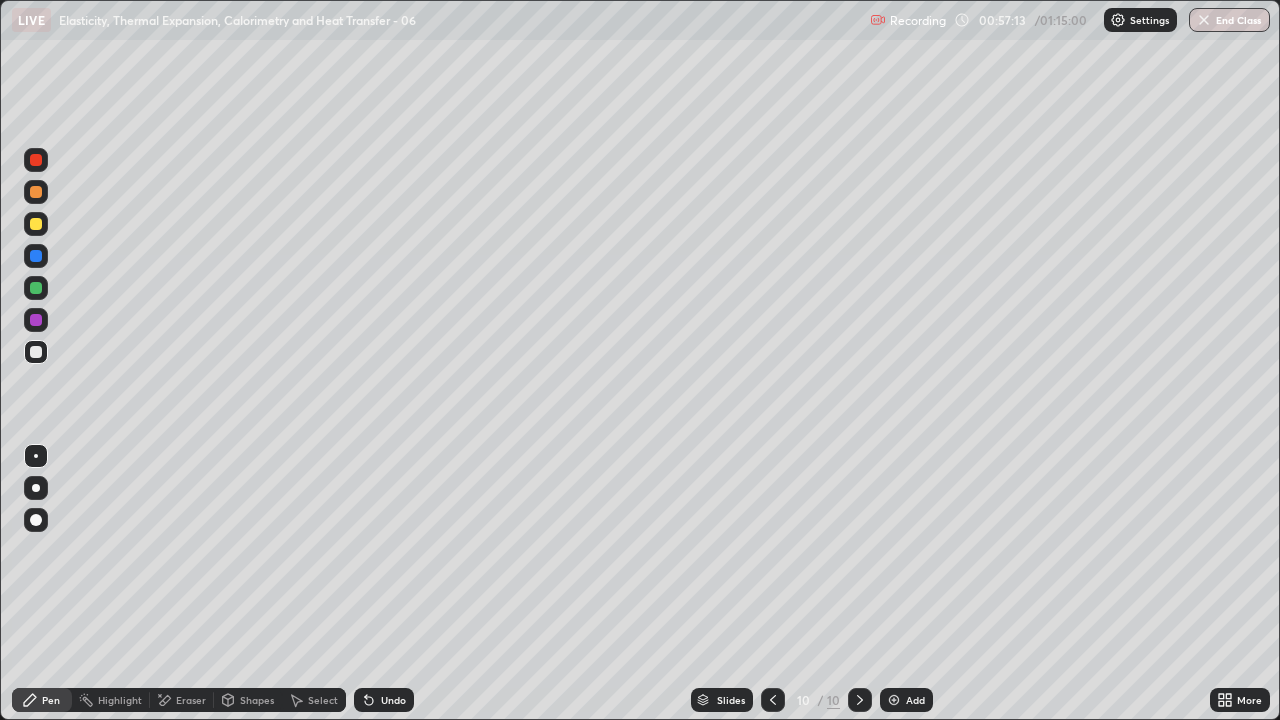 click on "Shapes" at bounding box center [257, 700] 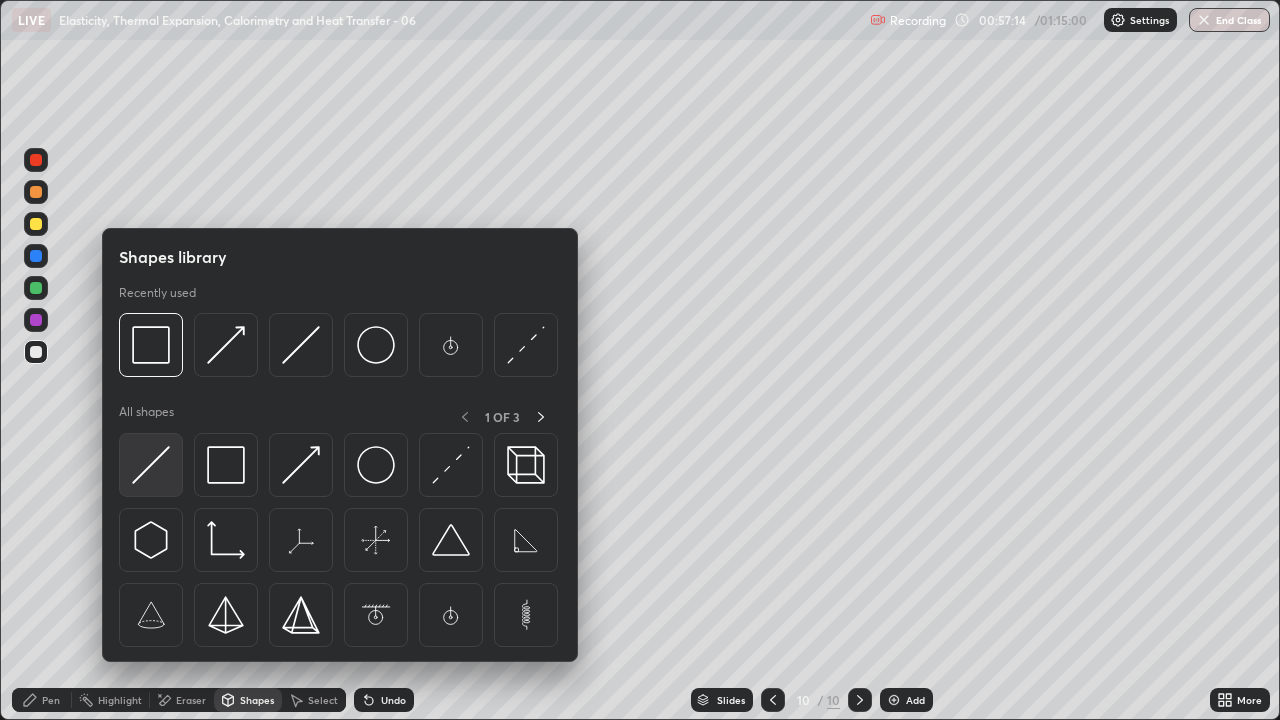 click at bounding box center [151, 465] 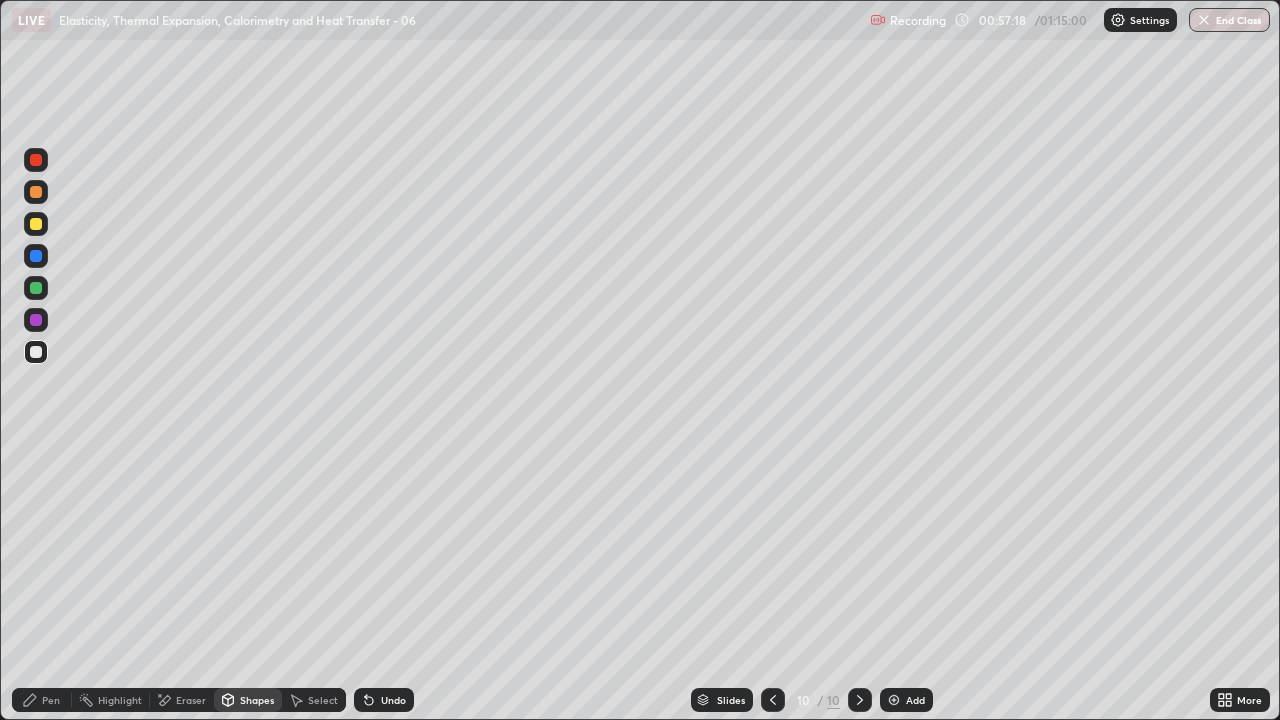click 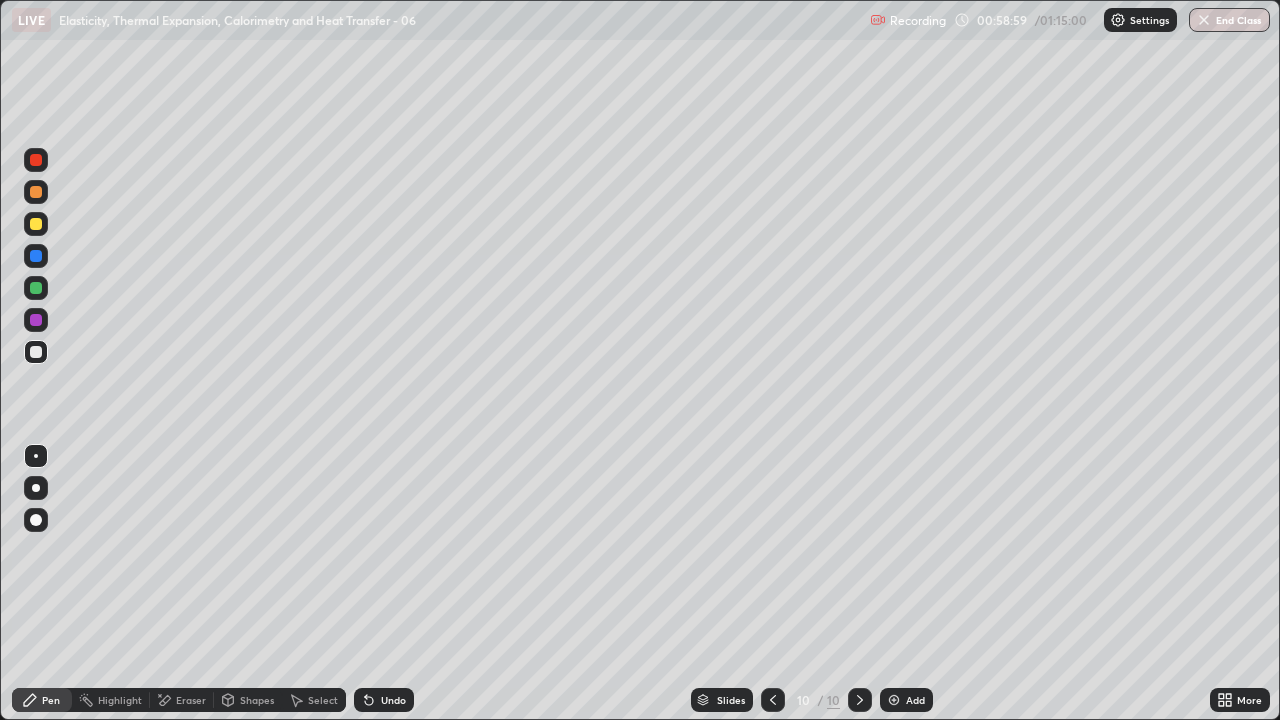 click at bounding box center (894, 700) 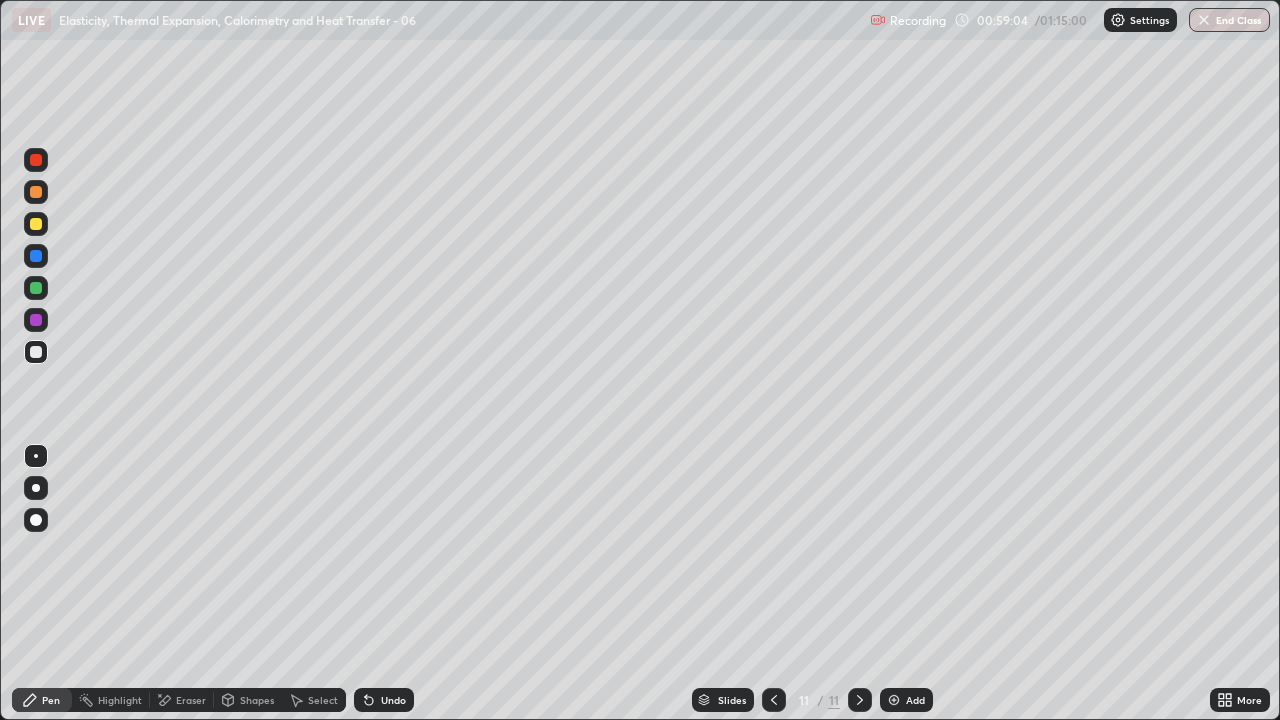click at bounding box center (36, 352) 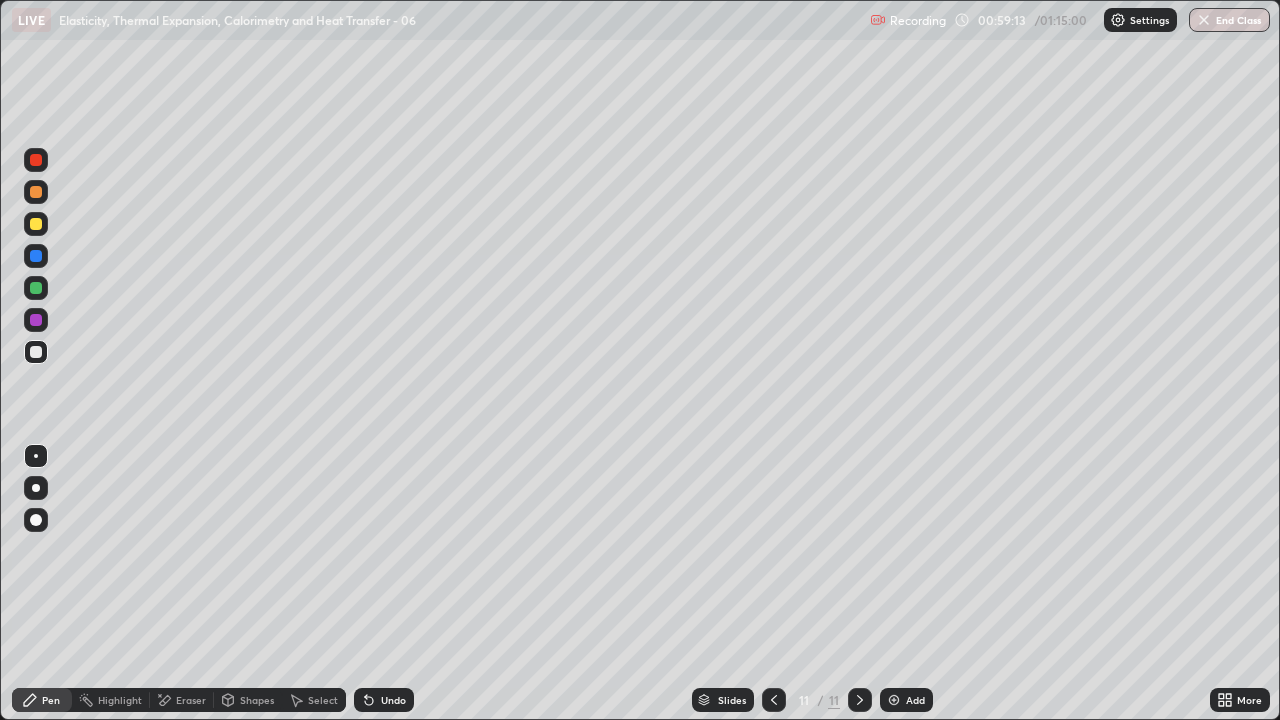 click on "Shapes" at bounding box center (257, 700) 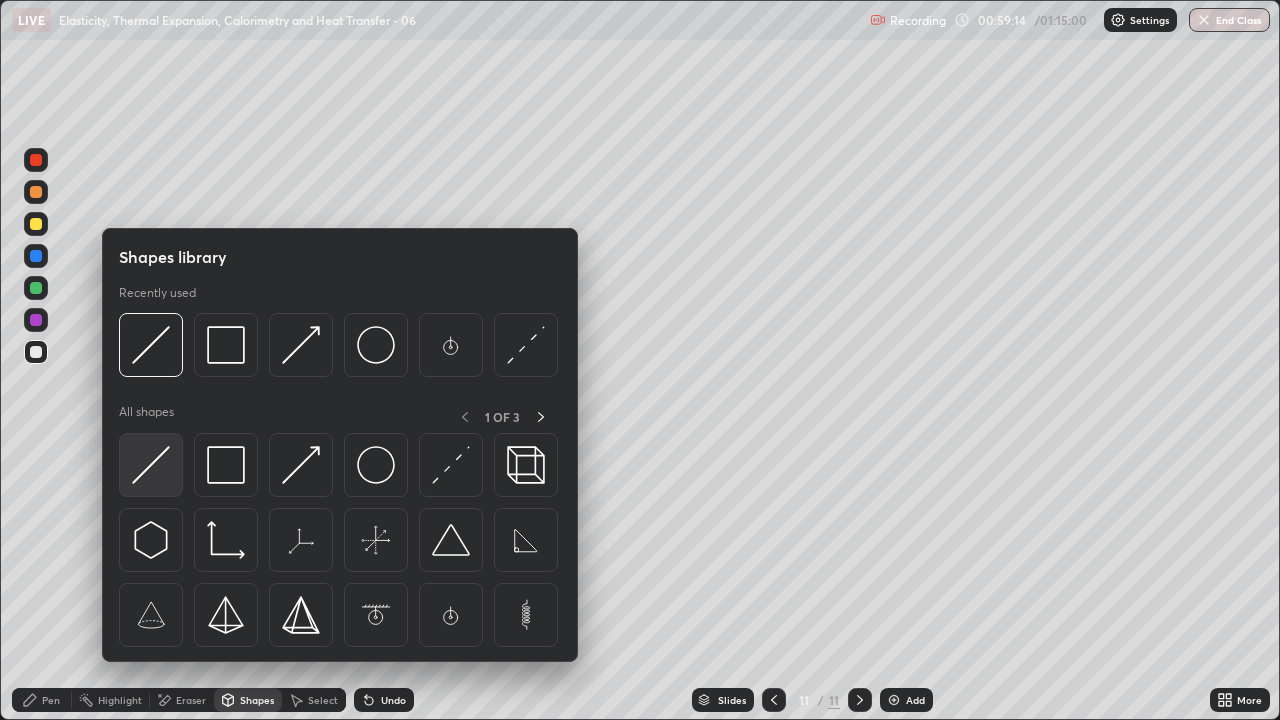 click at bounding box center [151, 465] 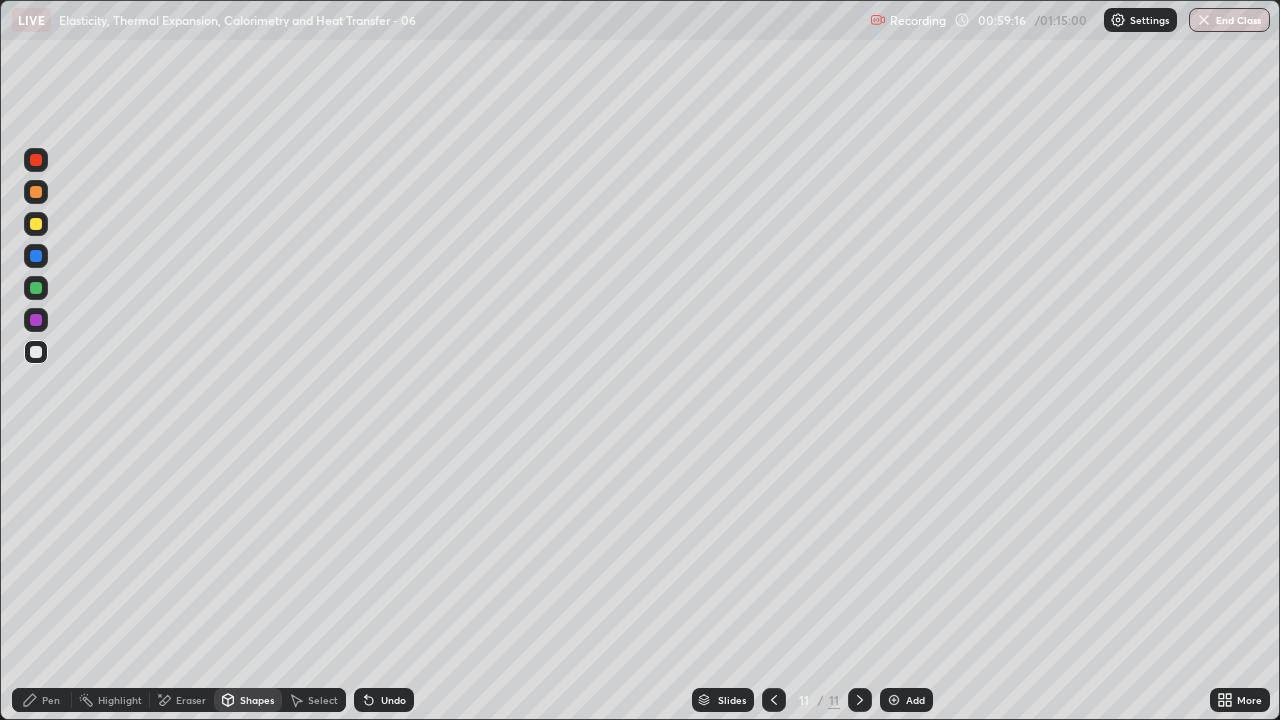 click on "Shapes" at bounding box center [248, 700] 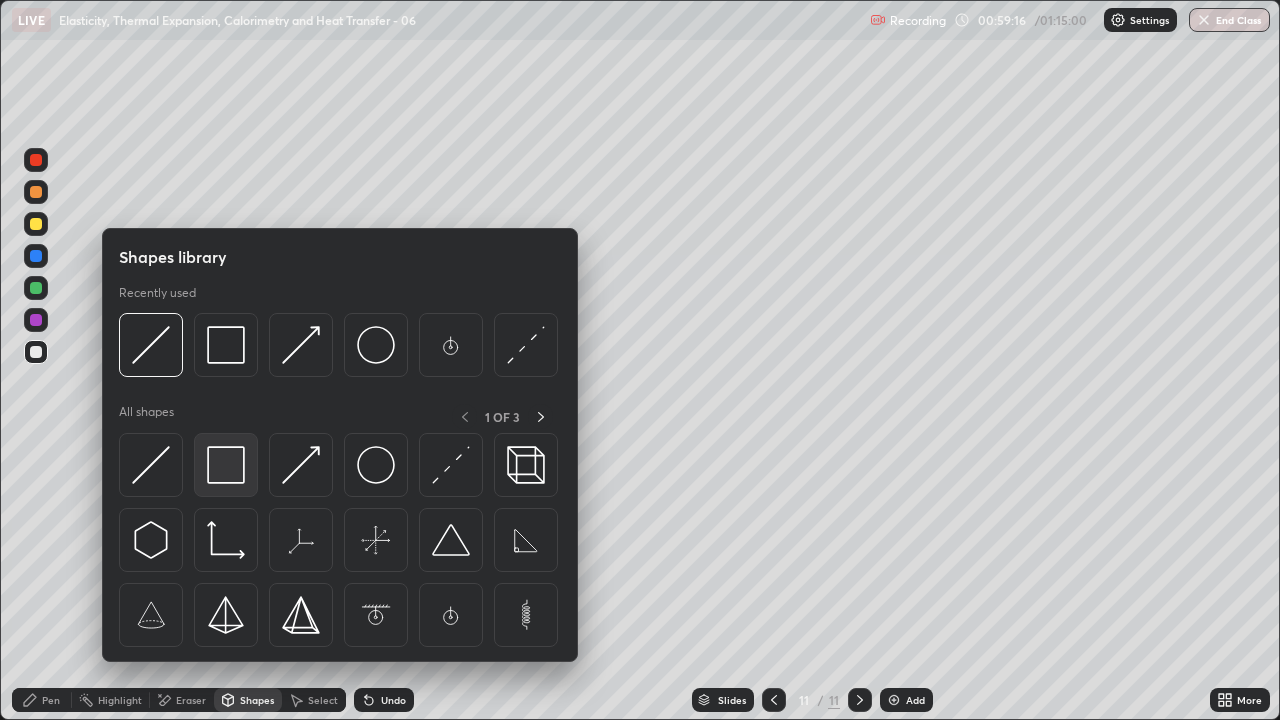 click at bounding box center [226, 465] 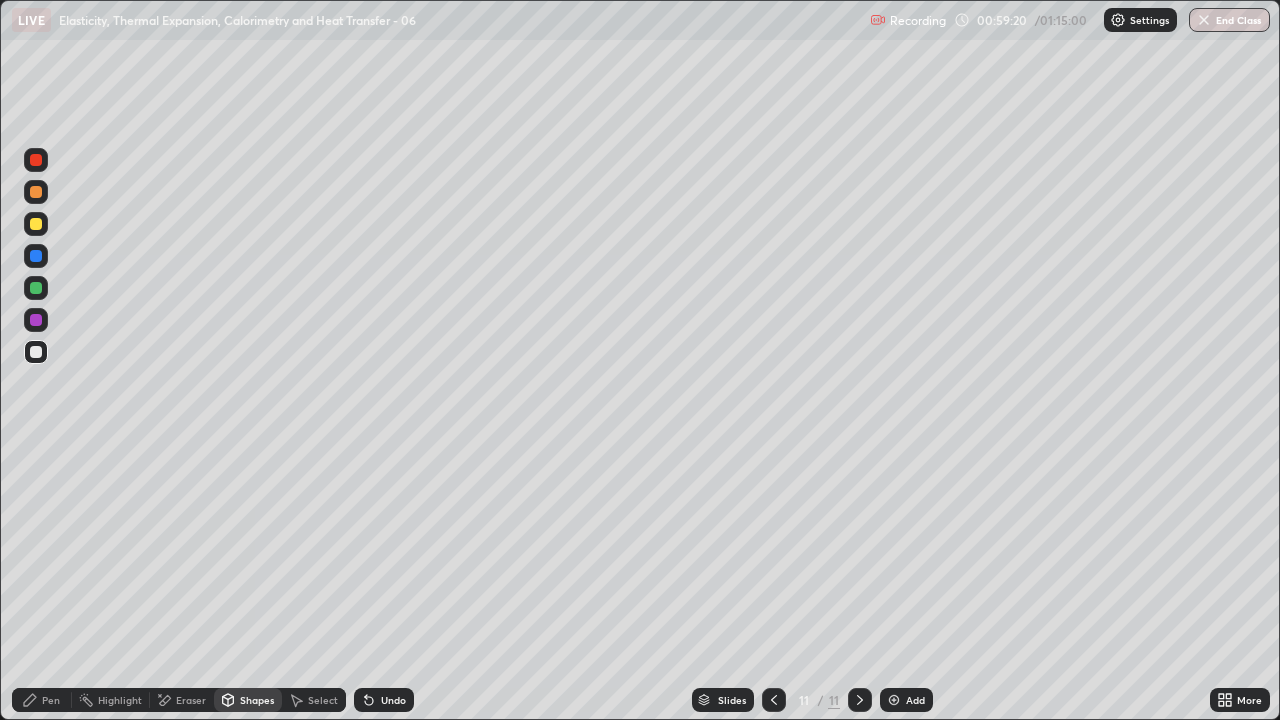 click 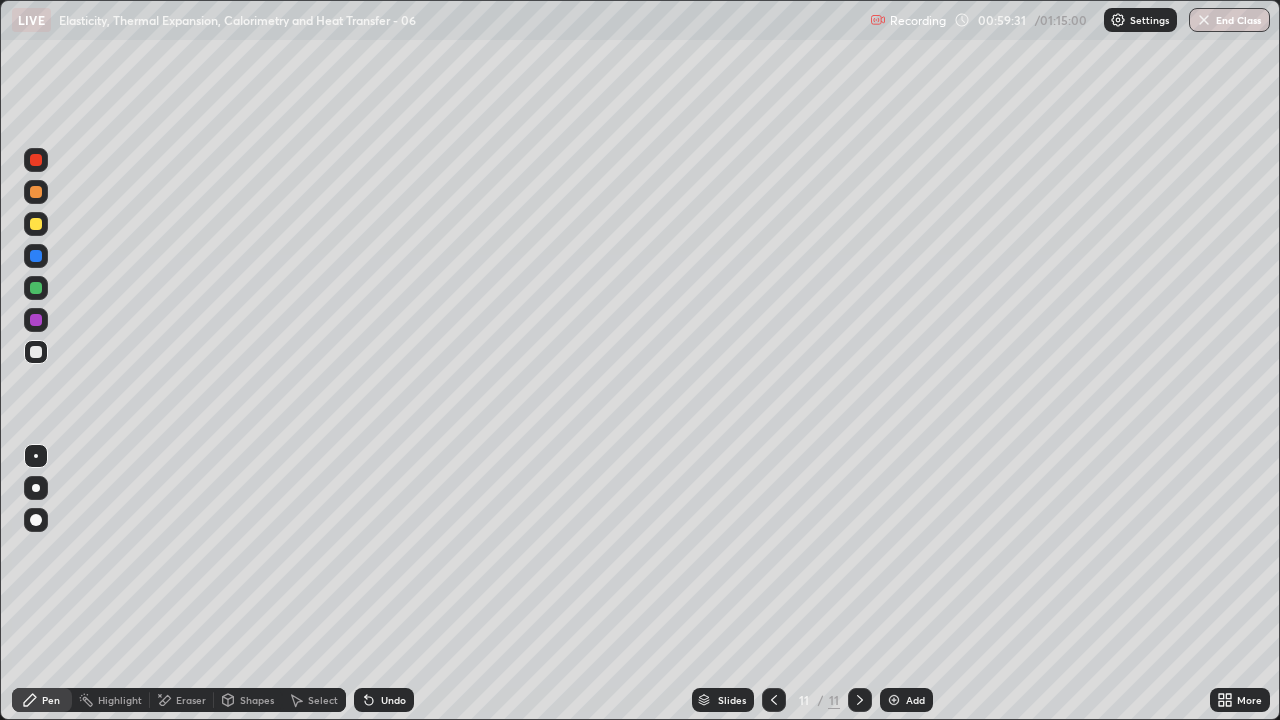 click on "Shapes" at bounding box center (257, 700) 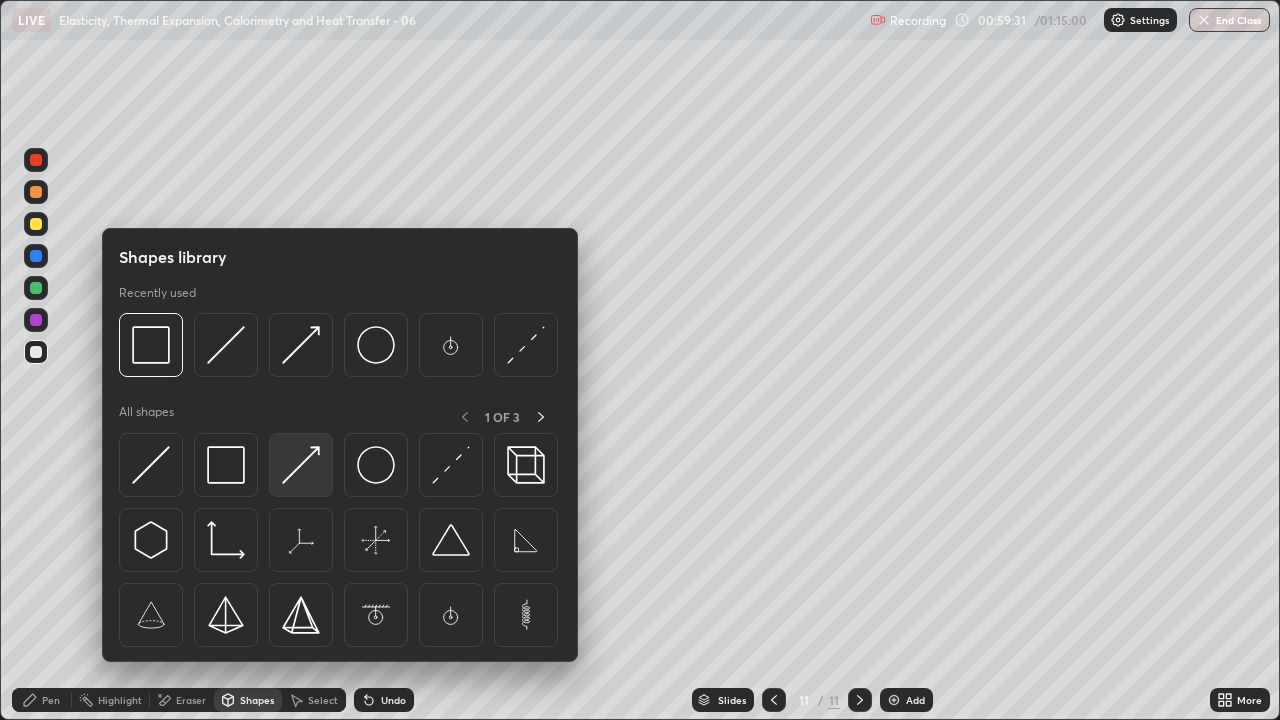 click at bounding box center (301, 465) 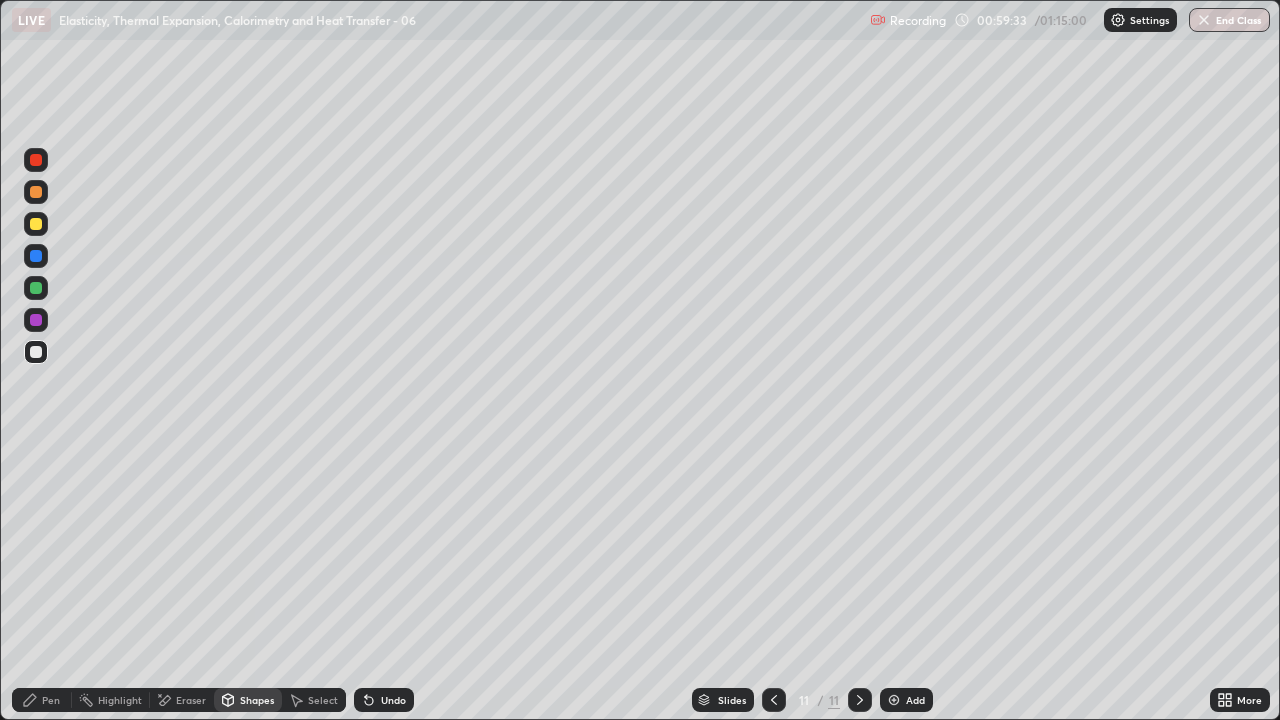 click on "Pen" at bounding box center (51, 700) 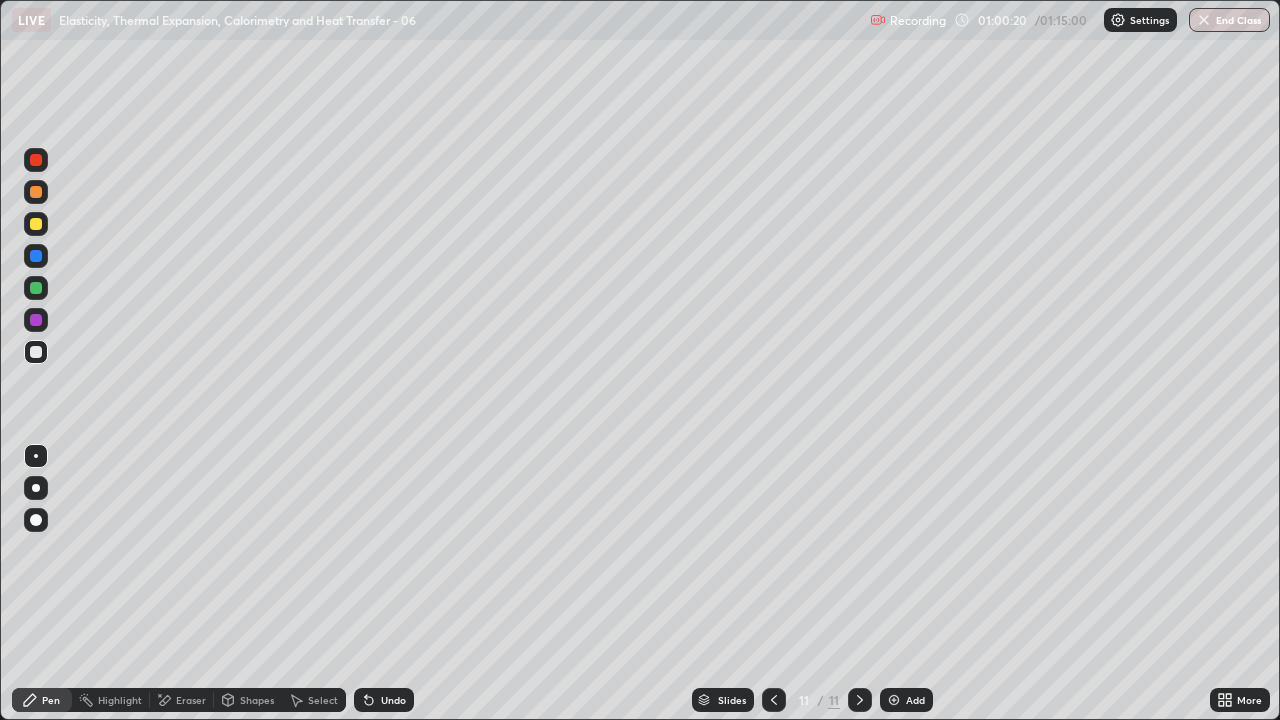 click on "Shapes" at bounding box center (257, 700) 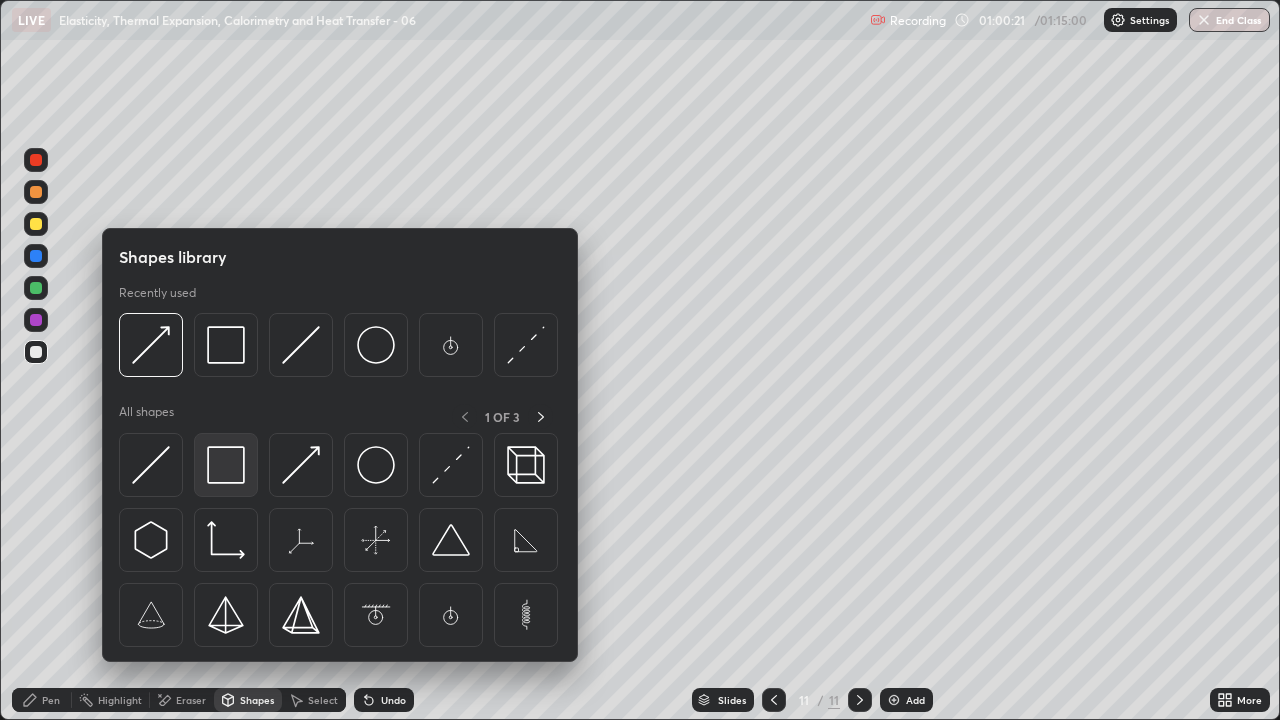 click at bounding box center [226, 465] 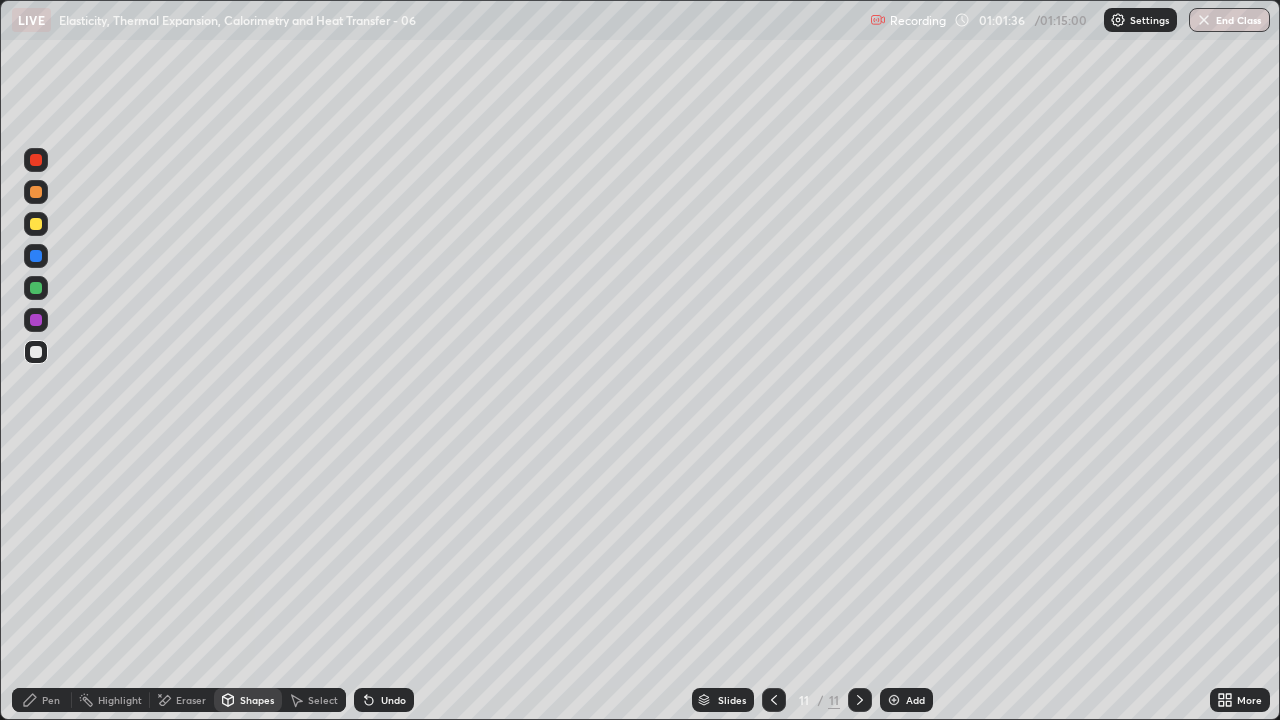 click on "Shapes" at bounding box center [257, 700] 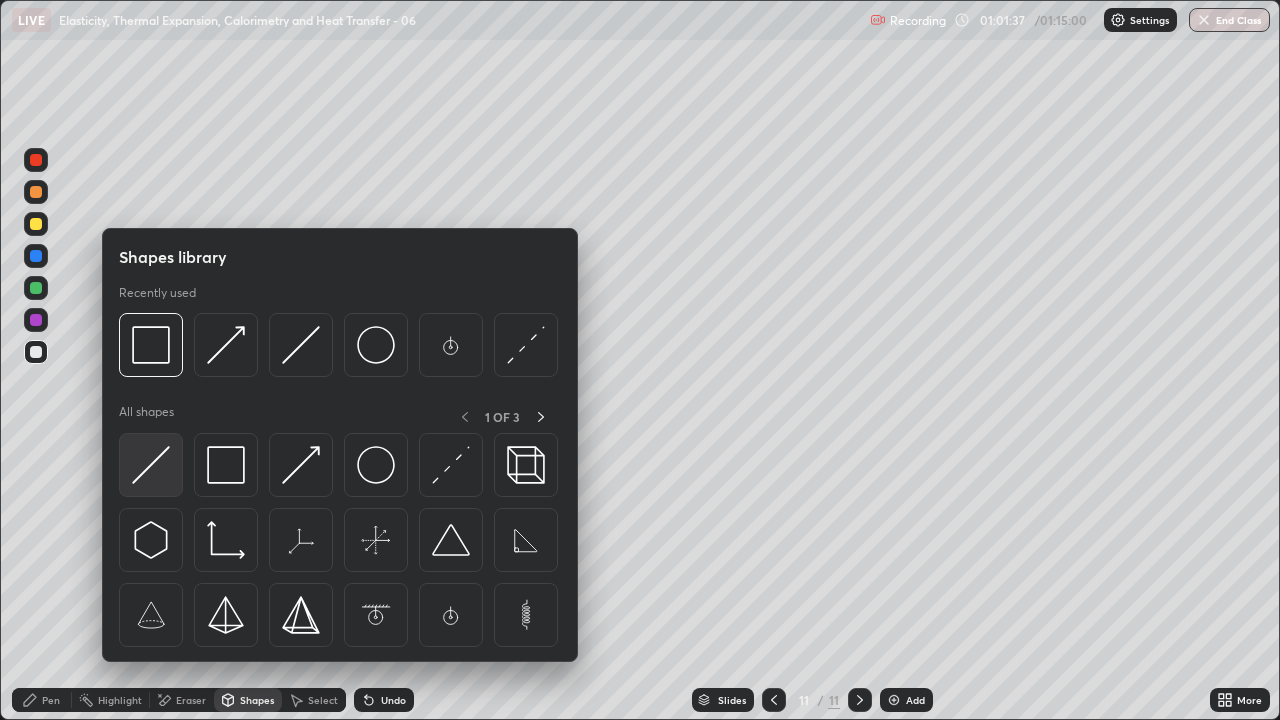 click at bounding box center (151, 465) 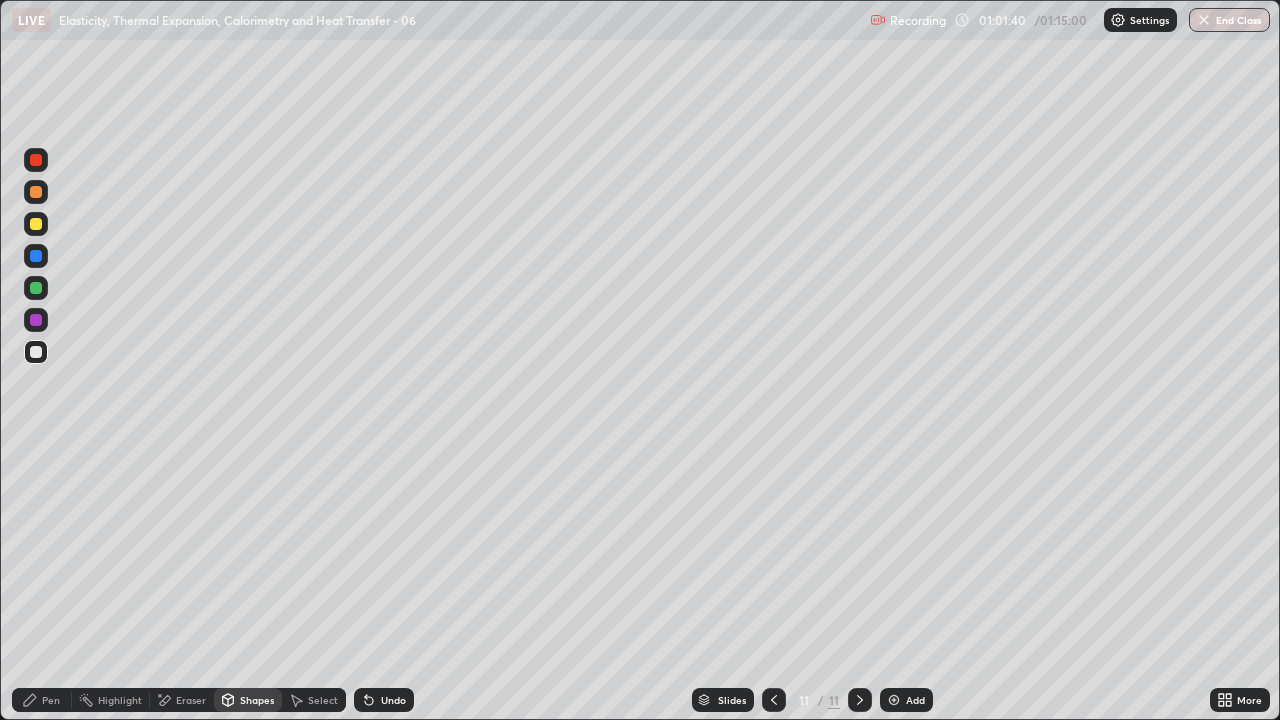 click on "Pen" at bounding box center [42, 700] 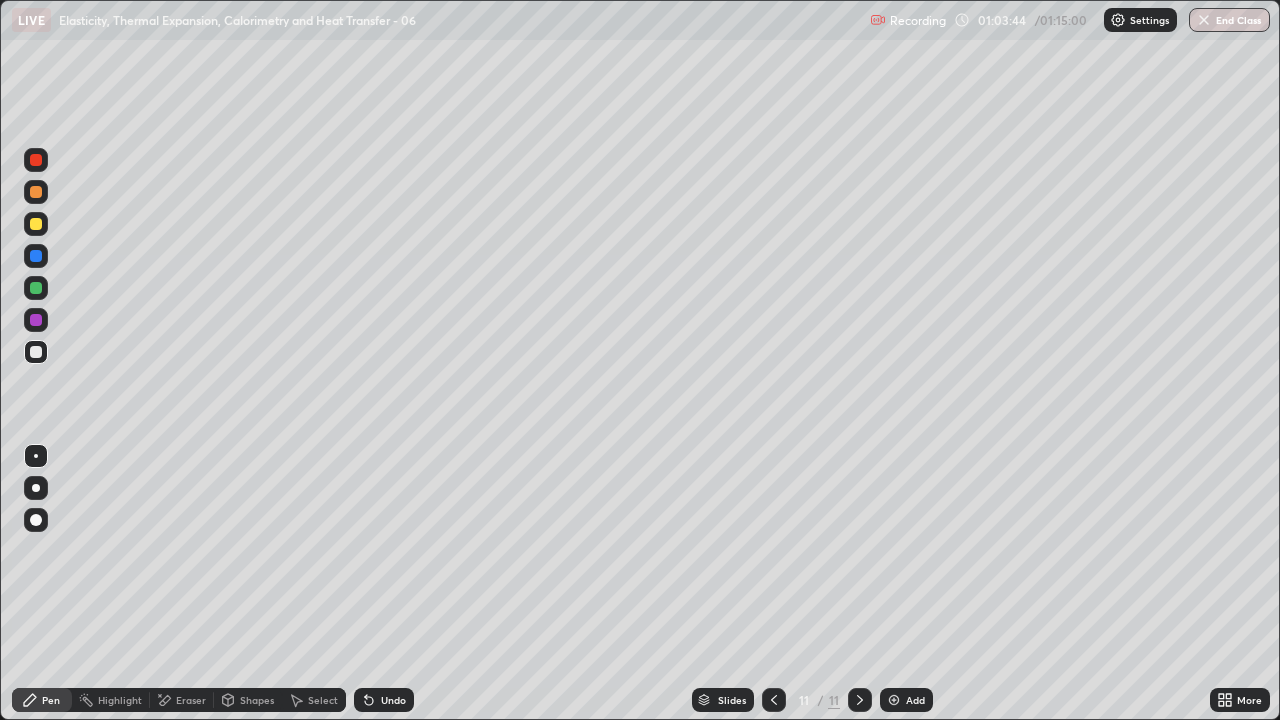 click on "Undo" at bounding box center (393, 700) 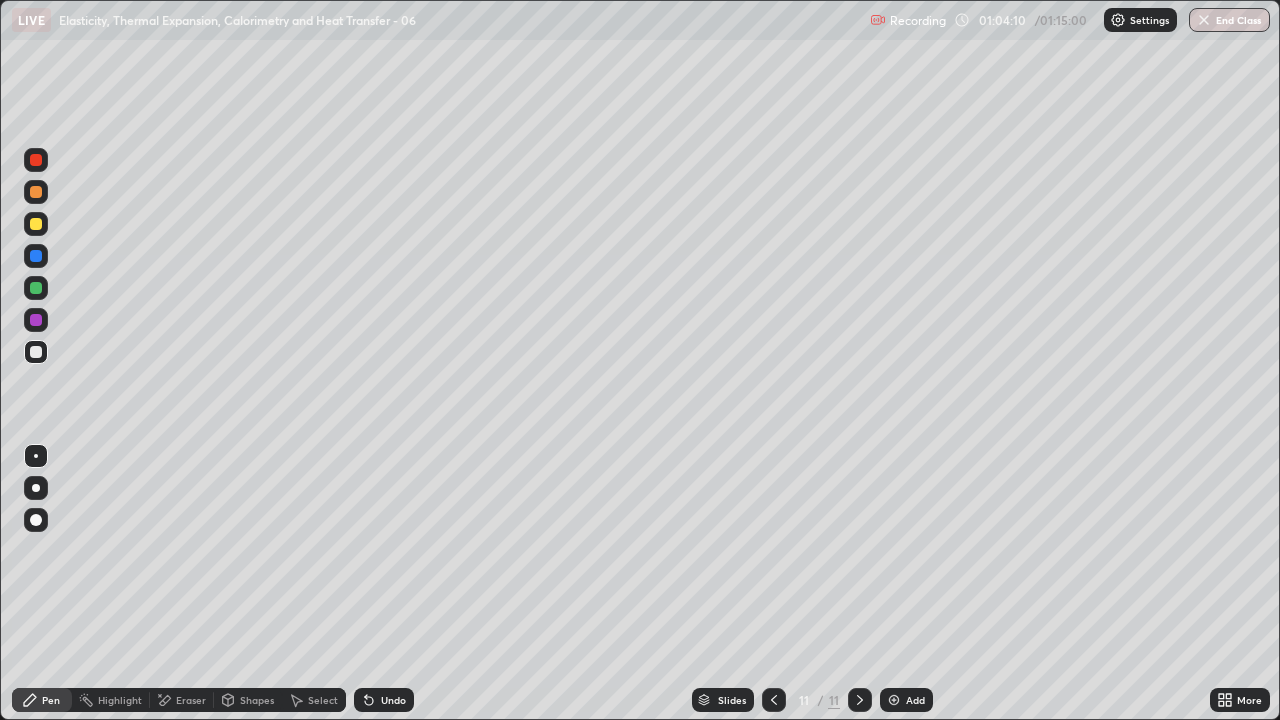 click on "Eraser" at bounding box center [191, 700] 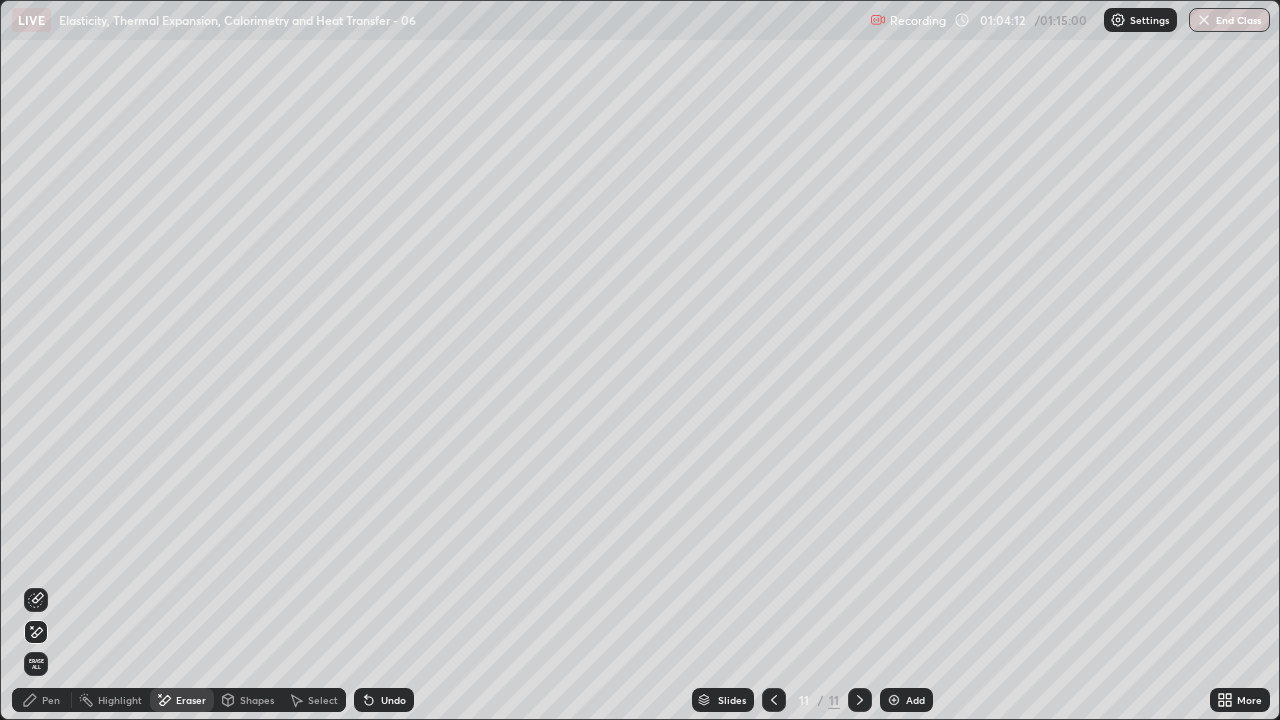 click on "Pen" at bounding box center [42, 700] 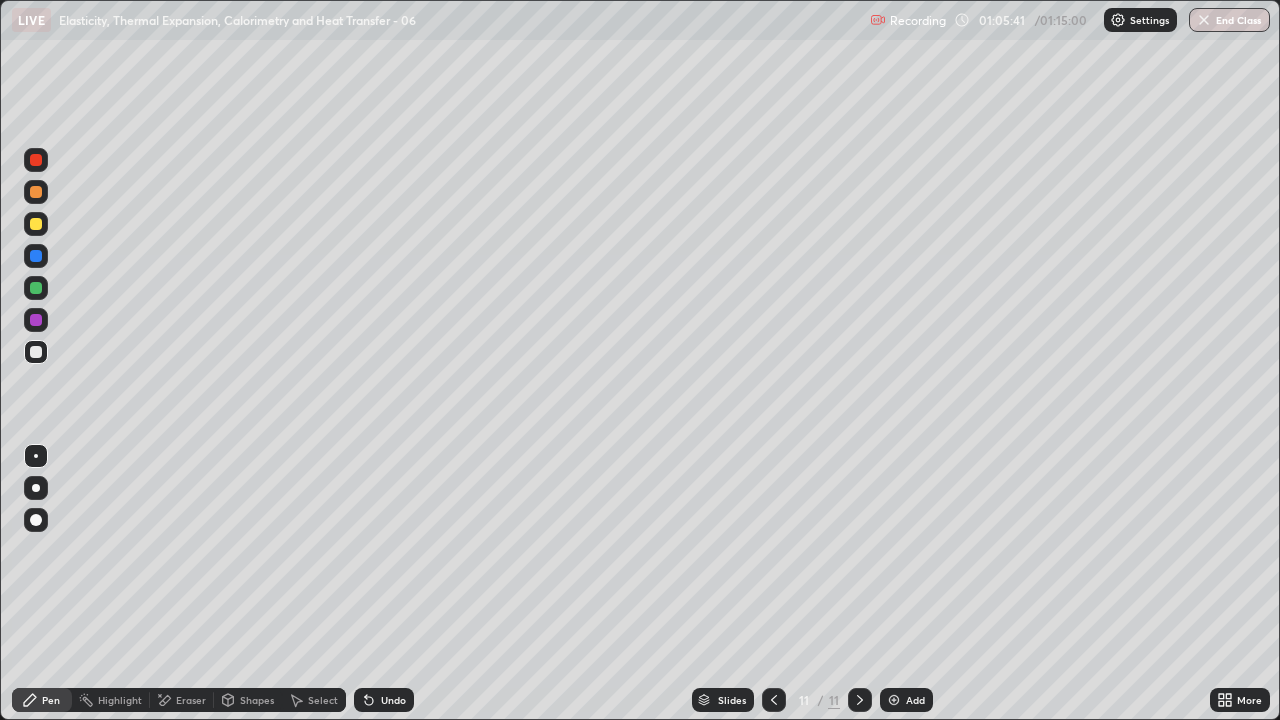 click at bounding box center (36, 352) 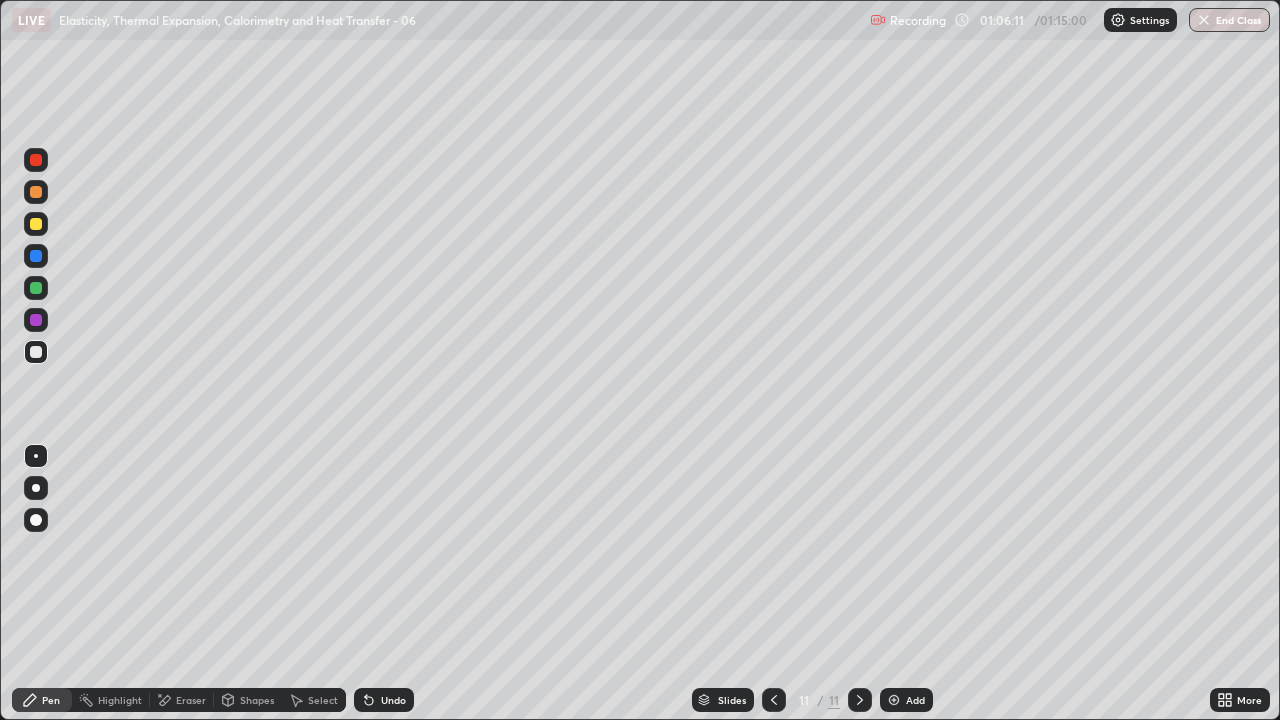 click at bounding box center (36, 352) 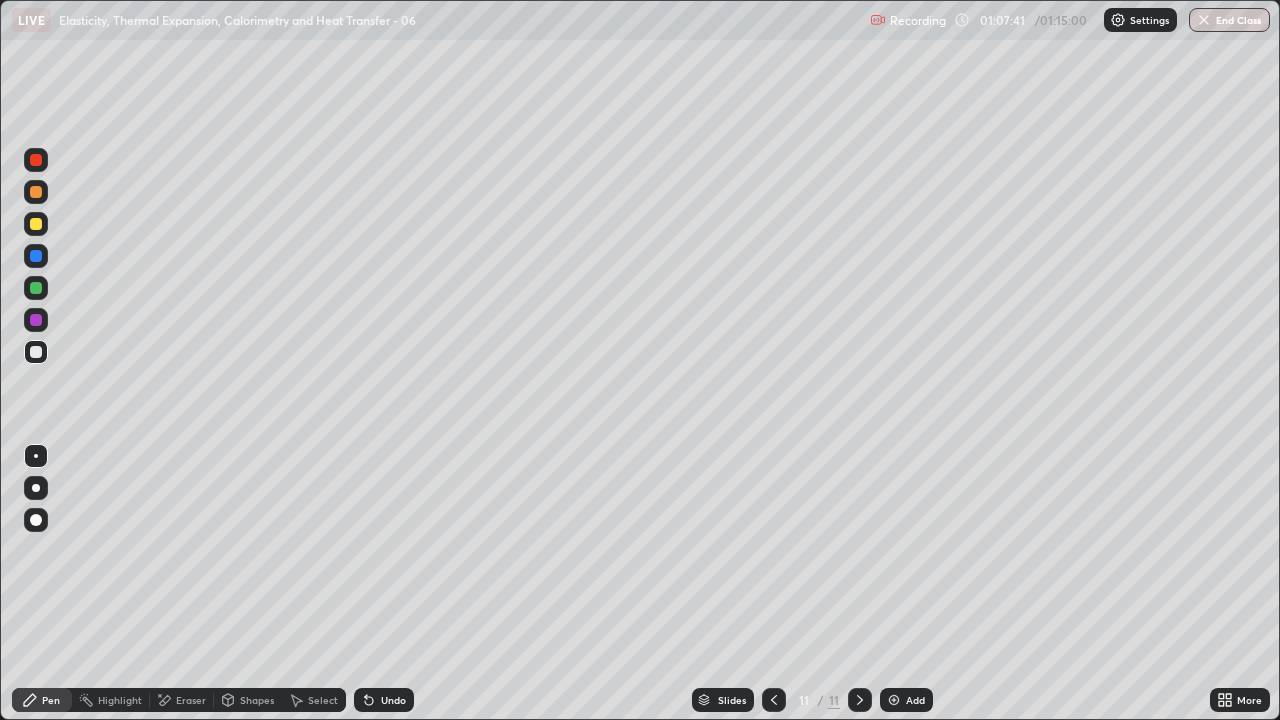 click on "End Class" at bounding box center (1229, 20) 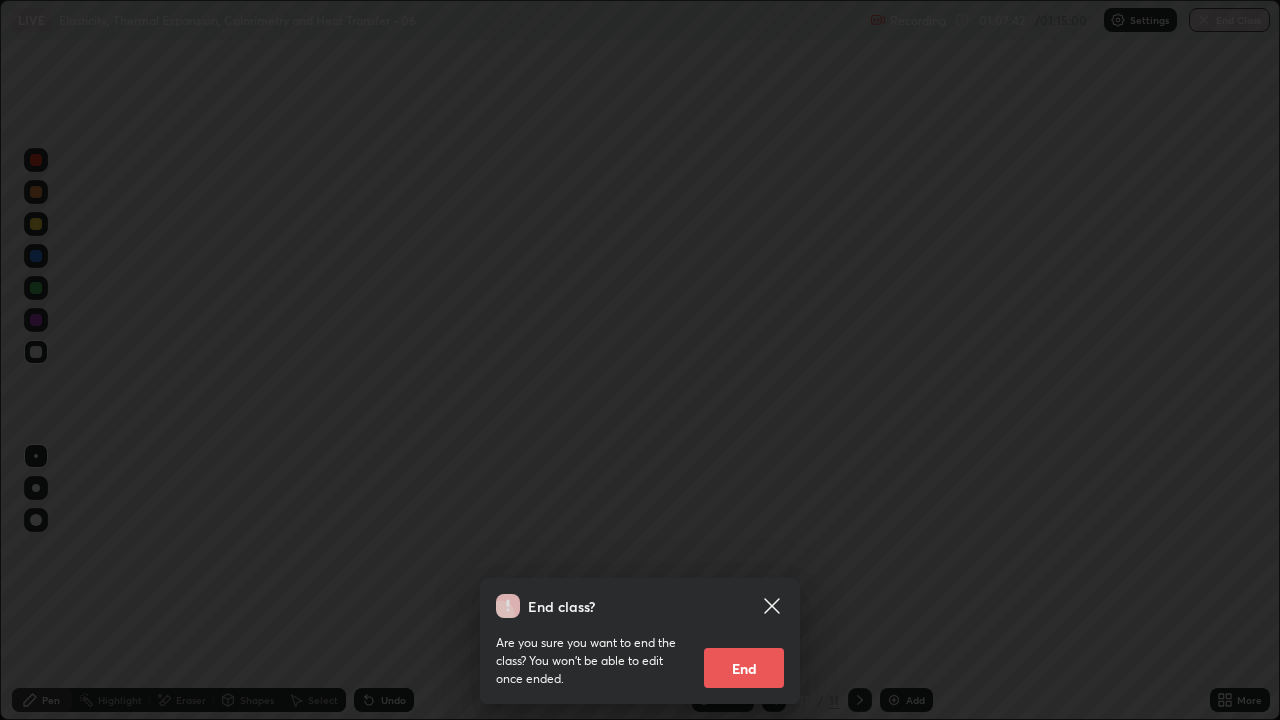 click on "End" at bounding box center (744, 668) 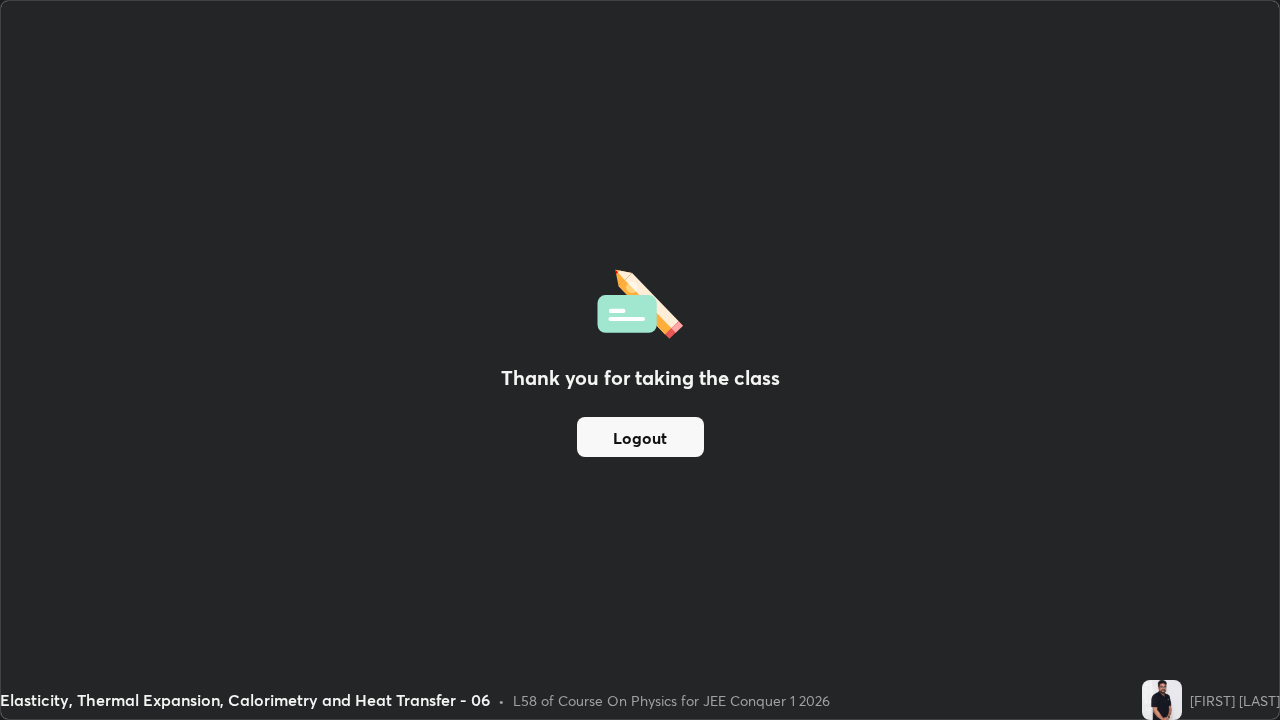 click on "Logout" at bounding box center (640, 437) 